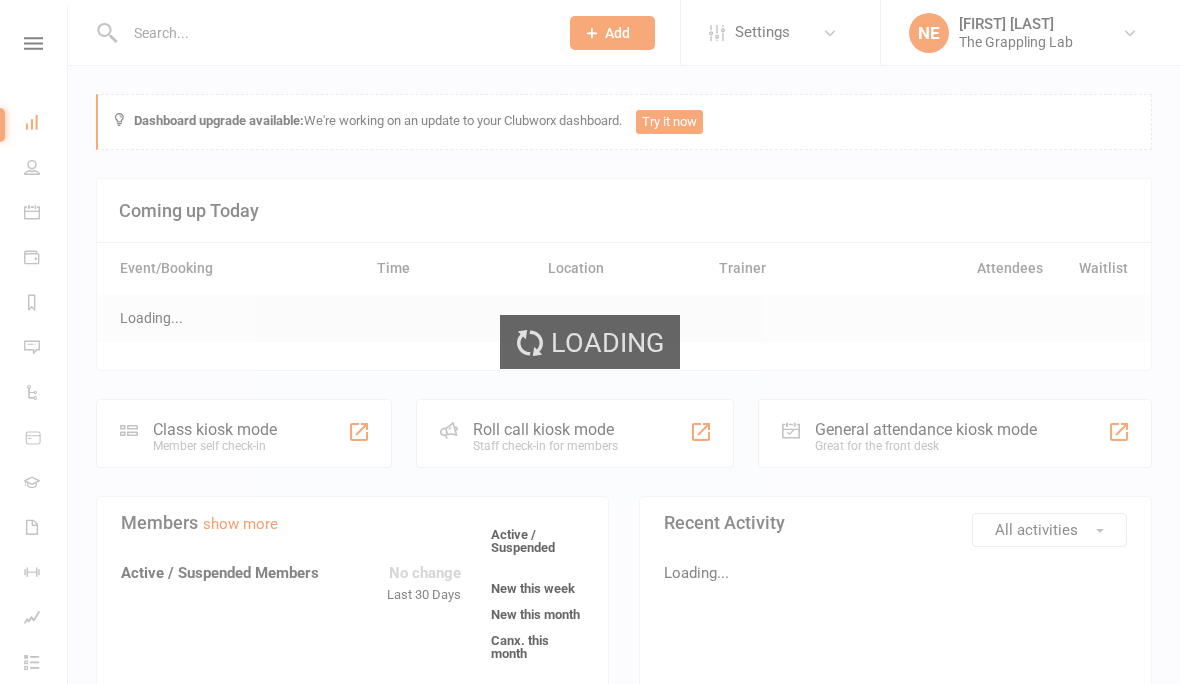 scroll, scrollTop: 0, scrollLeft: 0, axis: both 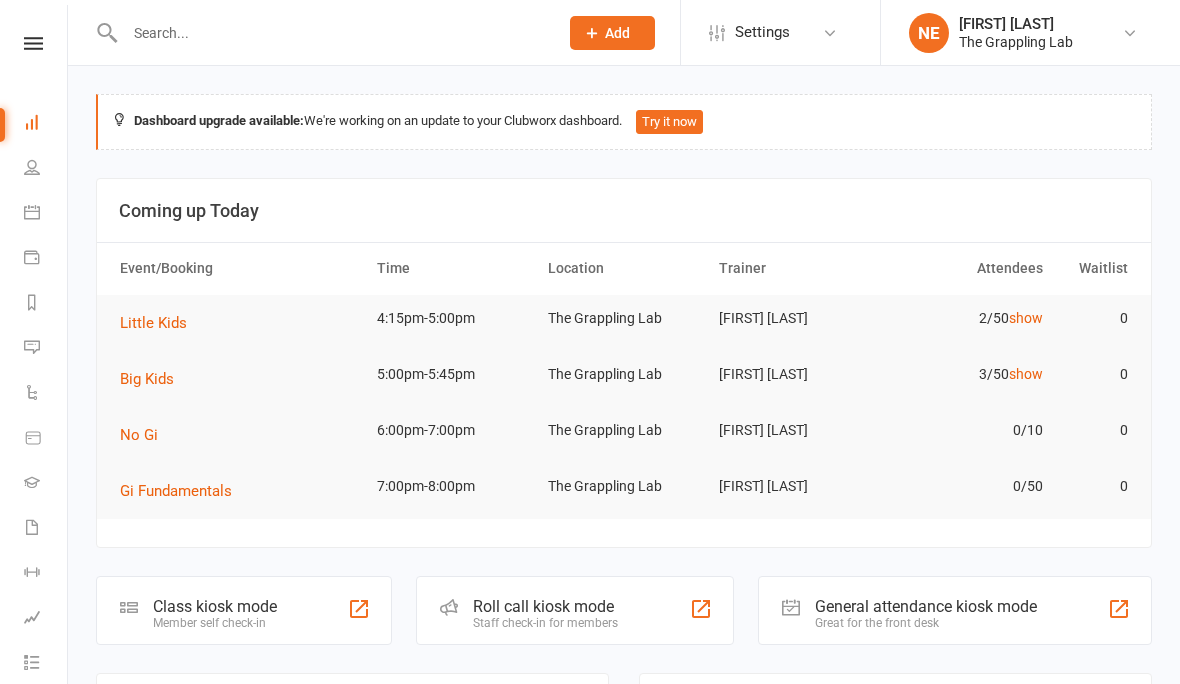 select on "100" 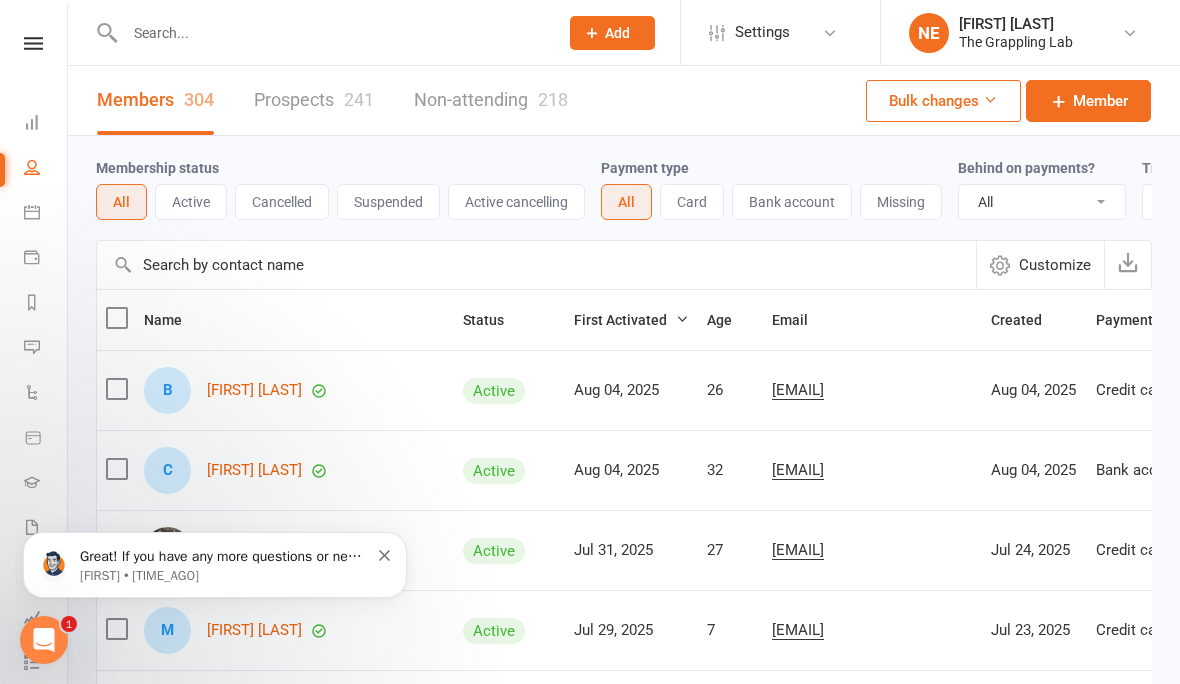 scroll, scrollTop: 0, scrollLeft: 0, axis: both 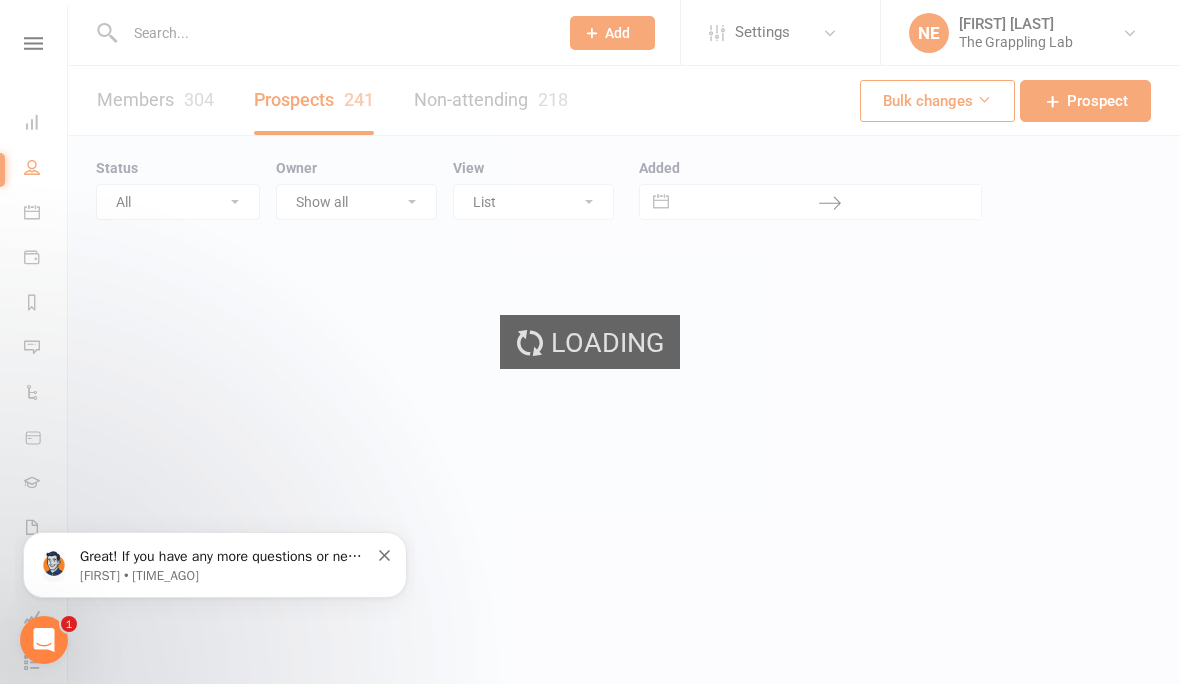 select on "100" 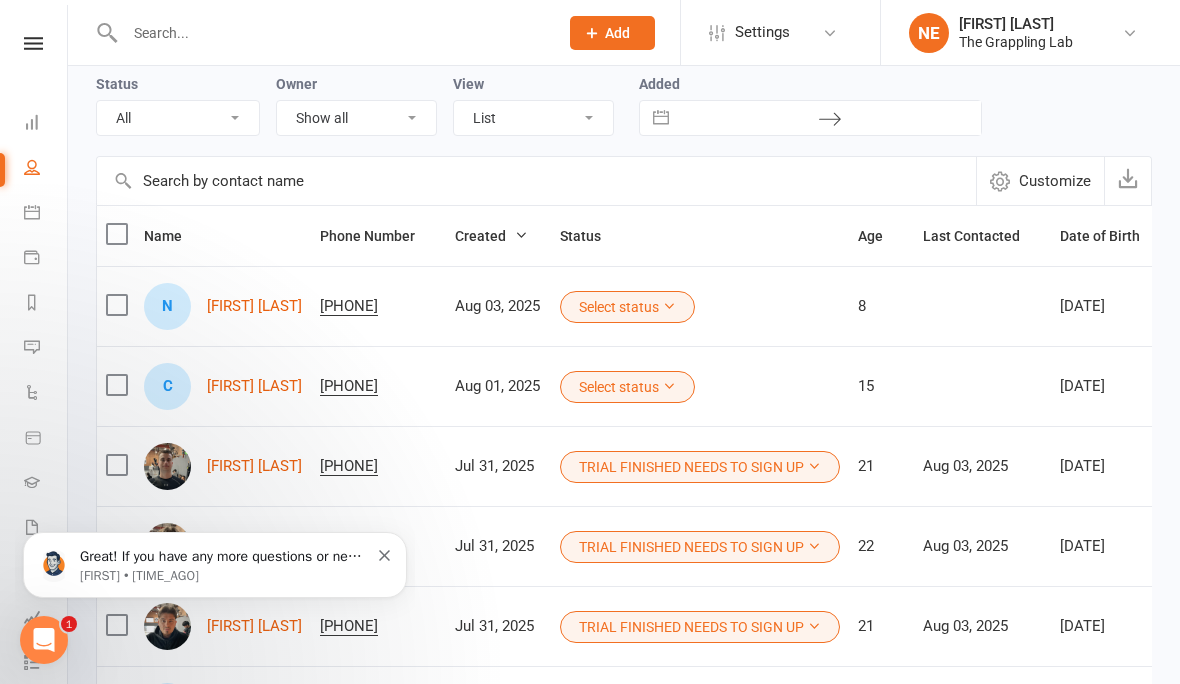 scroll, scrollTop: 83, scrollLeft: 0, axis: vertical 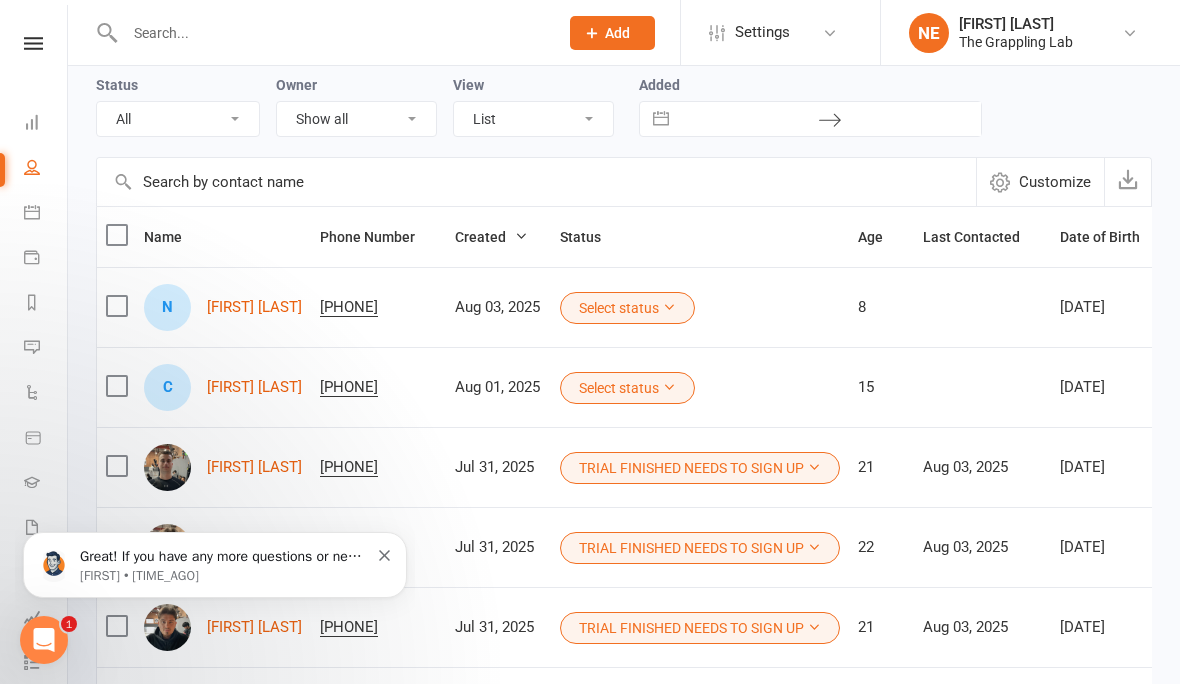 click at bounding box center [385, 553] 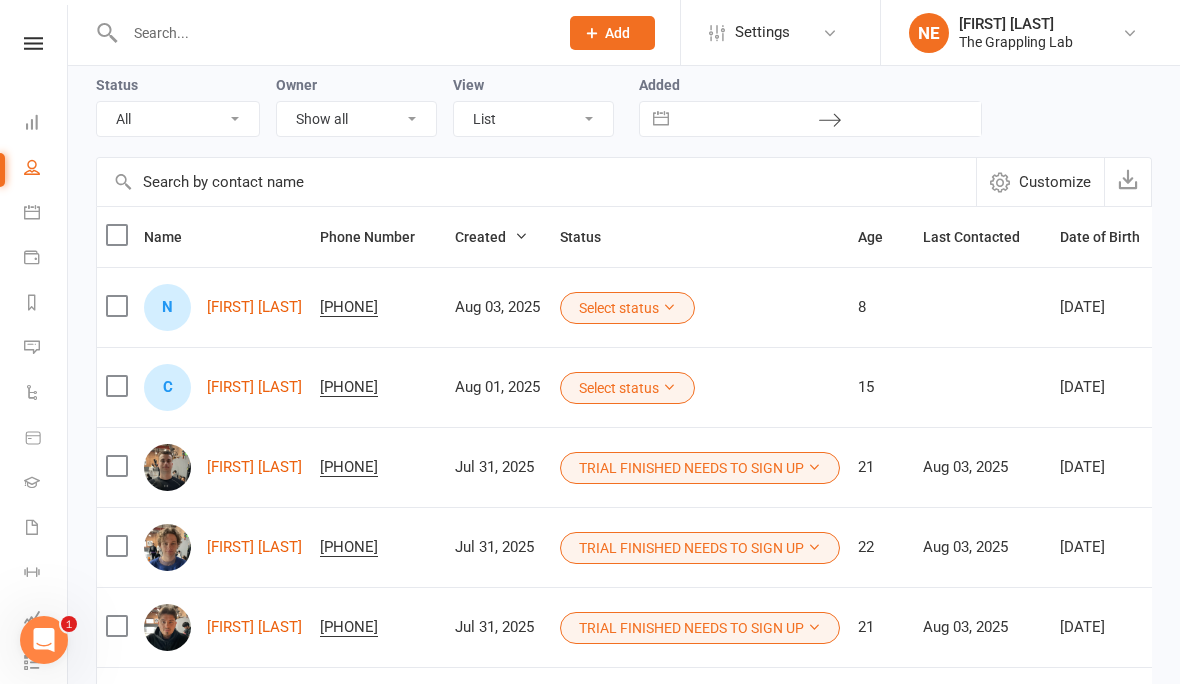 click on "1" at bounding box center [69, 624] 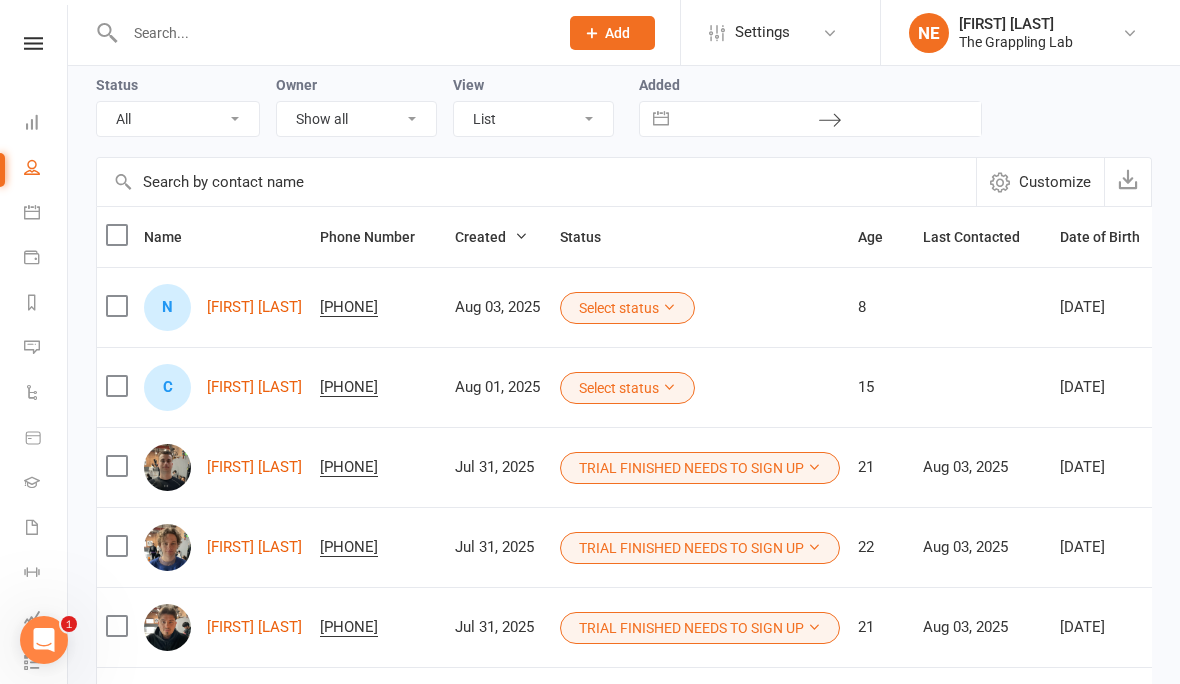 click 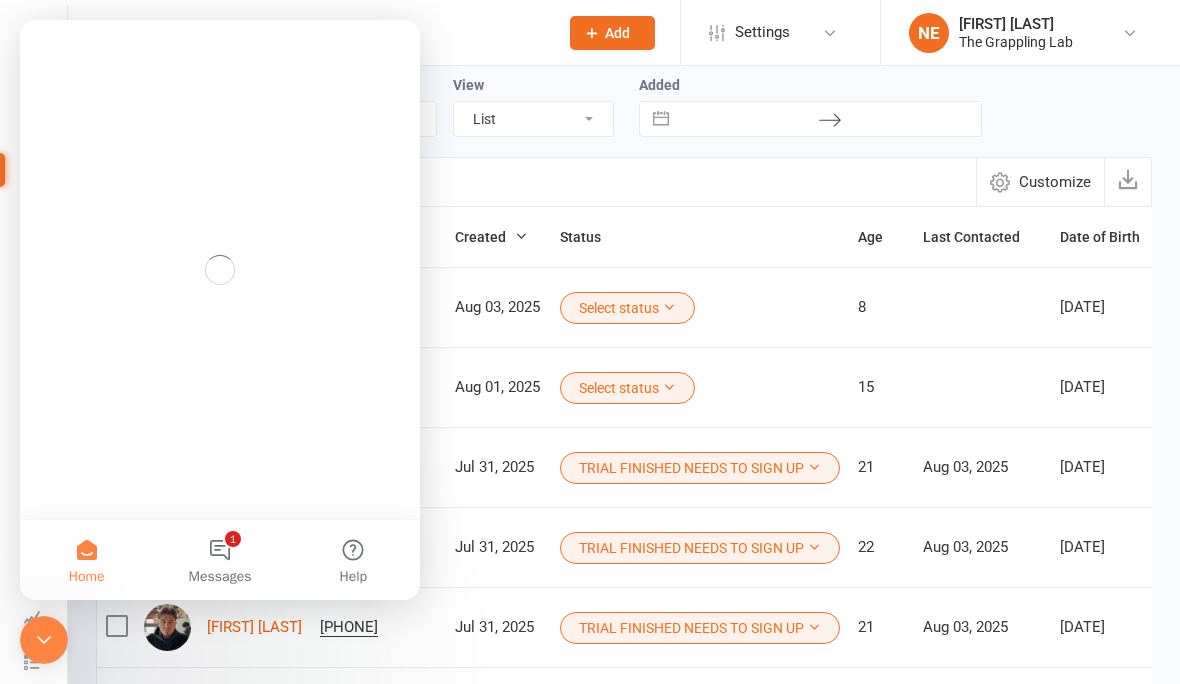 scroll, scrollTop: 0, scrollLeft: 0, axis: both 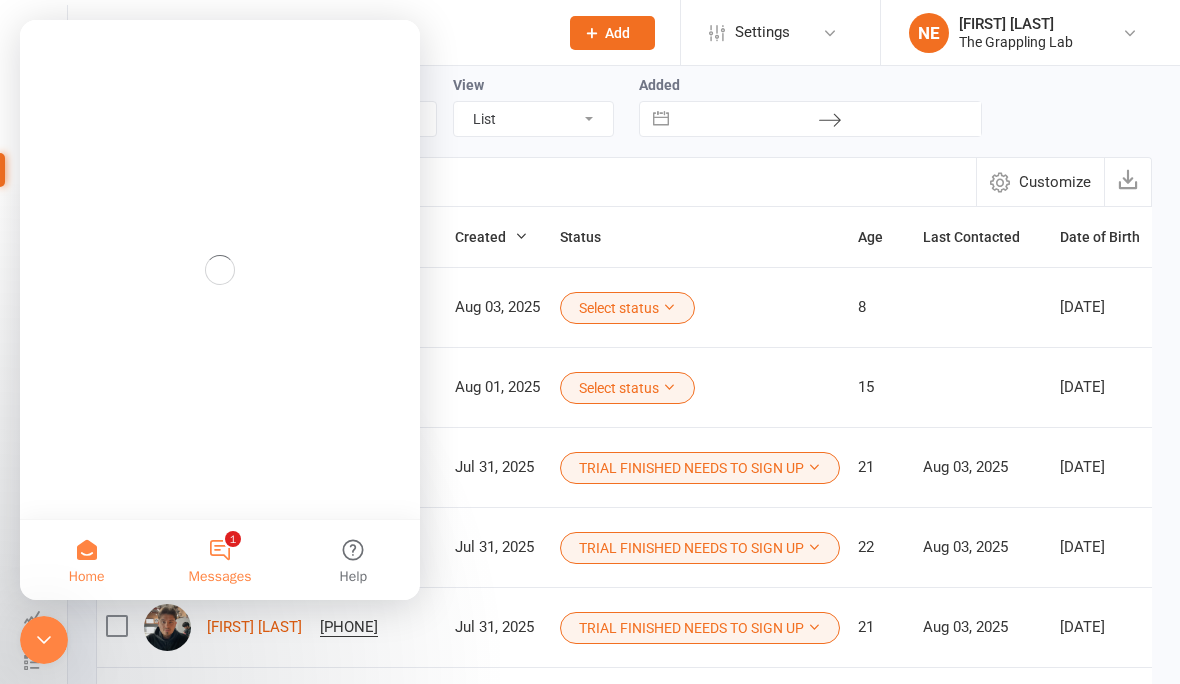 click on "1 Messages" at bounding box center [219, 560] 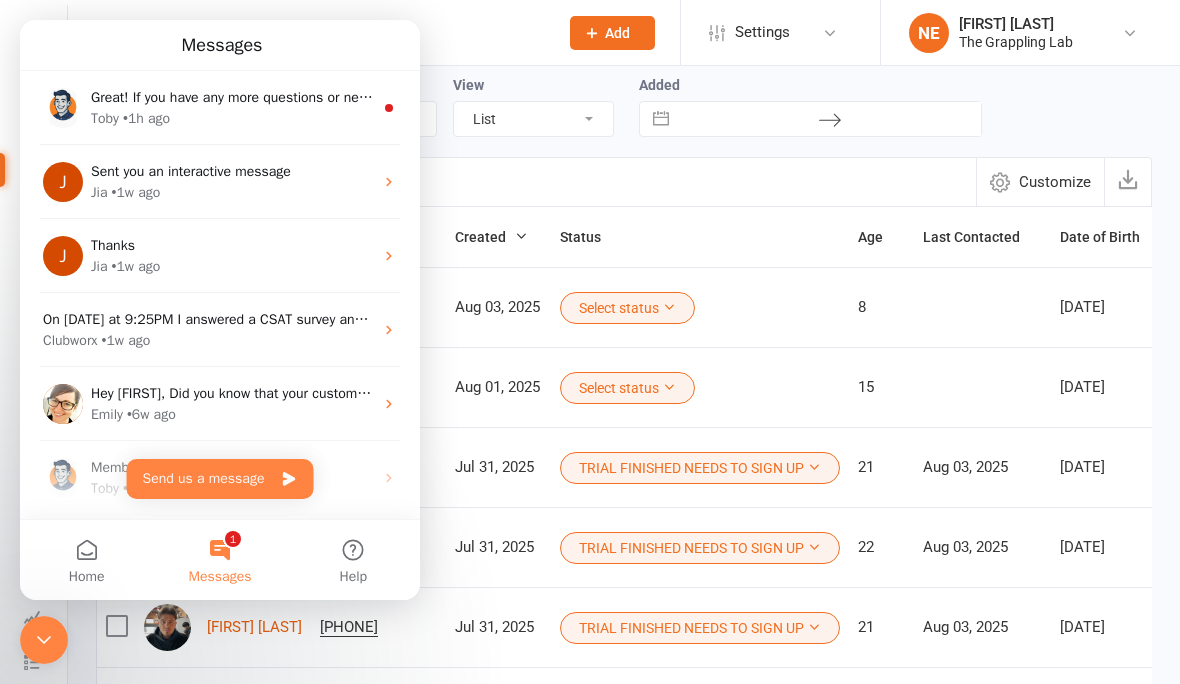 click 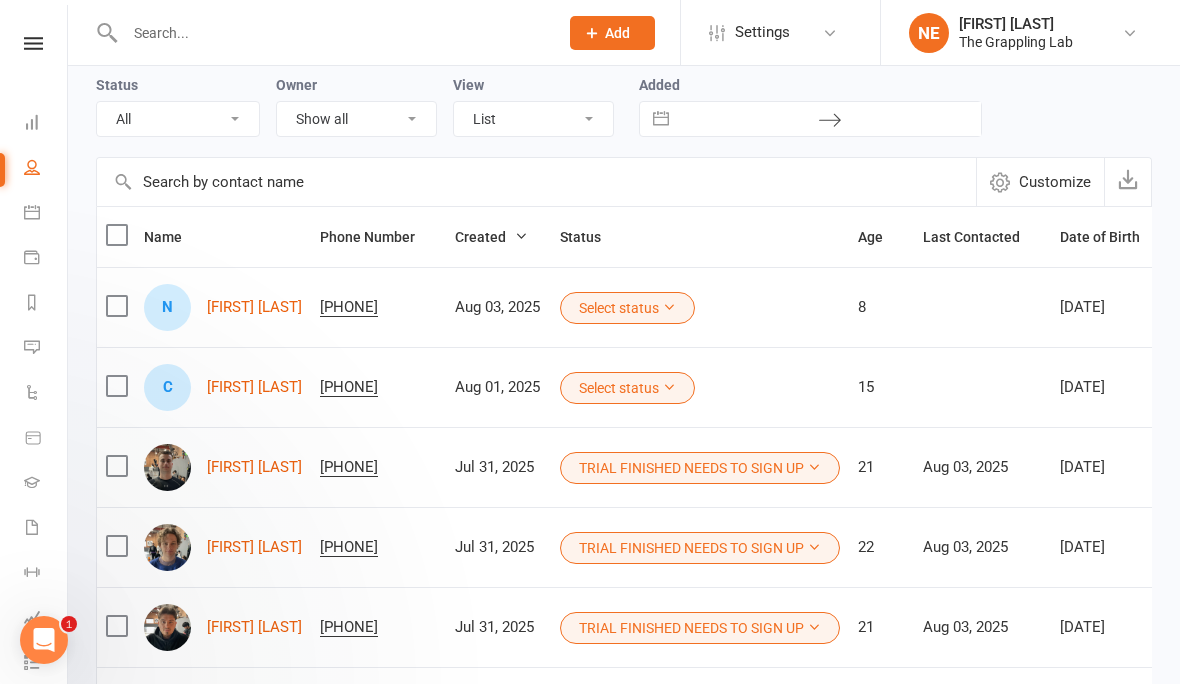 scroll, scrollTop: 0, scrollLeft: 0, axis: both 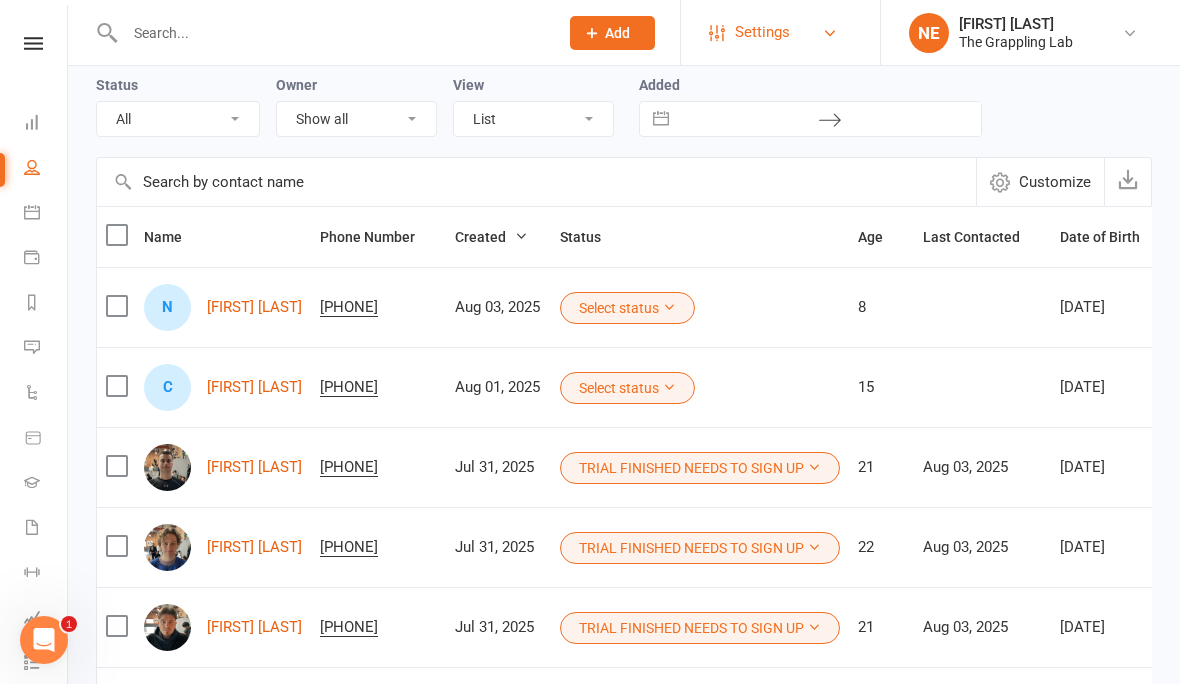 click on "Settings" at bounding box center (778, 32) 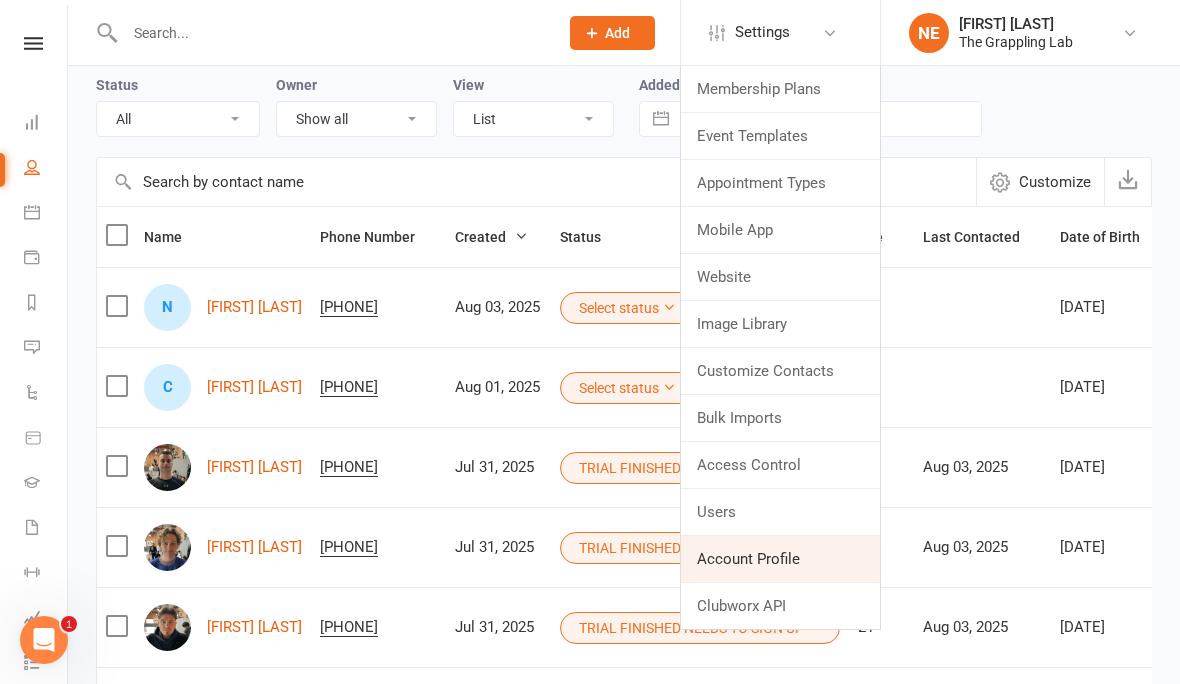 click on "Account Profile" at bounding box center (780, 559) 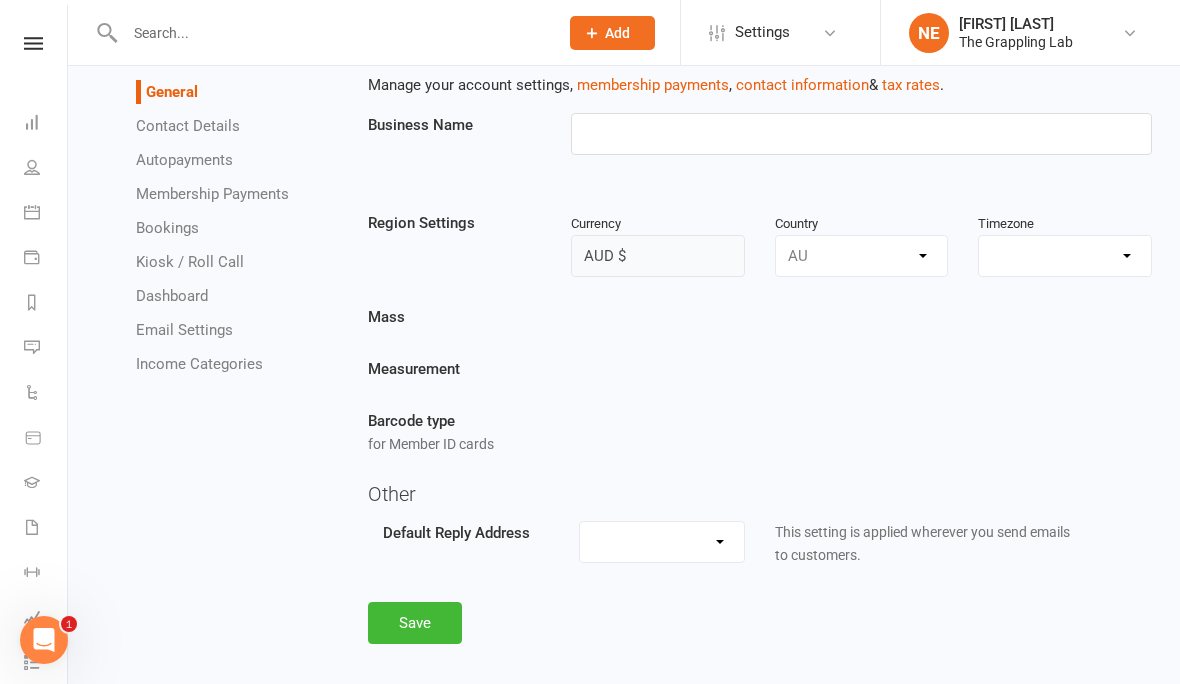 scroll, scrollTop: 0, scrollLeft: 0, axis: both 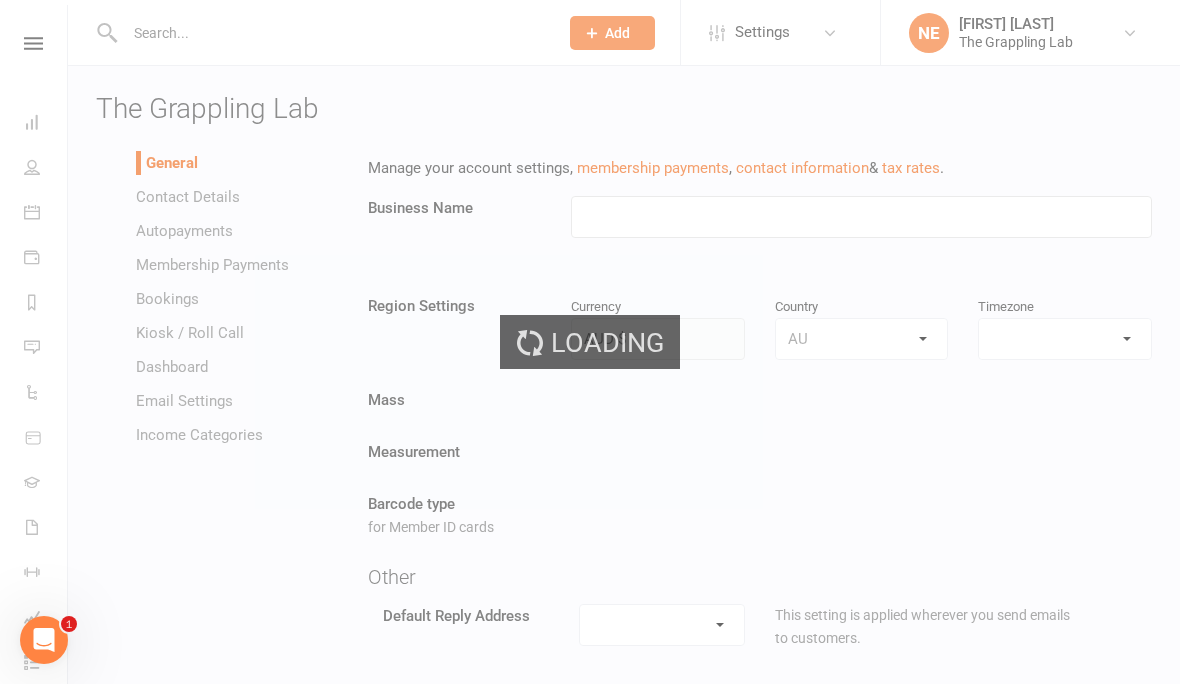 type on "The Grappling Lab" 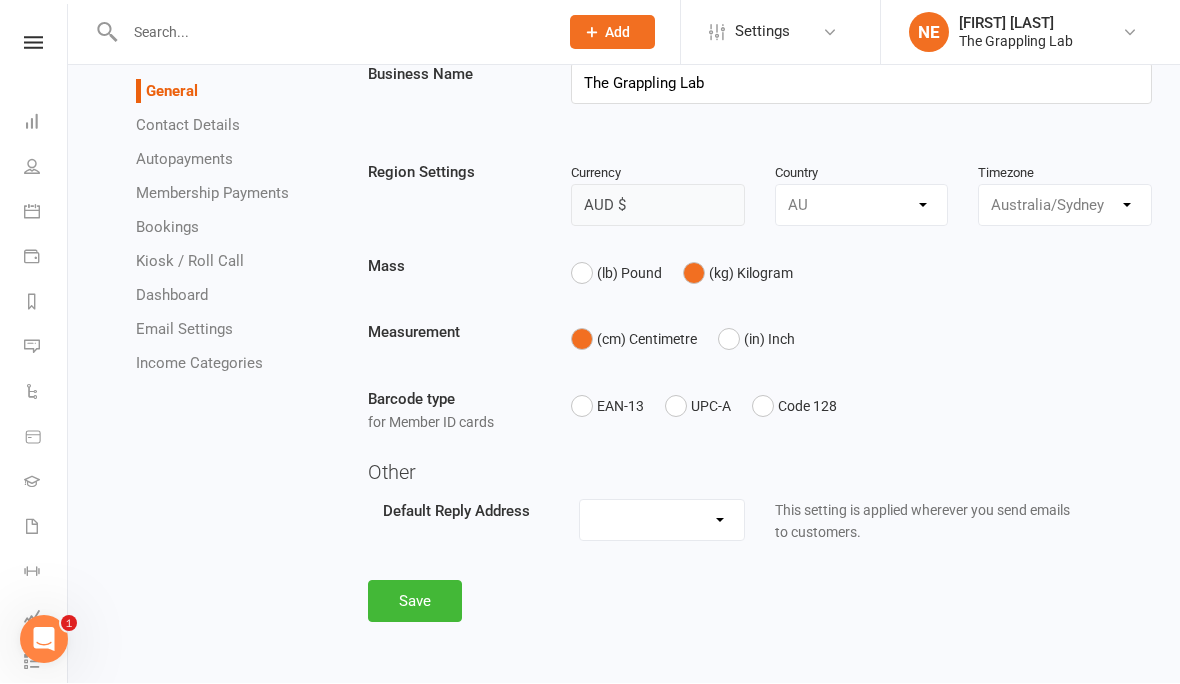 scroll, scrollTop: 147, scrollLeft: 0, axis: vertical 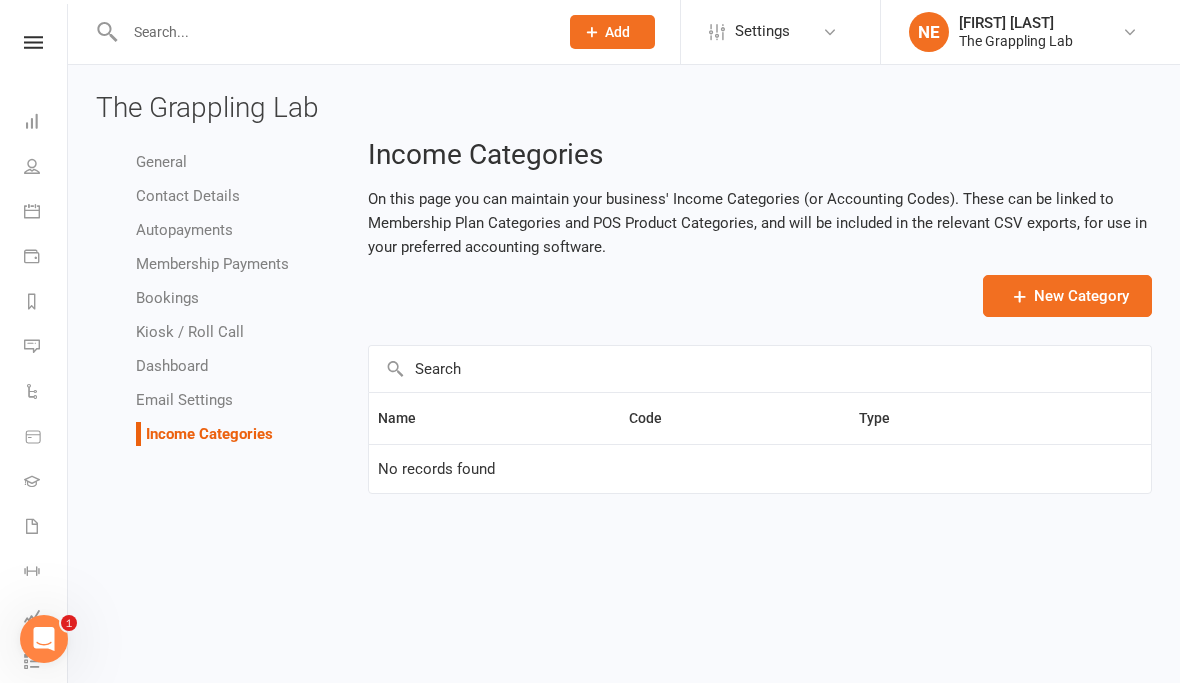 click on "Dashboard" at bounding box center [172, 367] 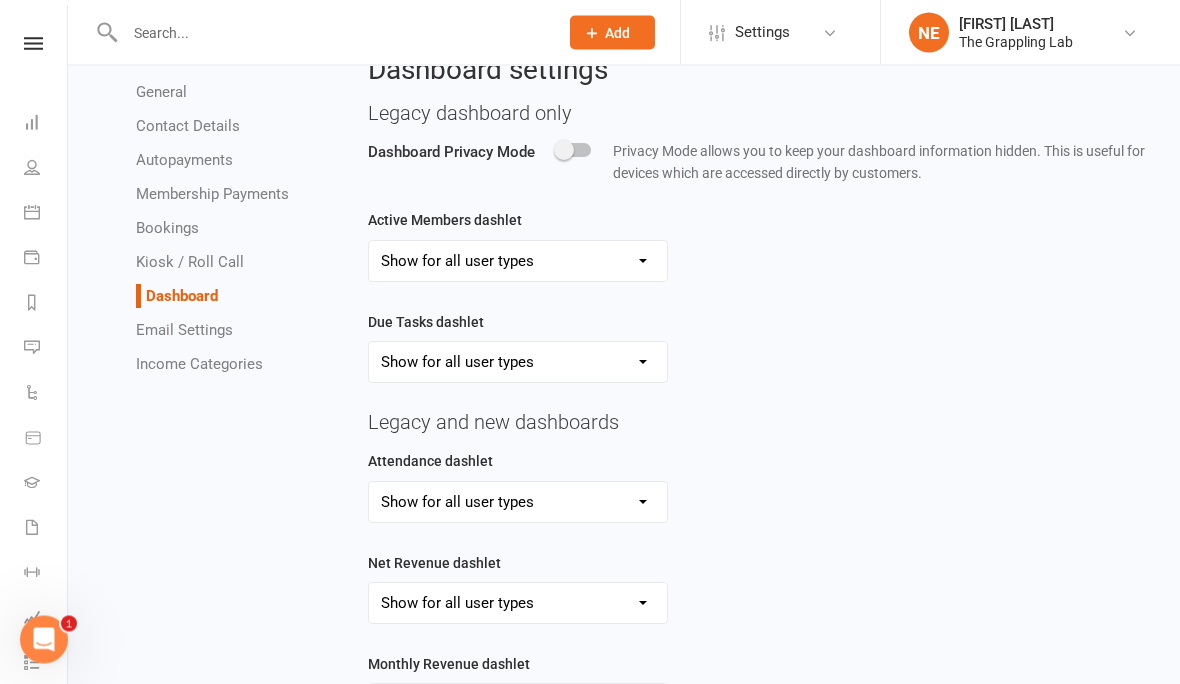 scroll, scrollTop: 88, scrollLeft: 0, axis: vertical 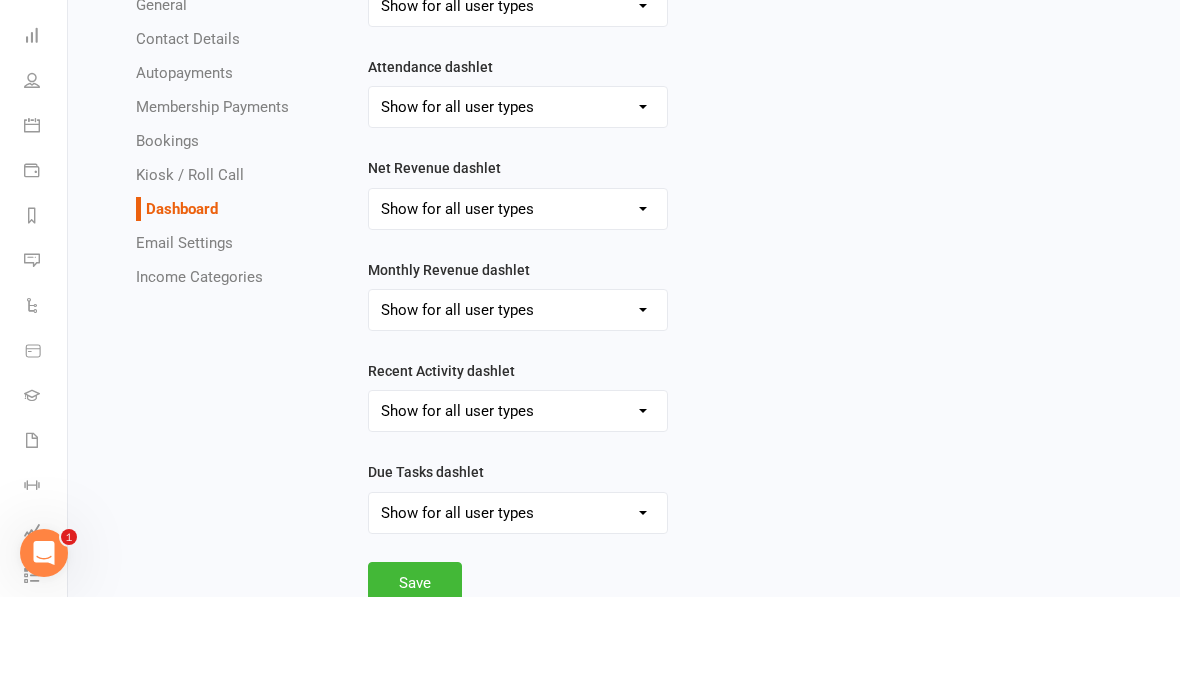 click on "Show for all user types Hide for all user types Show for Account Owners only" at bounding box center [518, 397] 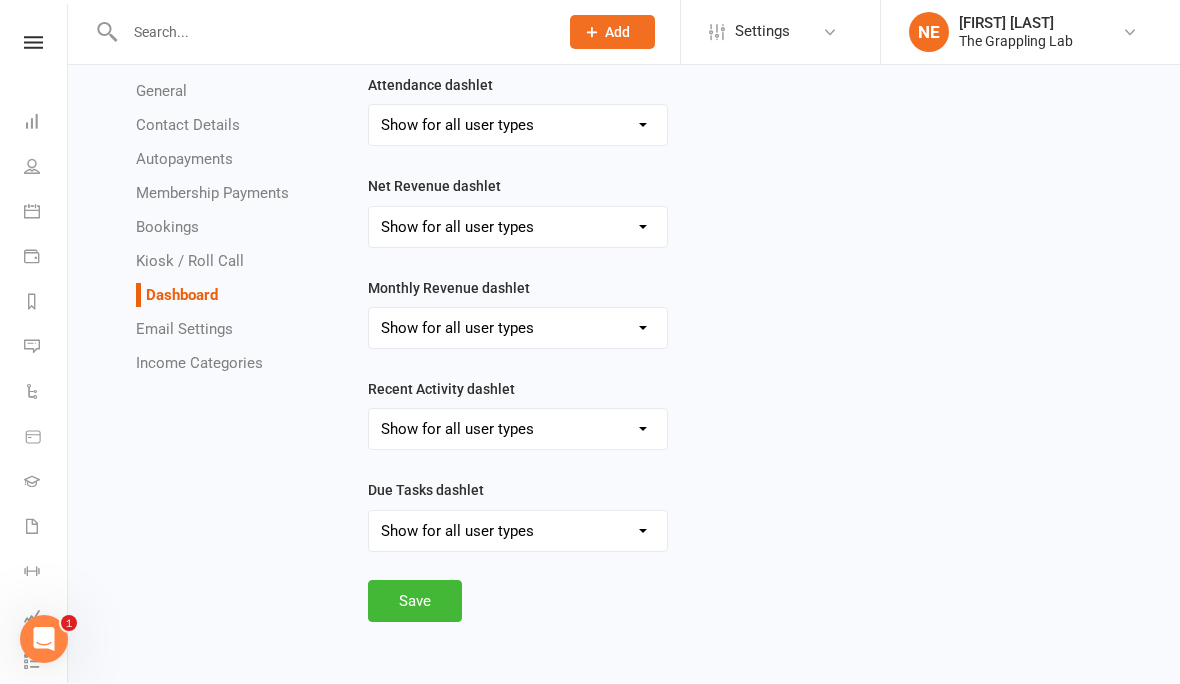 click on "Show for all user types Hide for all user types Show for Account Owners only" at bounding box center [518, 329] 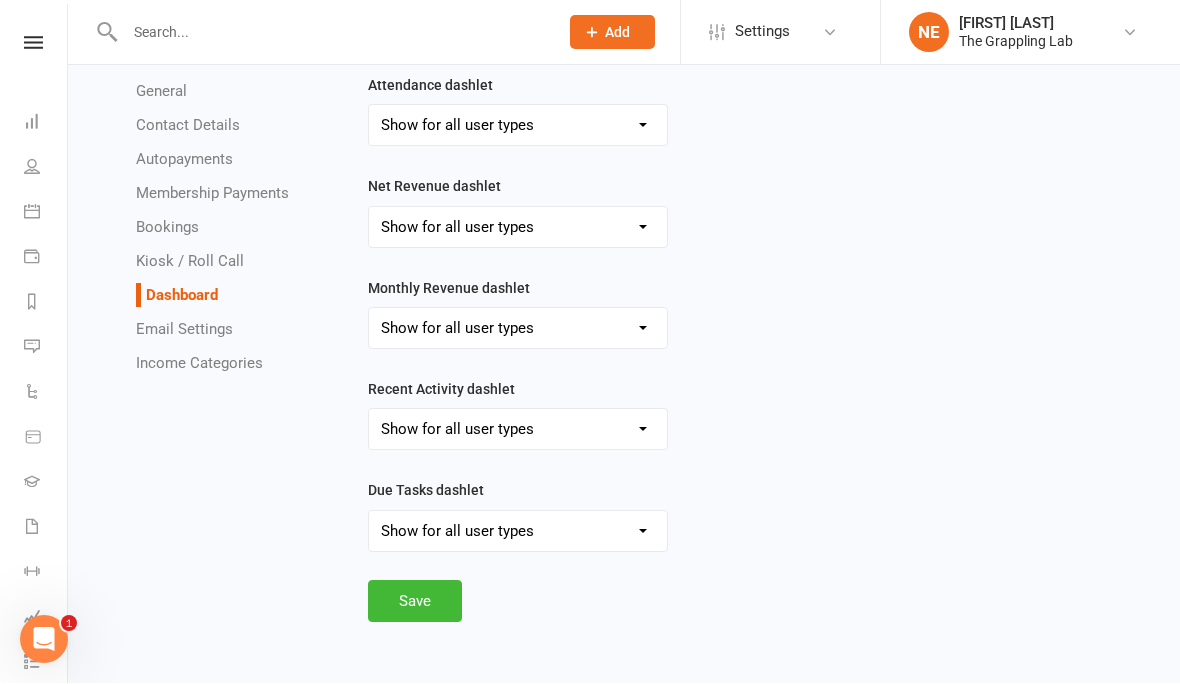 select on "show_monthly_revenue_for_owners_only" 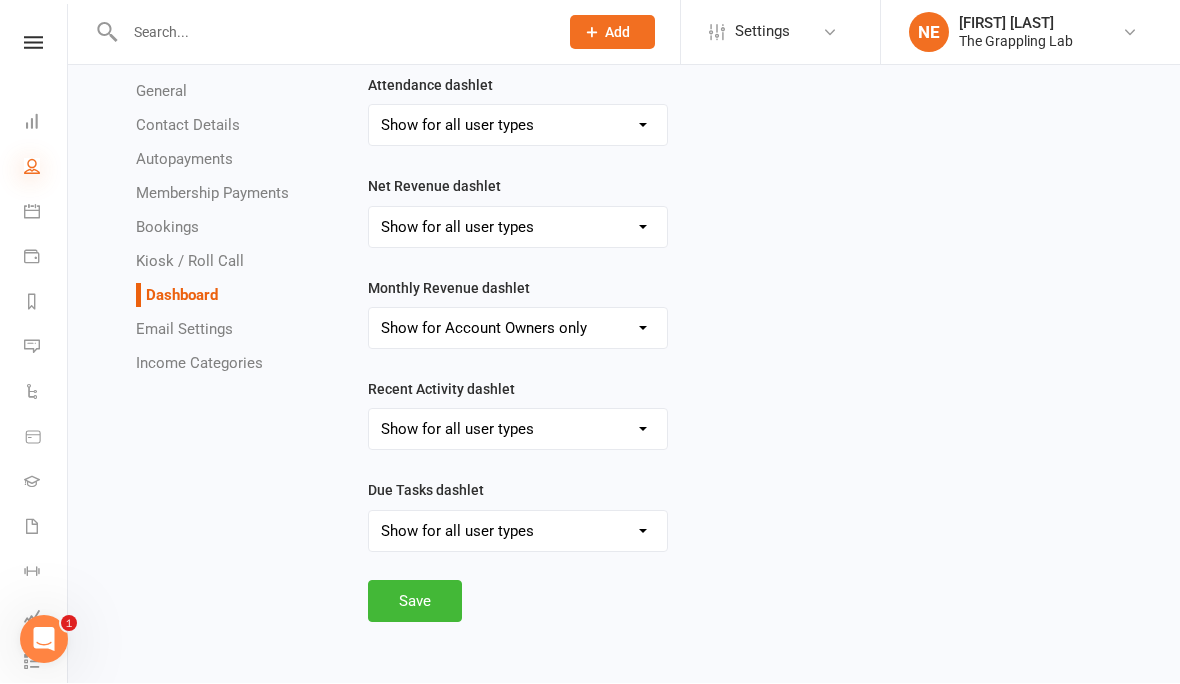 click at bounding box center [32, 167] 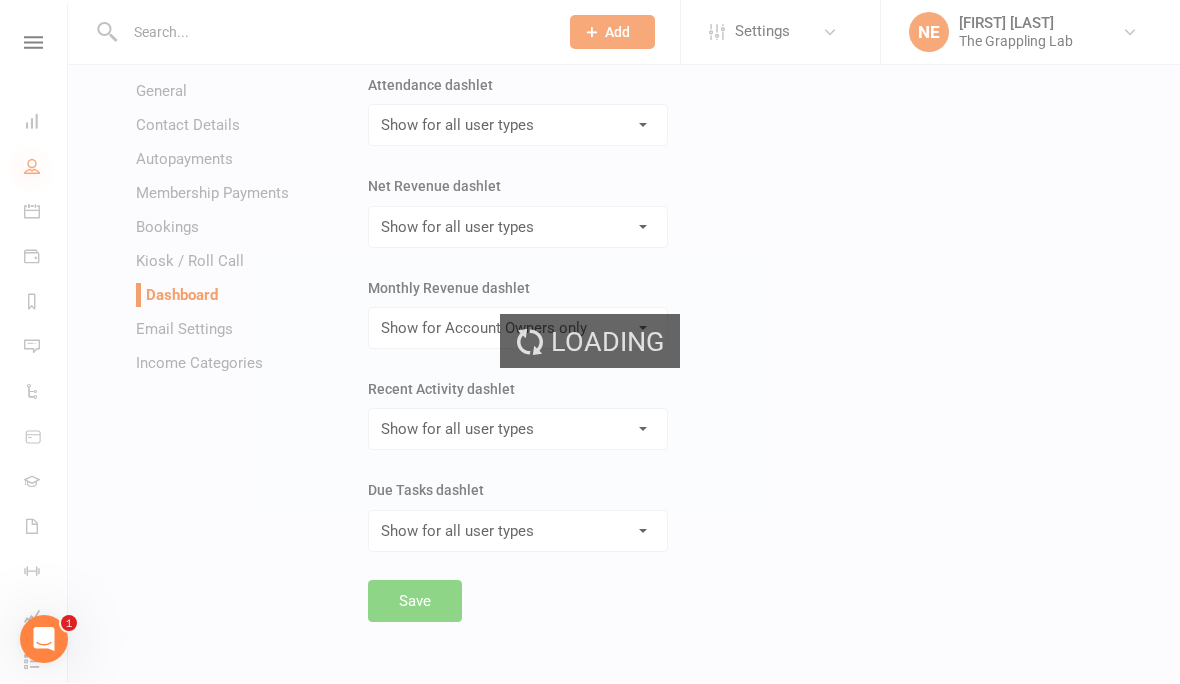 select on "100" 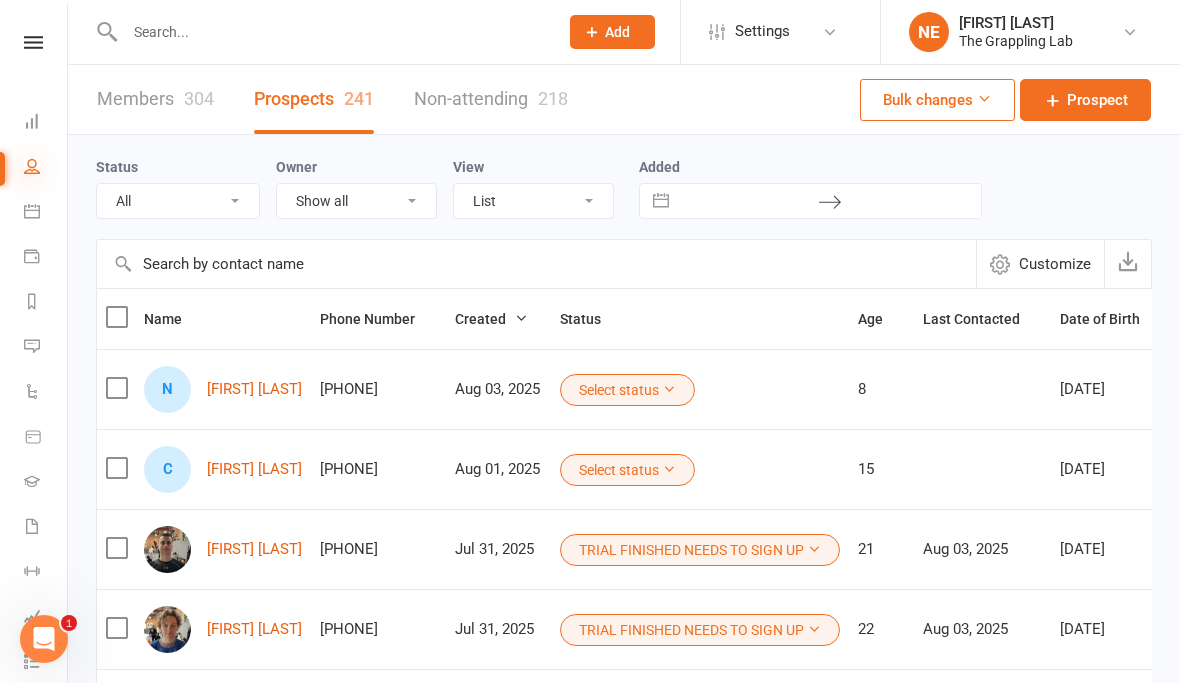 scroll, scrollTop: 1, scrollLeft: 0, axis: vertical 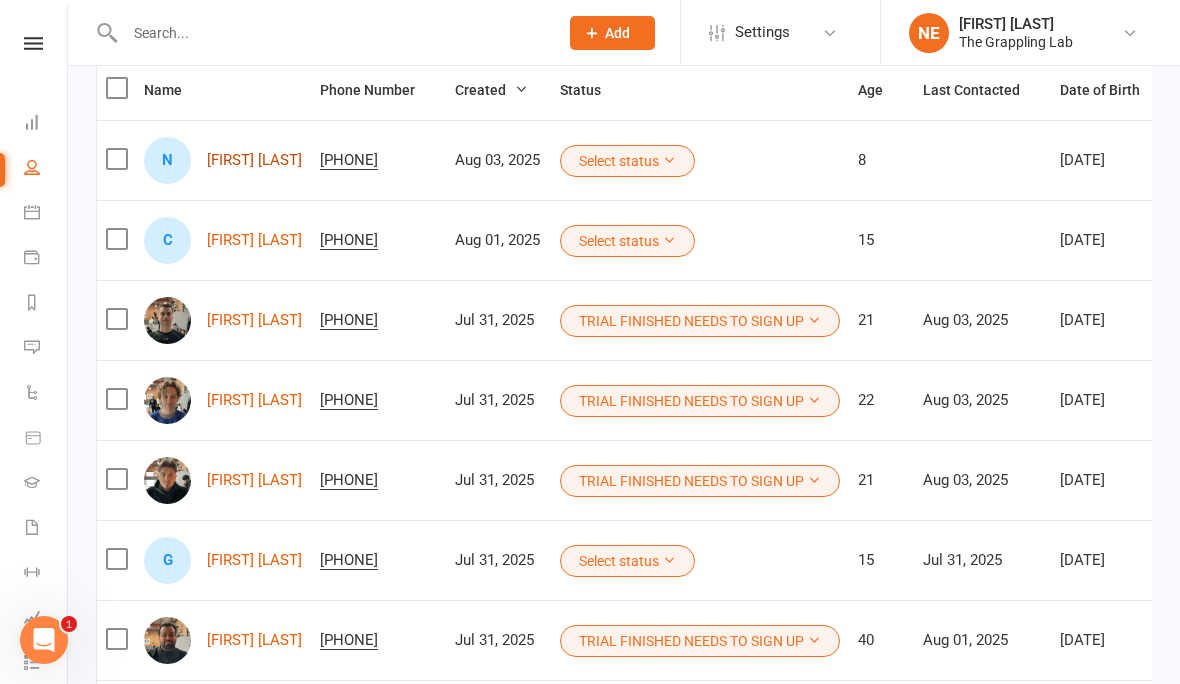 click on "Nirvana Allen" at bounding box center (254, 160) 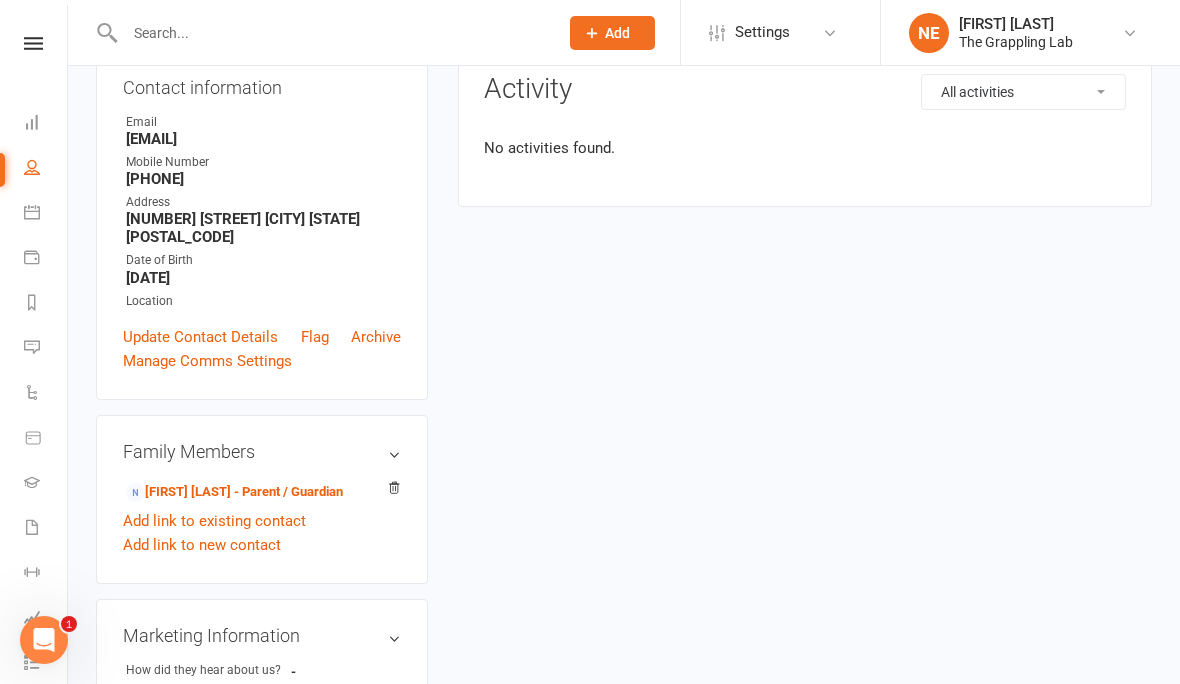 scroll, scrollTop: 0, scrollLeft: 0, axis: both 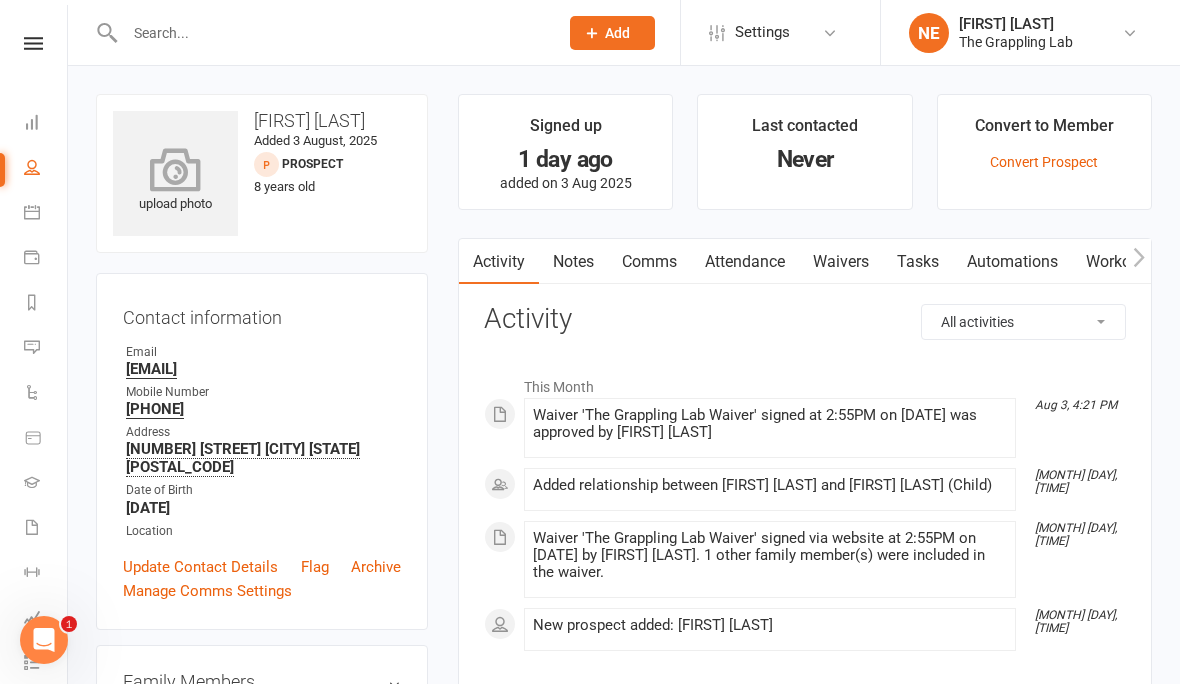 click at bounding box center (176, 169) 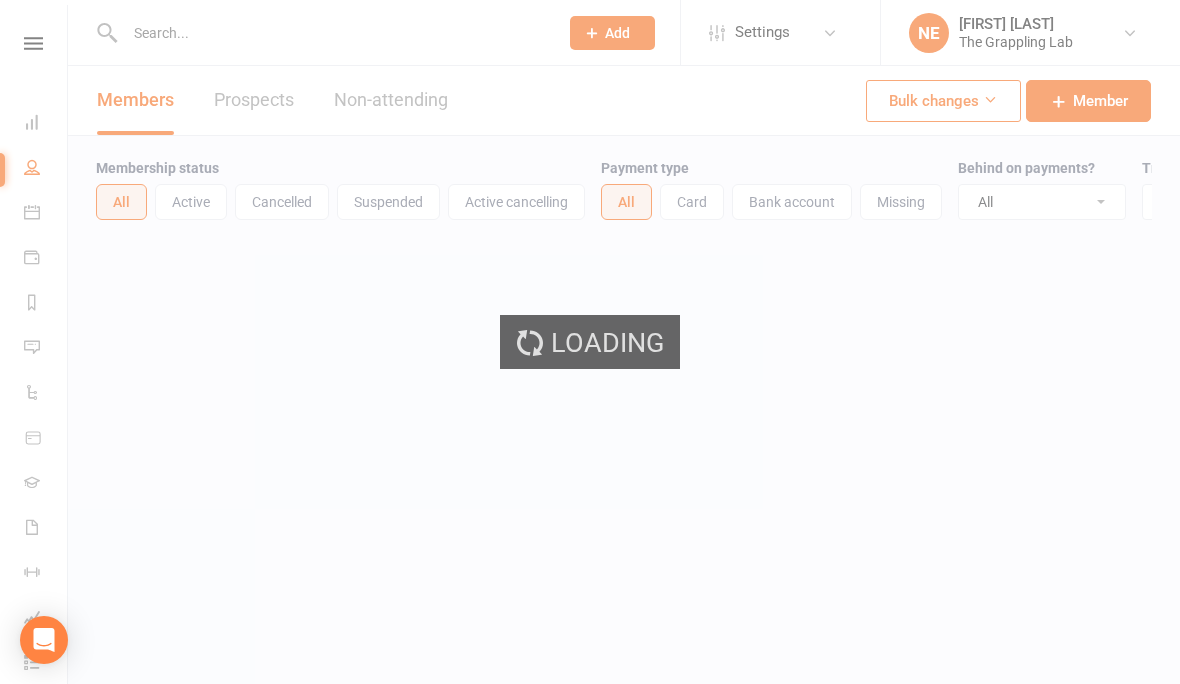 select on "100" 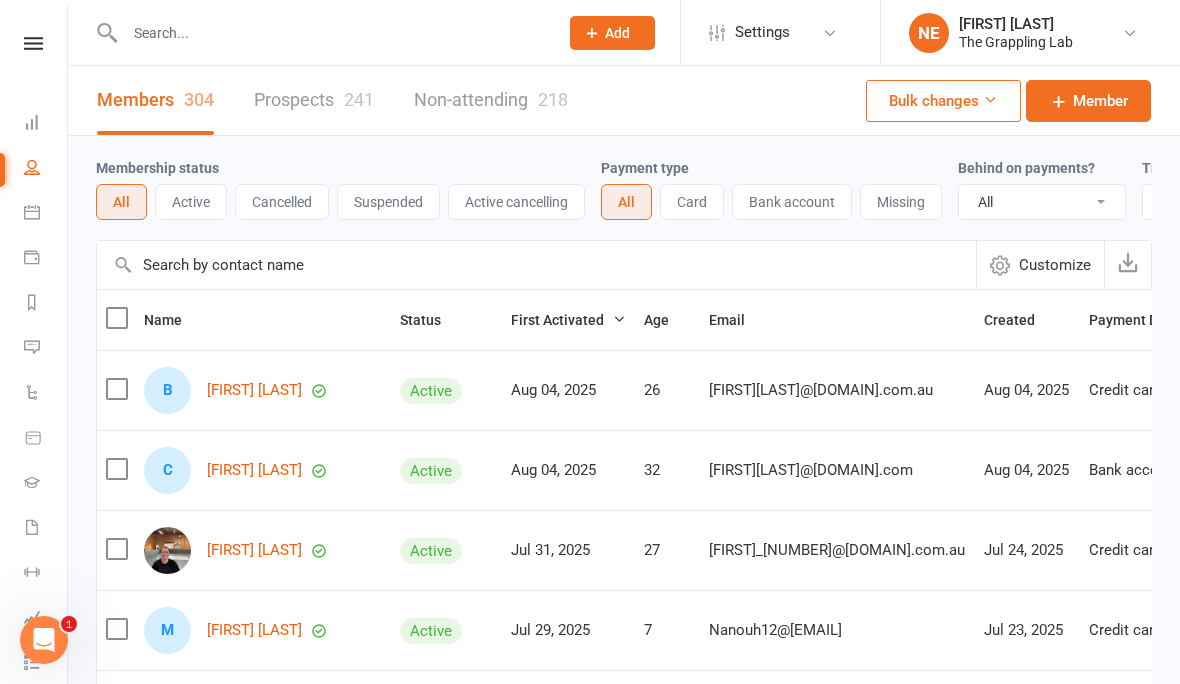 scroll, scrollTop: 0, scrollLeft: 0, axis: both 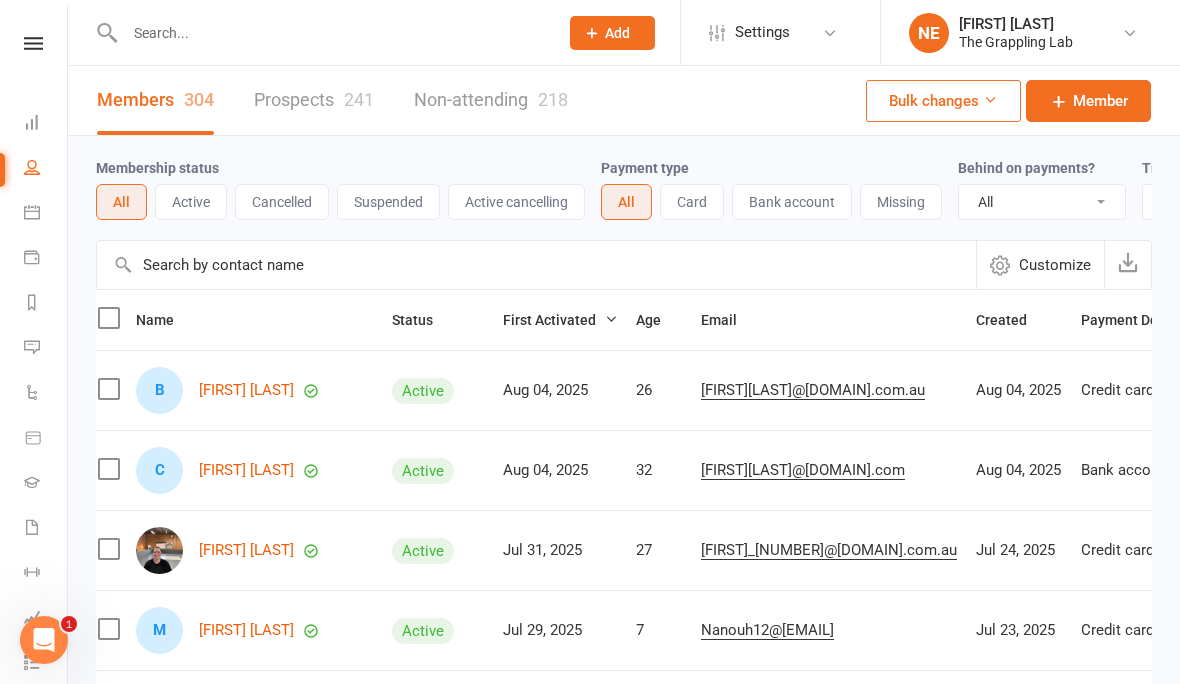 click on "[GENERAL_TERM] [NUMBER]" at bounding box center [314, 100] 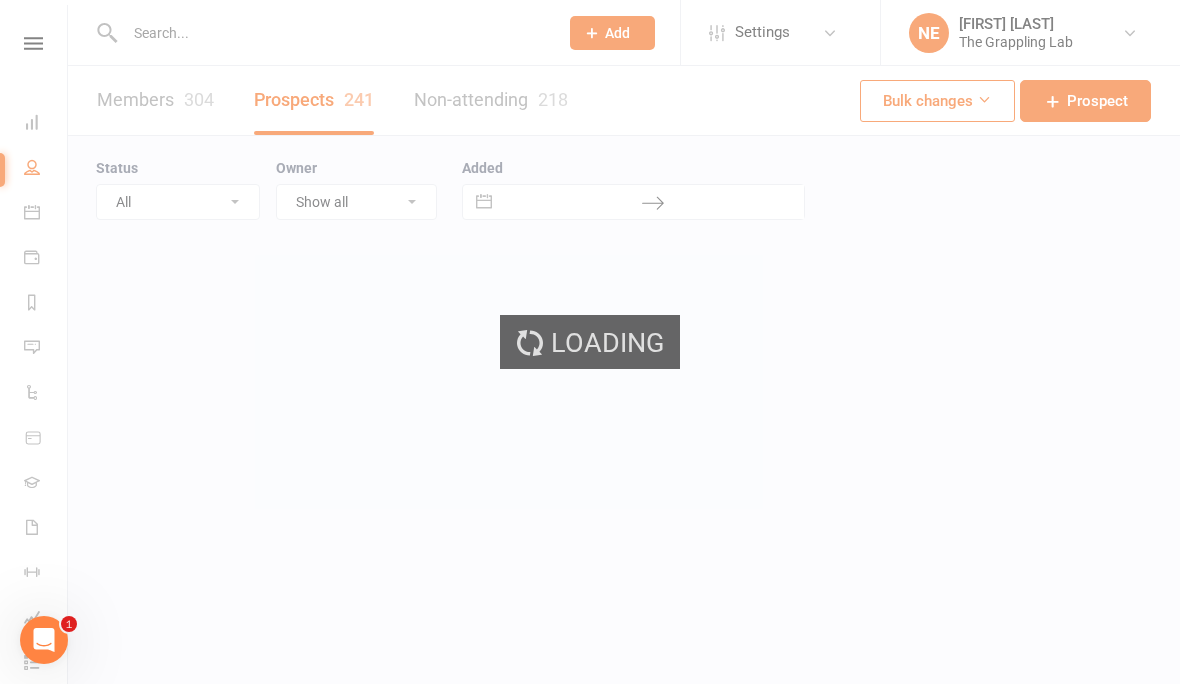 select on "100" 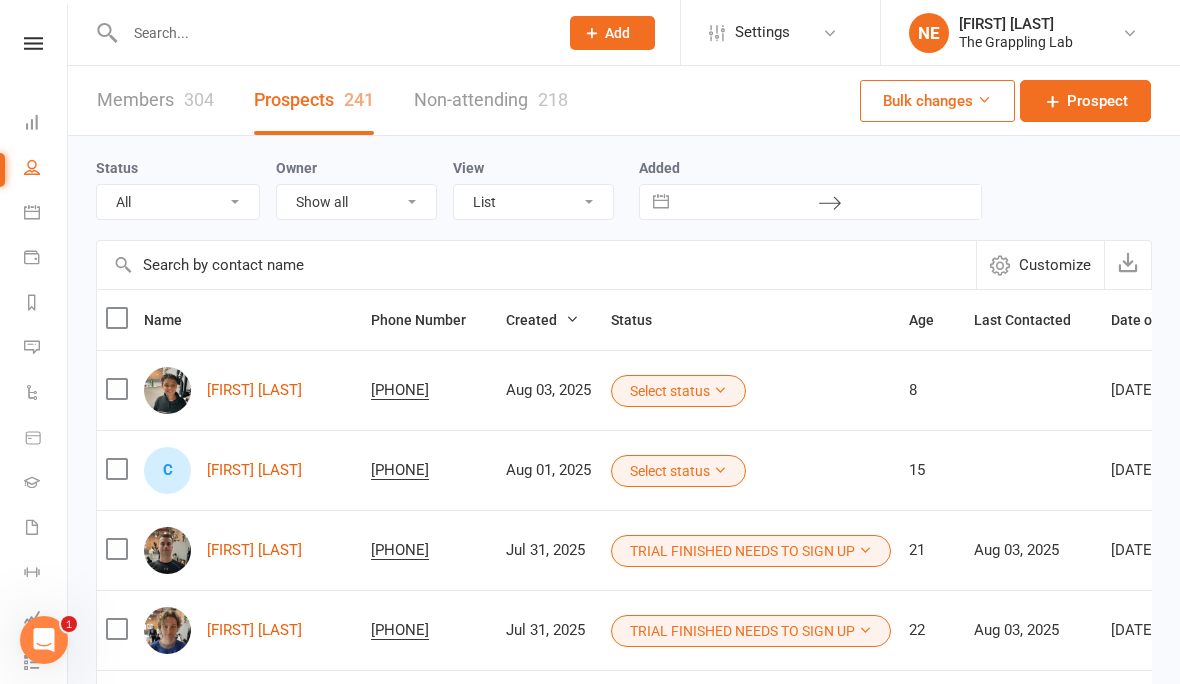 click on "Select status" at bounding box center (678, 391) 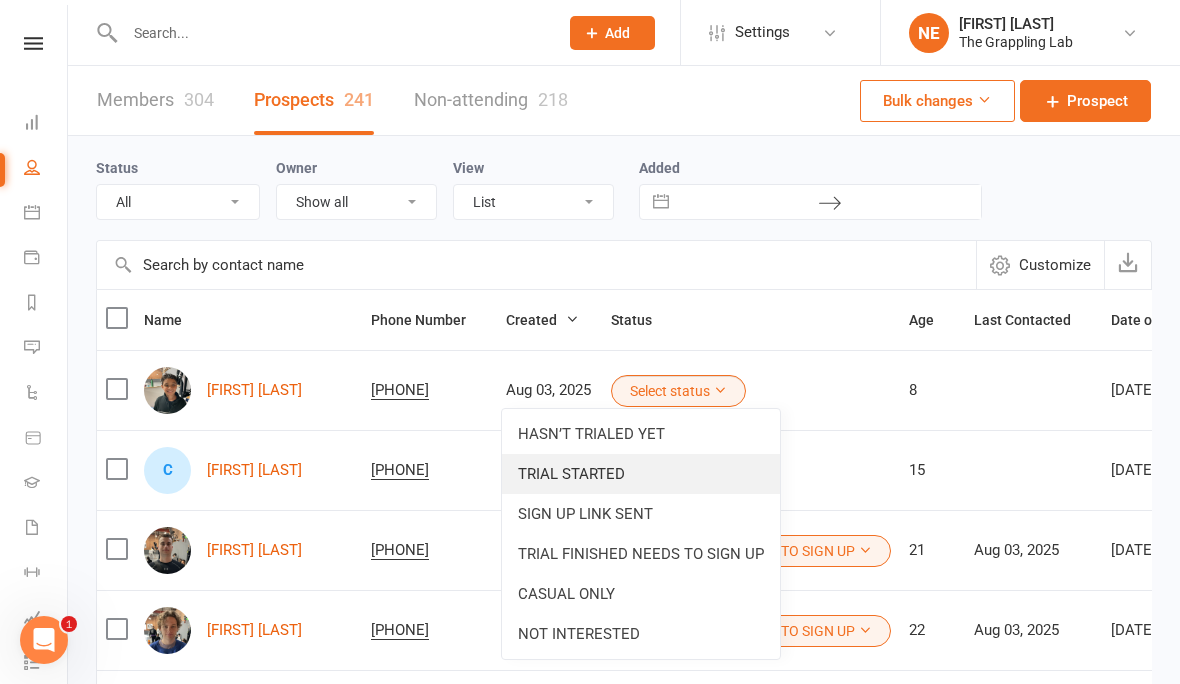 click on "TRIAL STARTED" at bounding box center (641, 474) 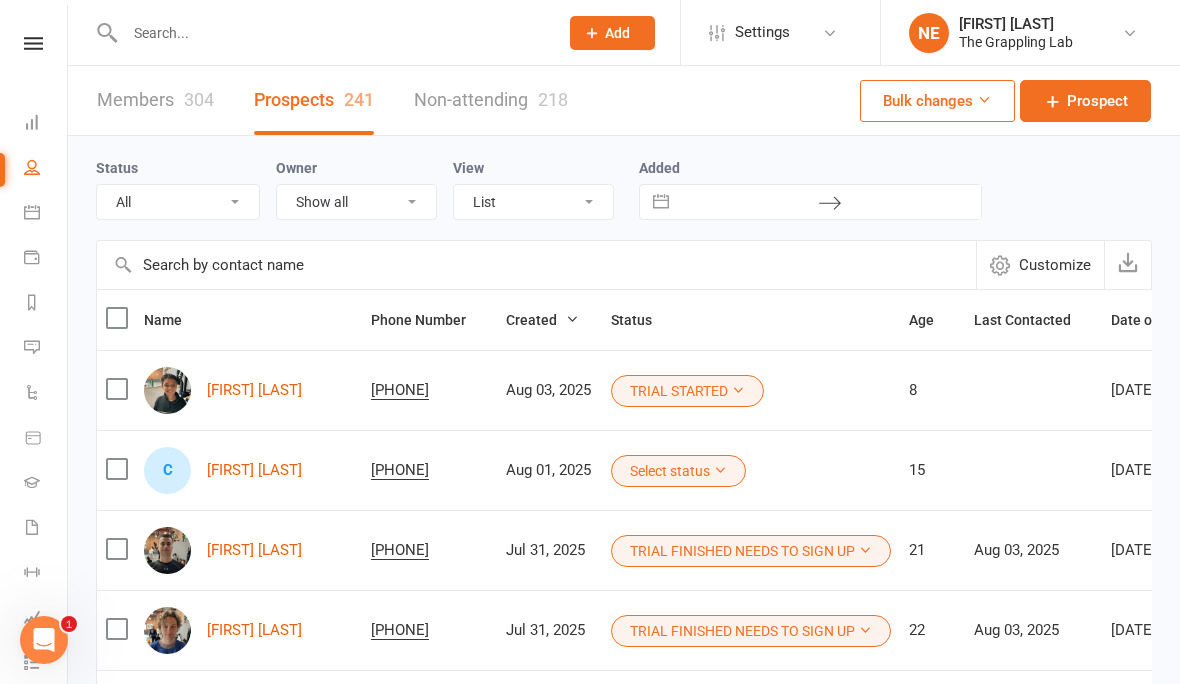scroll, scrollTop: 87, scrollLeft: 0, axis: vertical 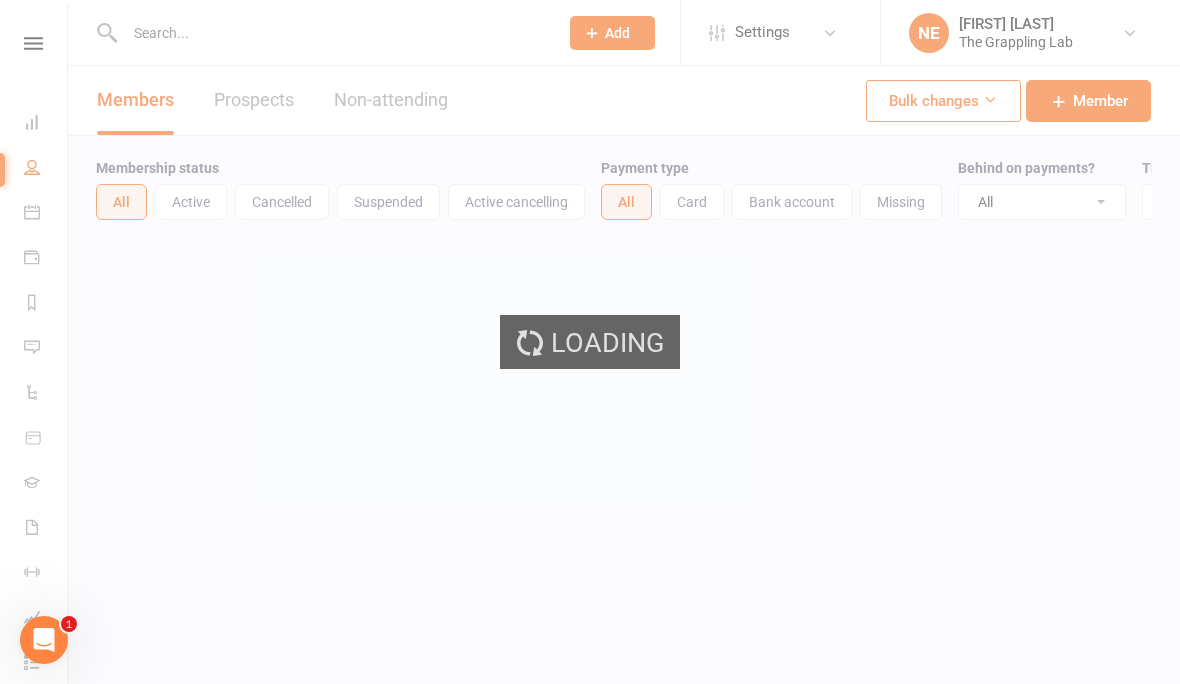 select on "100" 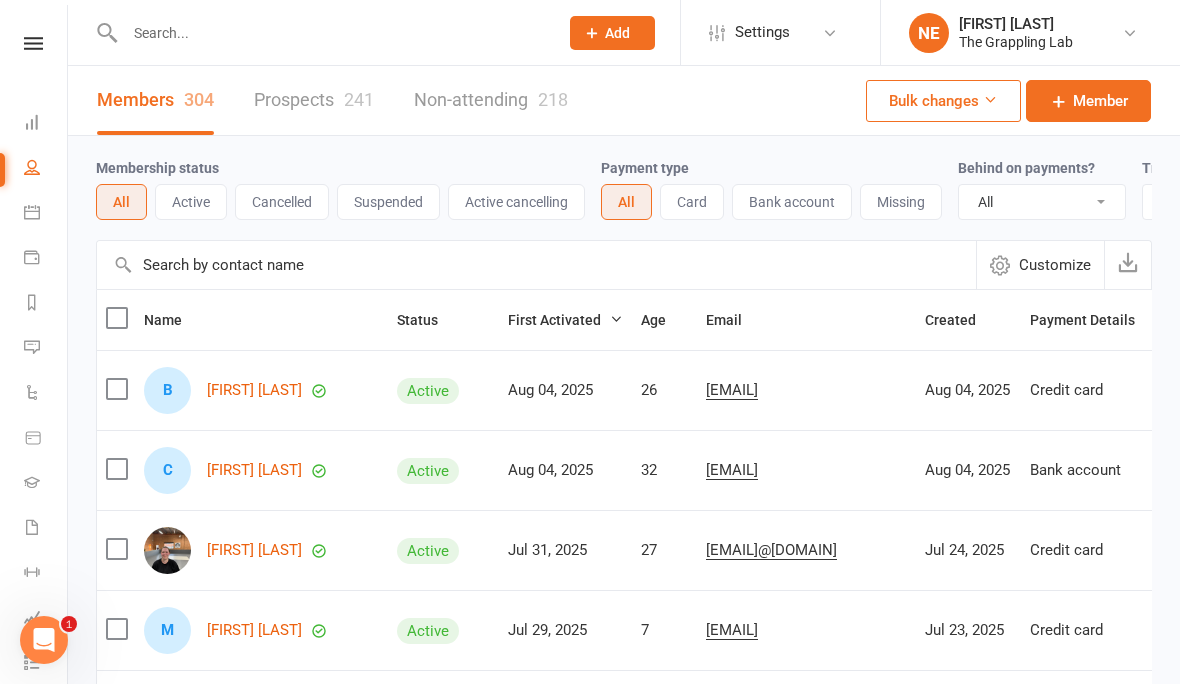 click on "Prospects 241" at bounding box center (314, 100) 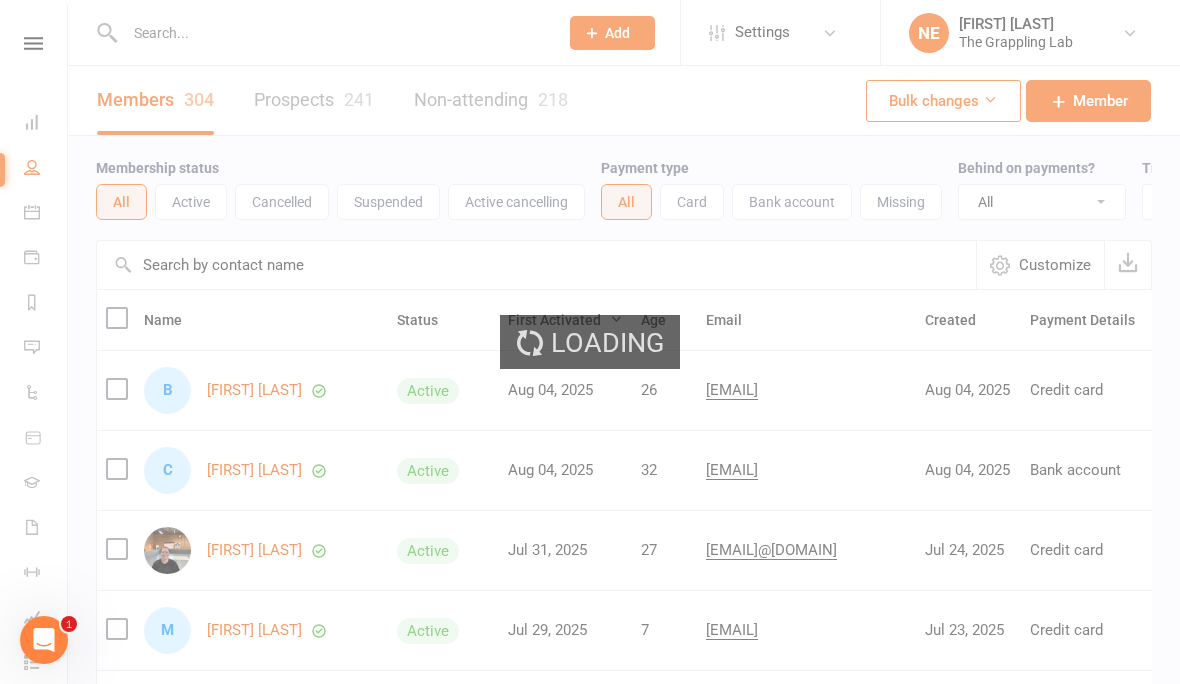 select on "100" 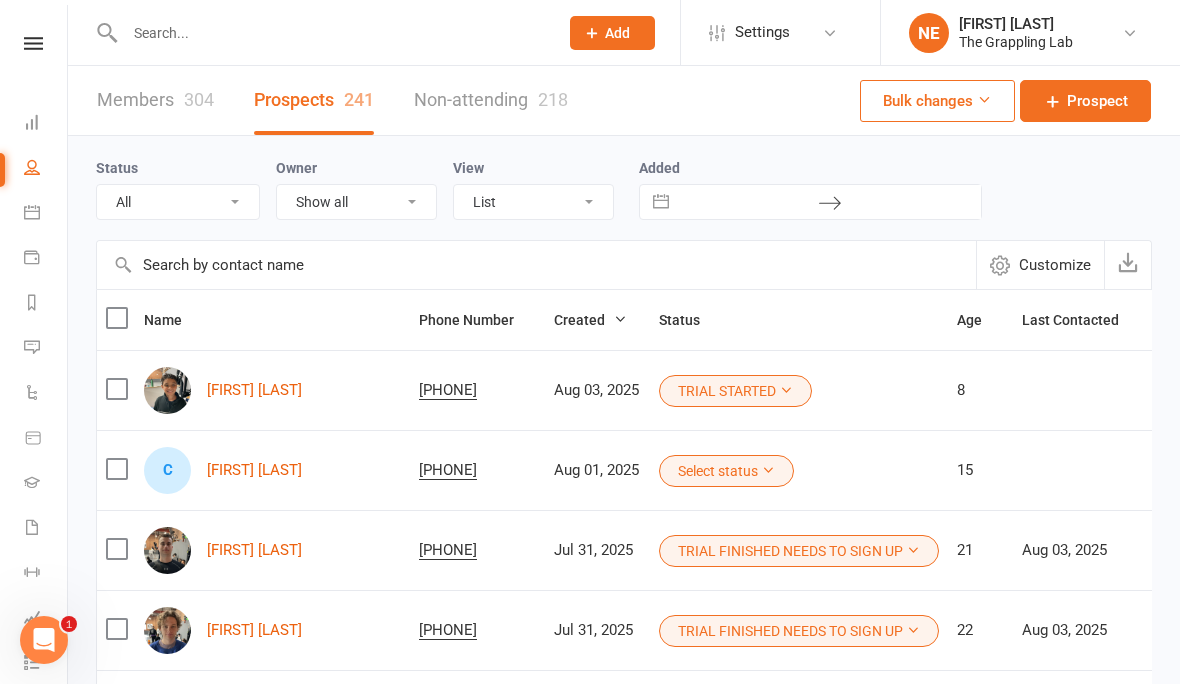 scroll, scrollTop: 41, scrollLeft: 0, axis: vertical 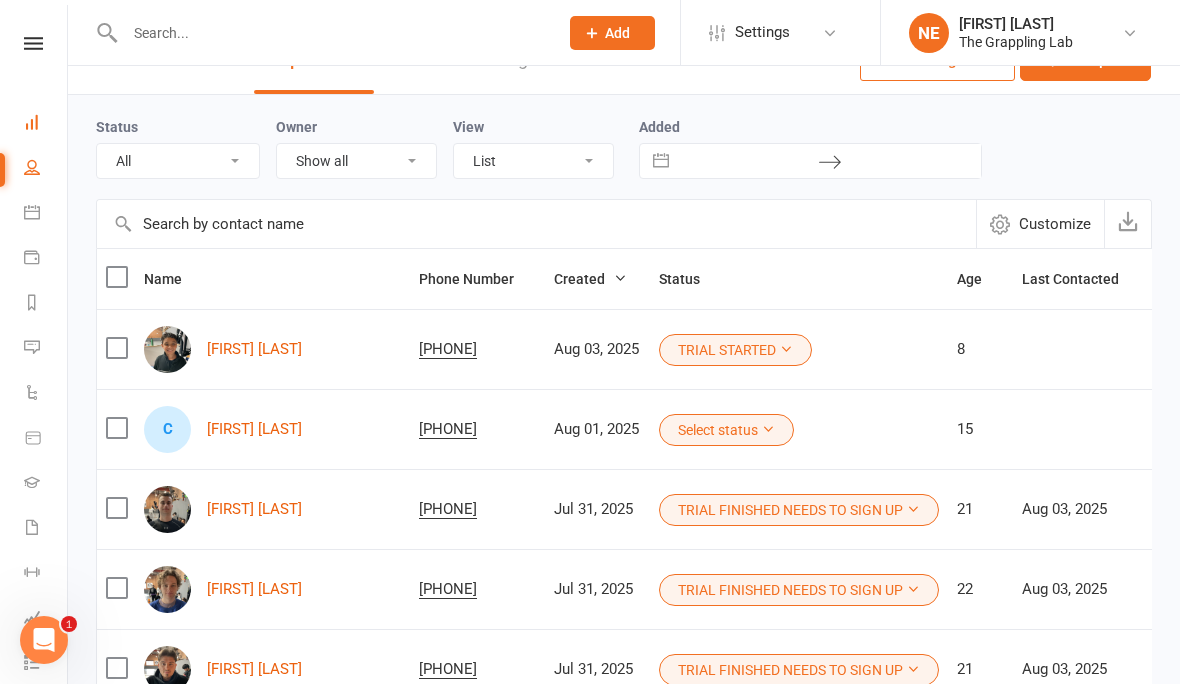 click on "Dashboard" at bounding box center [46, 124] 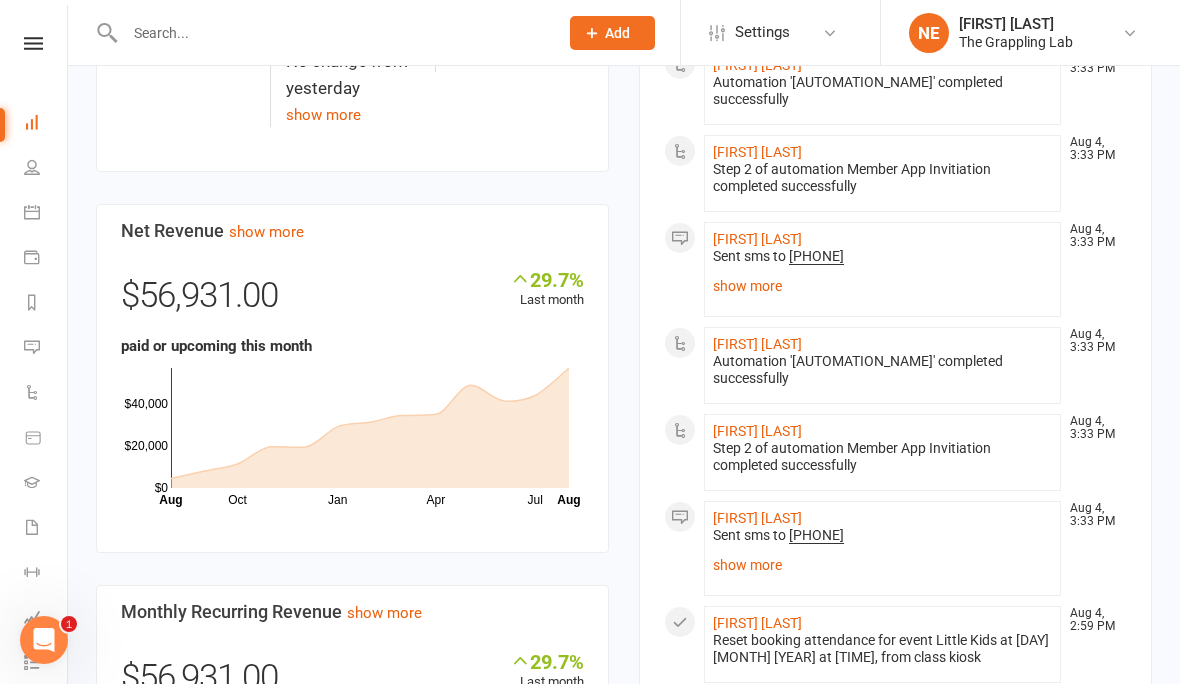 scroll, scrollTop: 1077, scrollLeft: 0, axis: vertical 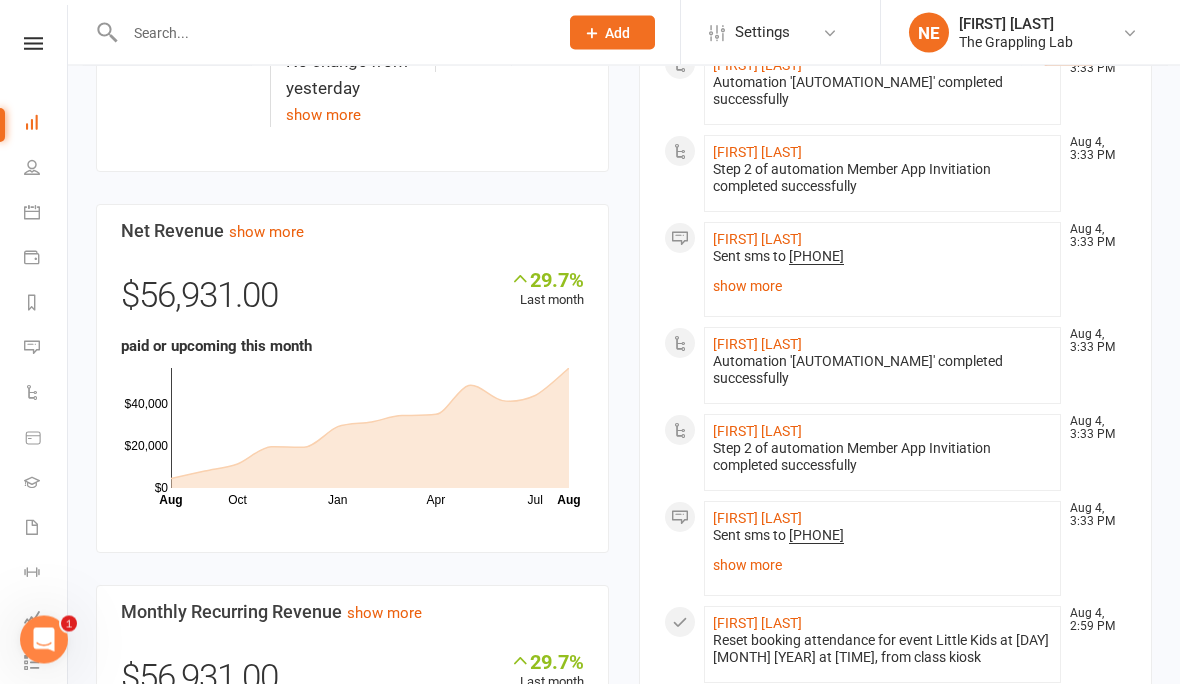 click on "Net Revenue show more 29.7% Last month $56,931.00 paid or upcoming this month Oct Jan Apr Jul Month Aug Aug $0 $20,000 $40,000" 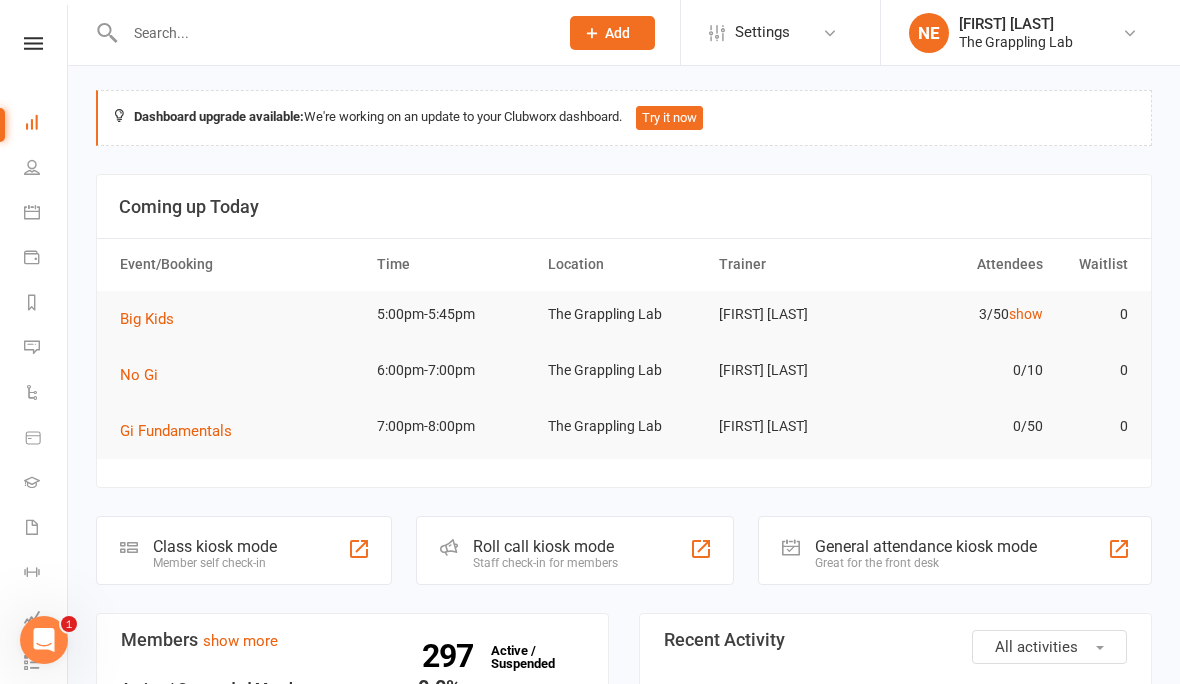 scroll, scrollTop: 0, scrollLeft: 0, axis: both 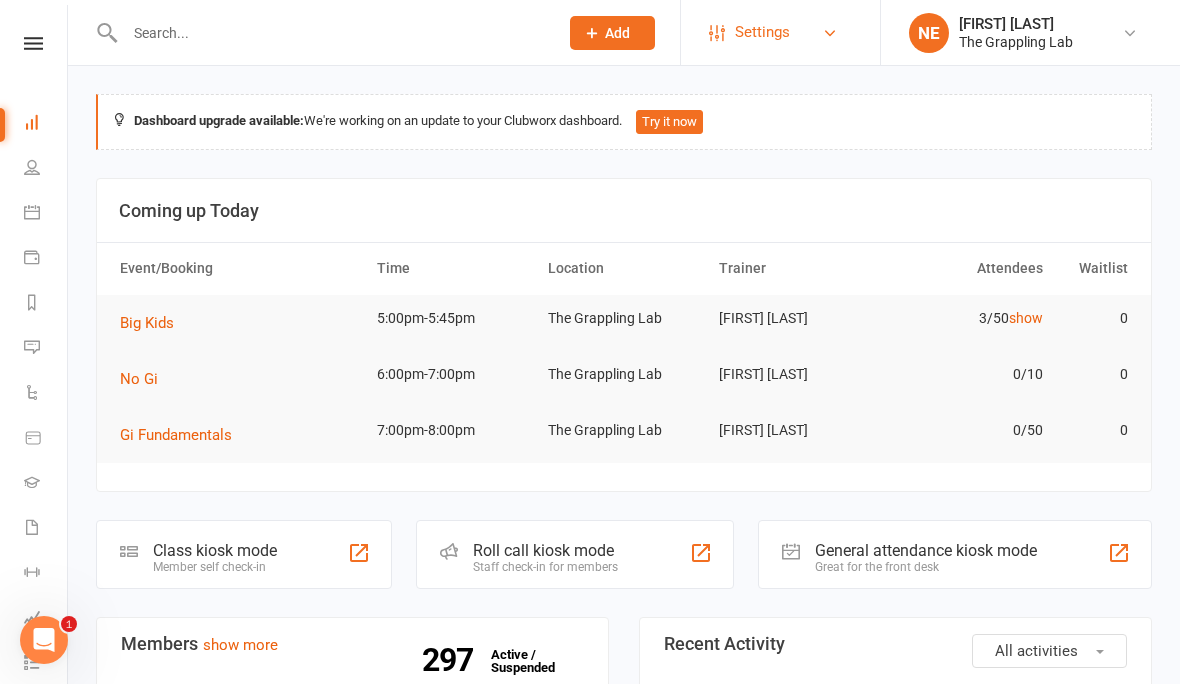 click on "Settings" at bounding box center [762, 32] 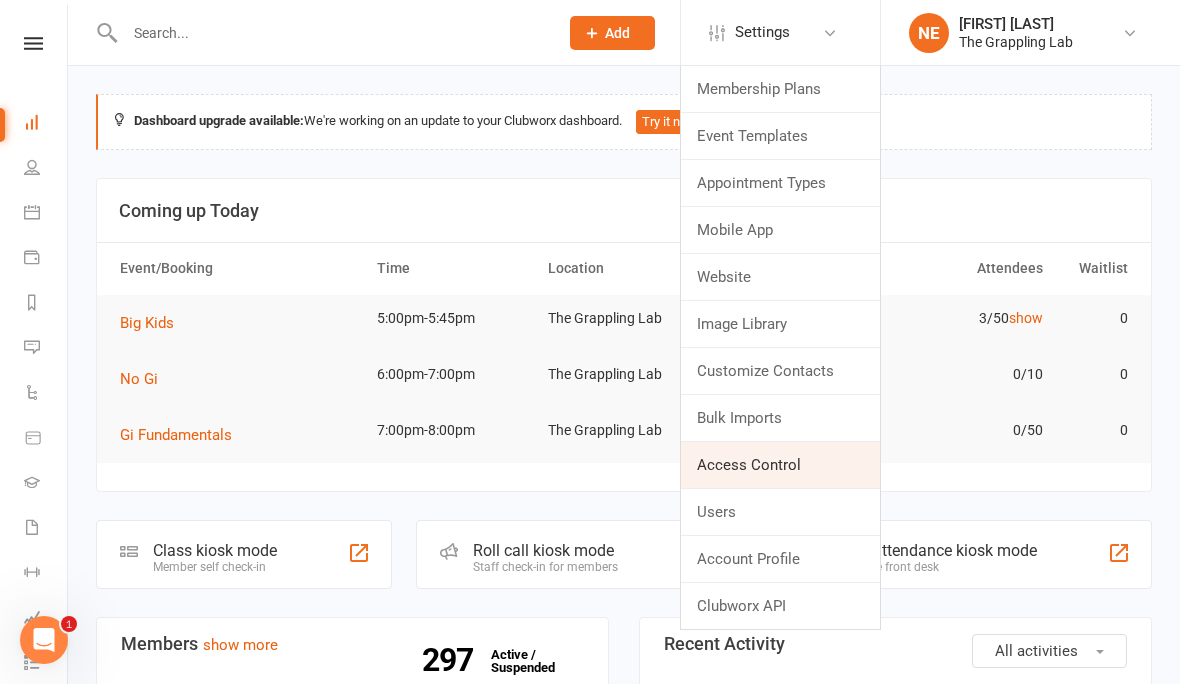 click on "Access Control" at bounding box center [780, 465] 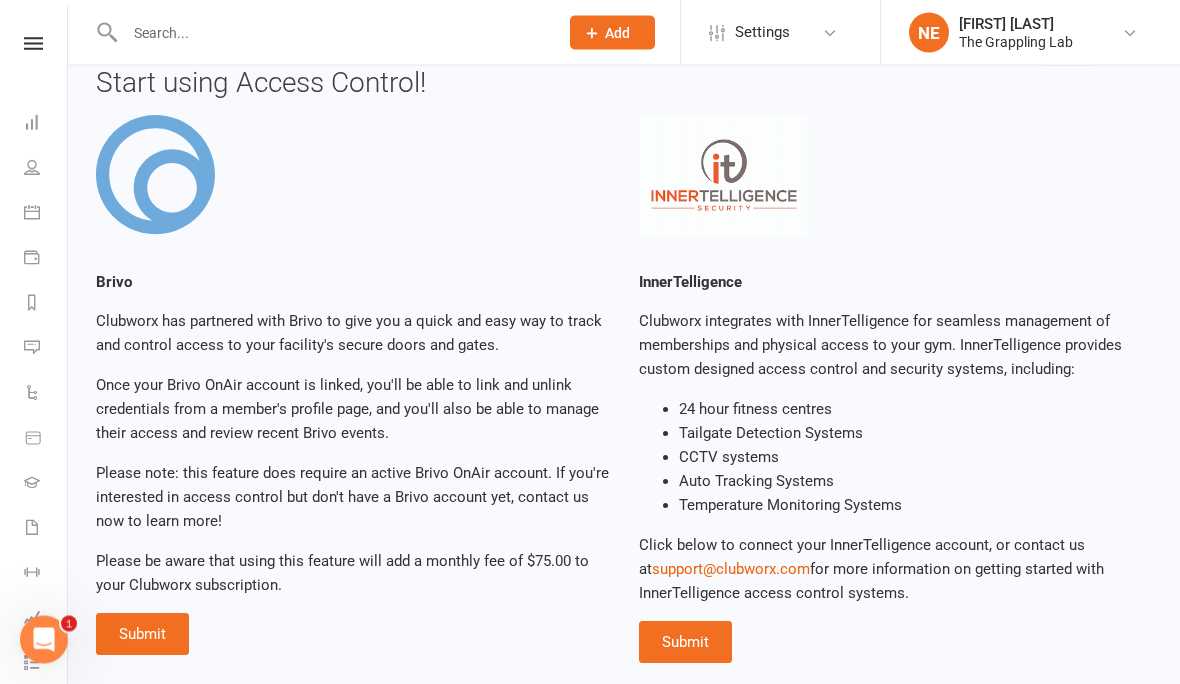 scroll, scrollTop: 0, scrollLeft: 0, axis: both 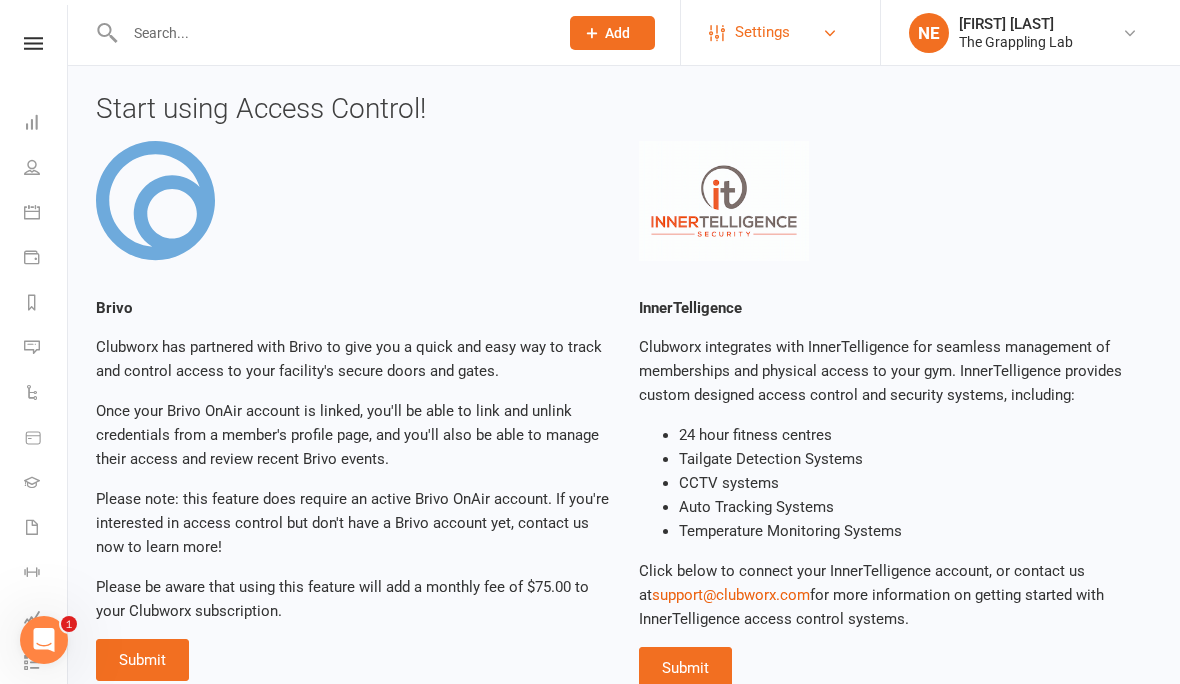 click on "Settings" at bounding box center [778, 32] 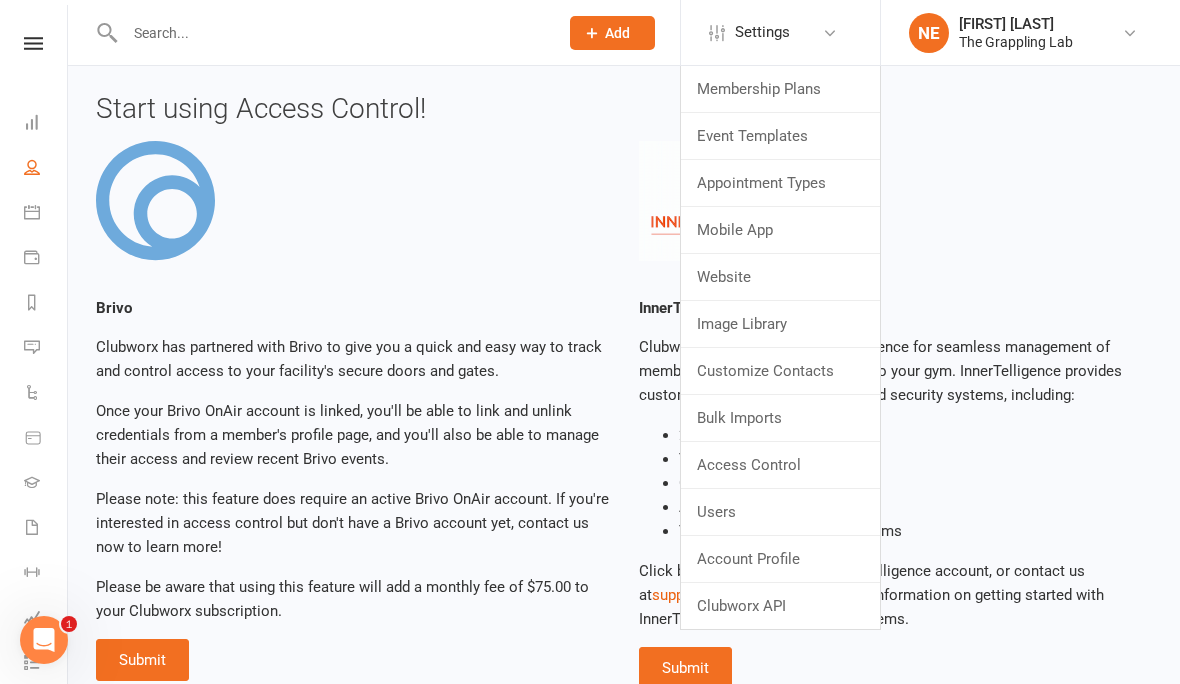 click on "People" at bounding box center (46, 169) 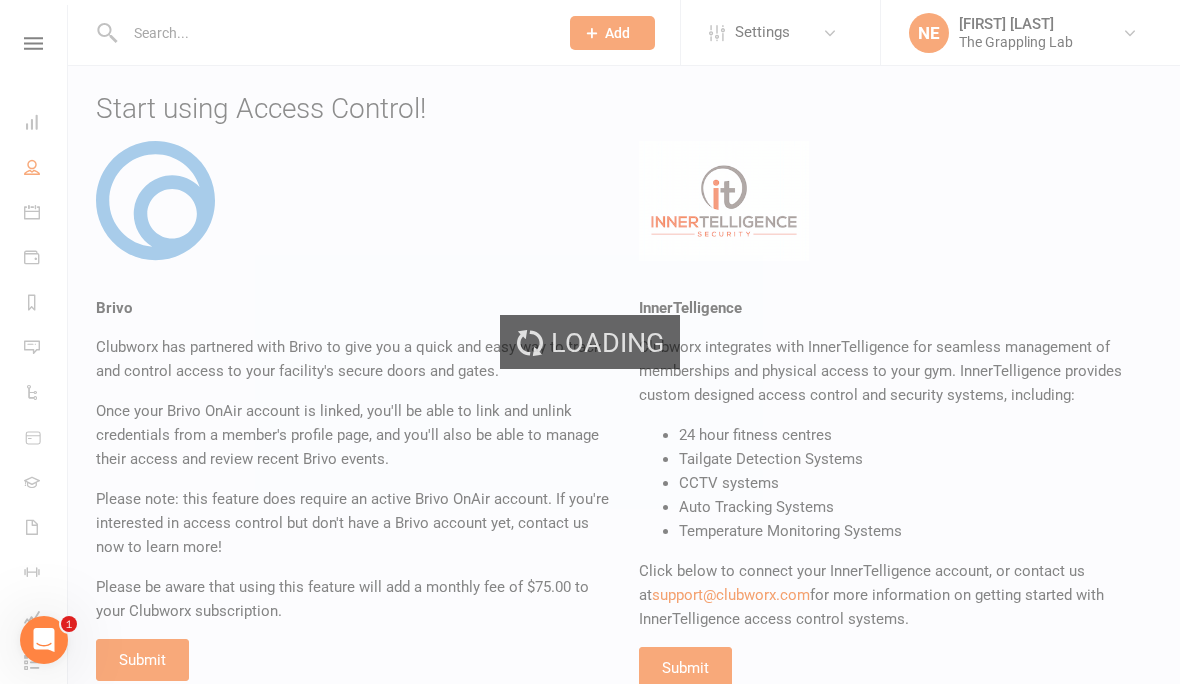 select on "100" 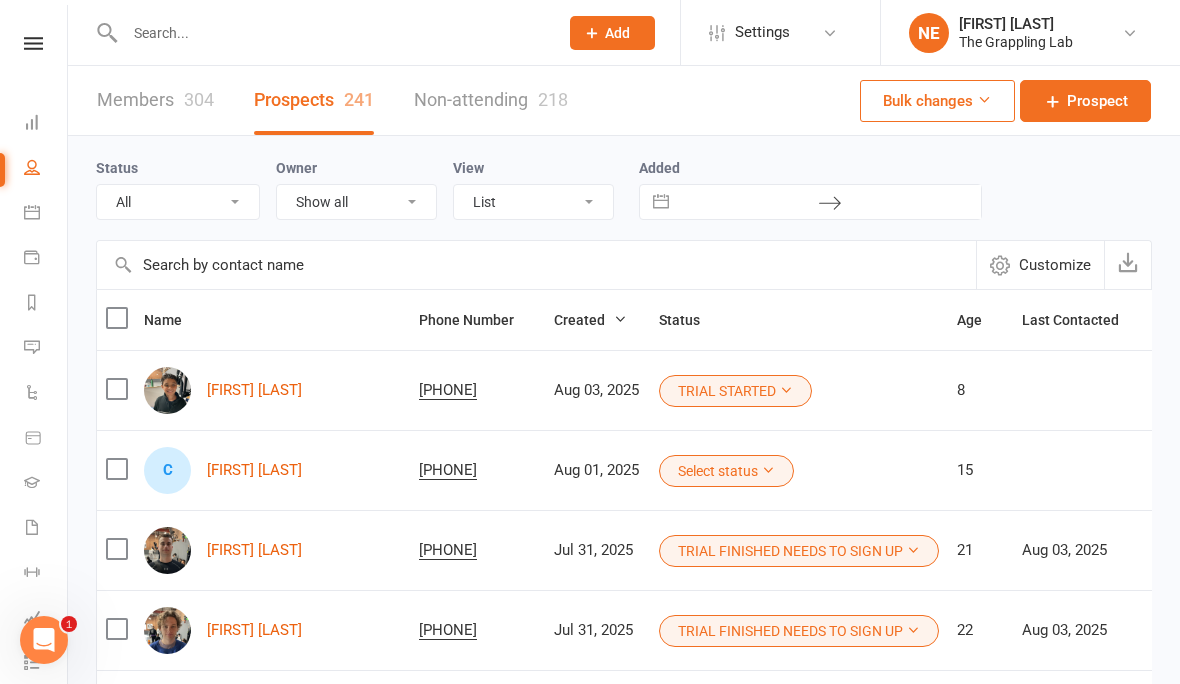 click on "Members 304" at bounding box center (155, 100) 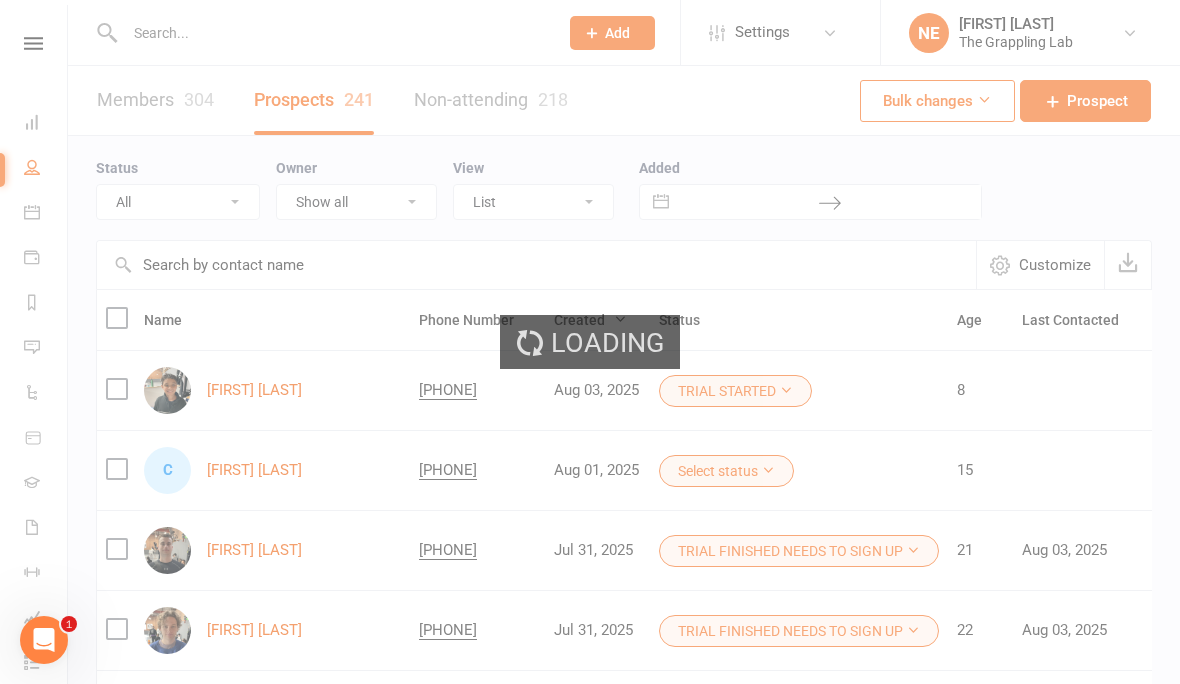 select on "100" 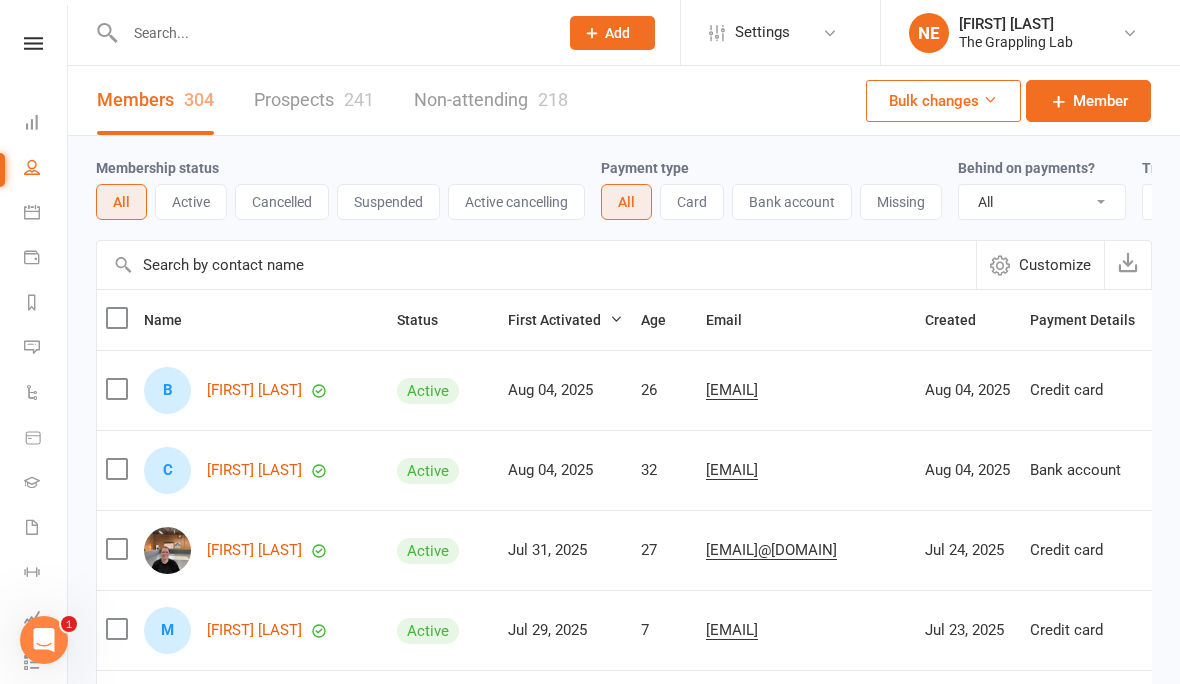 click at bounding box center (320, 32) 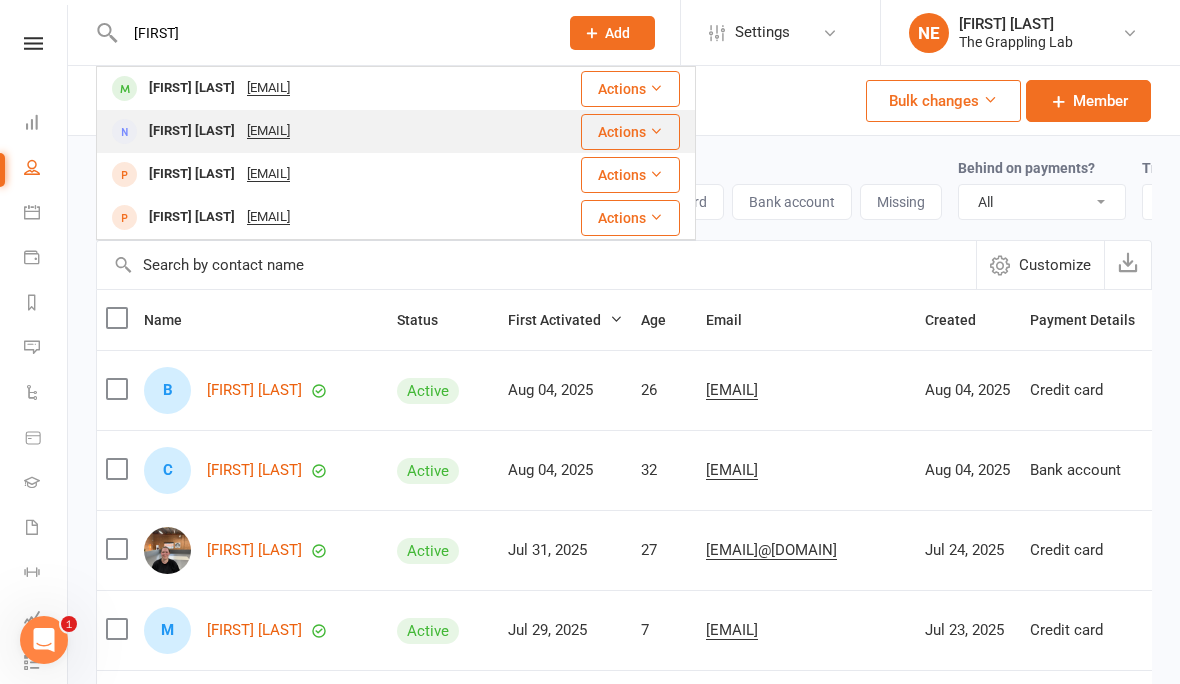 type on "Joey" 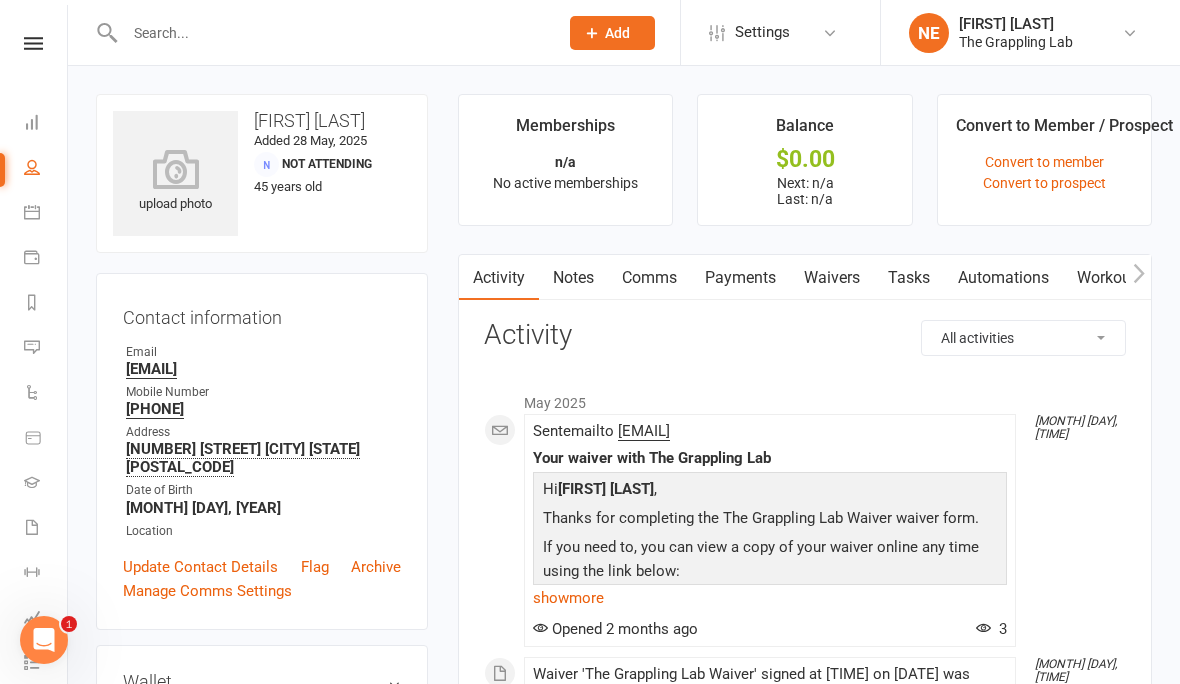 click at bounding box center [331, 33] 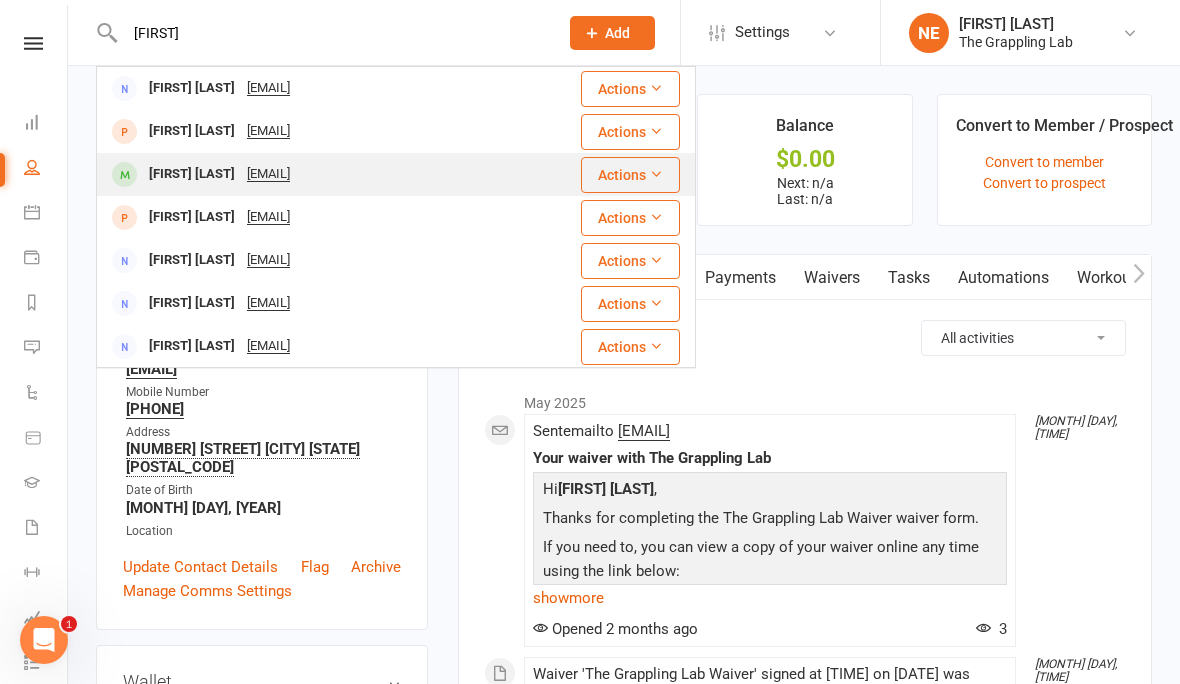 type on "Joe" 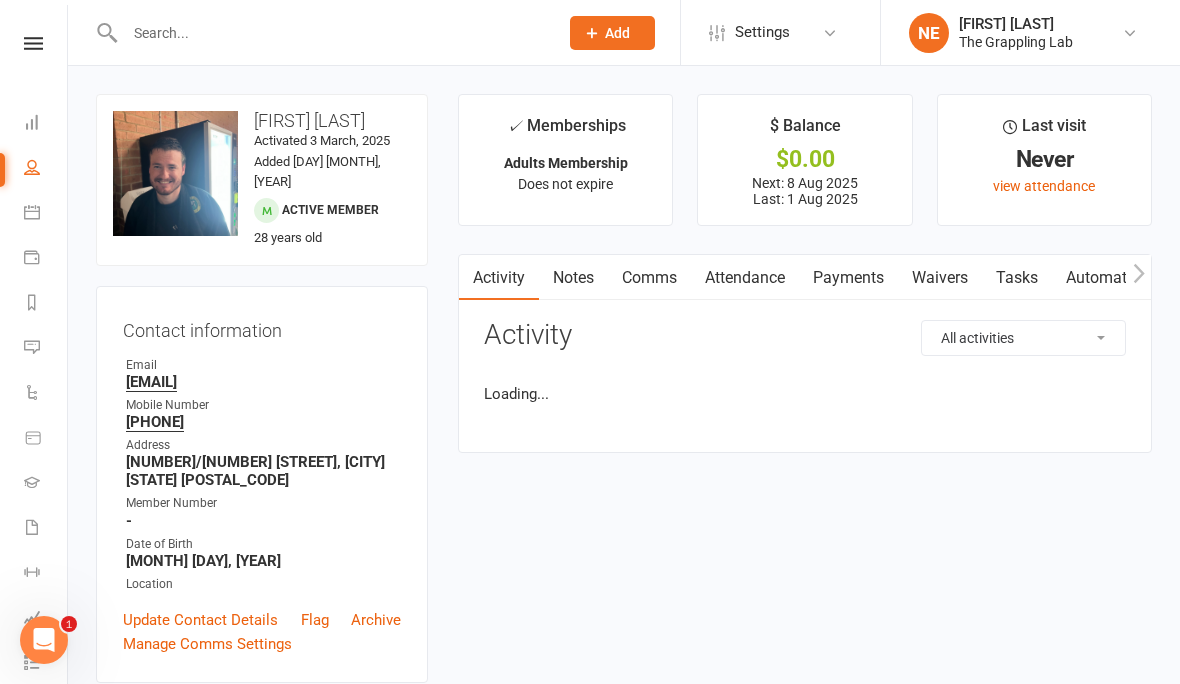 click at bounding box center [331, 33] 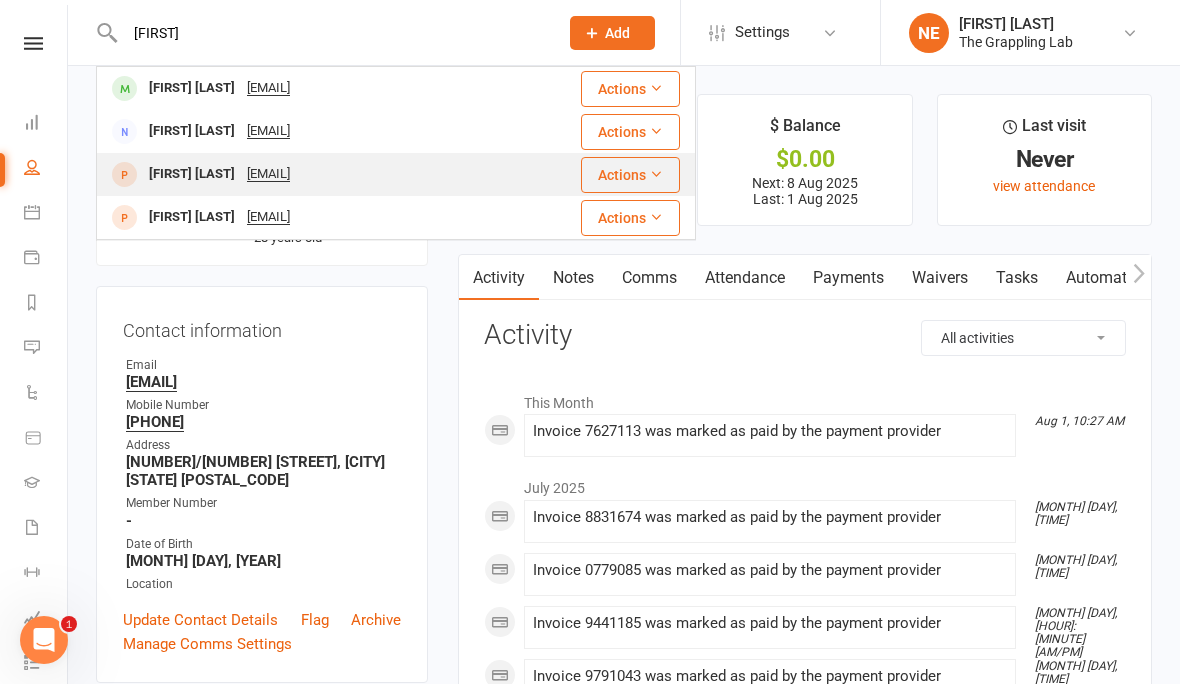 type on "Joey" 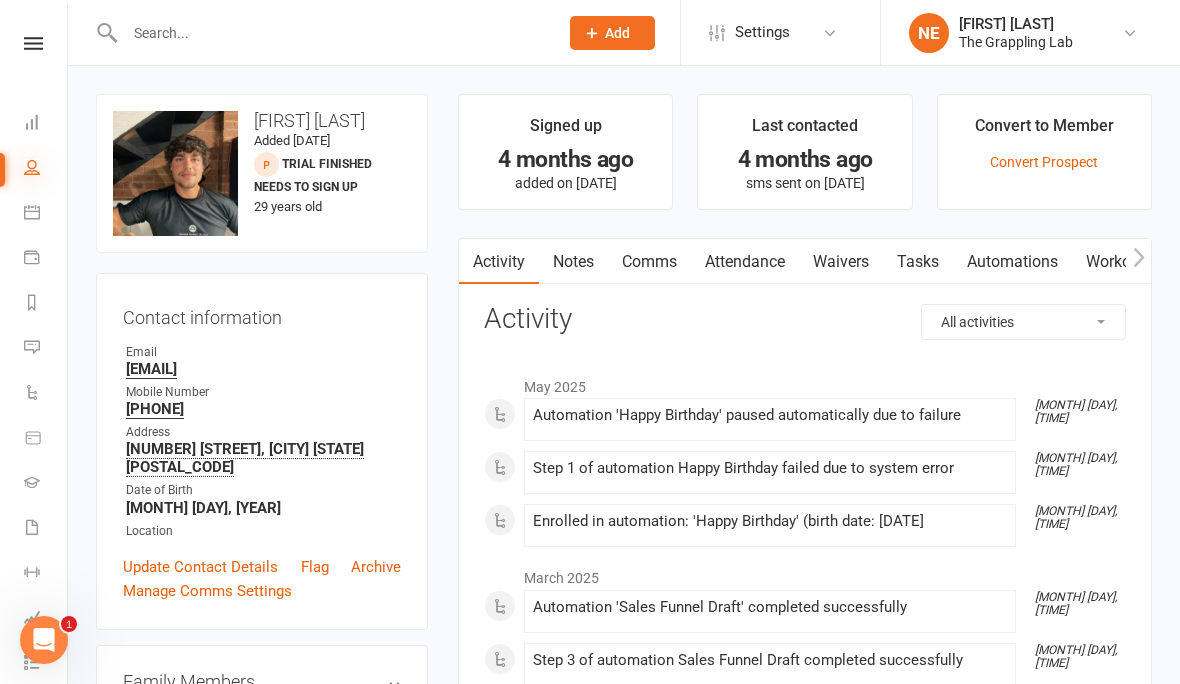 click at bounding box center (32, 167) 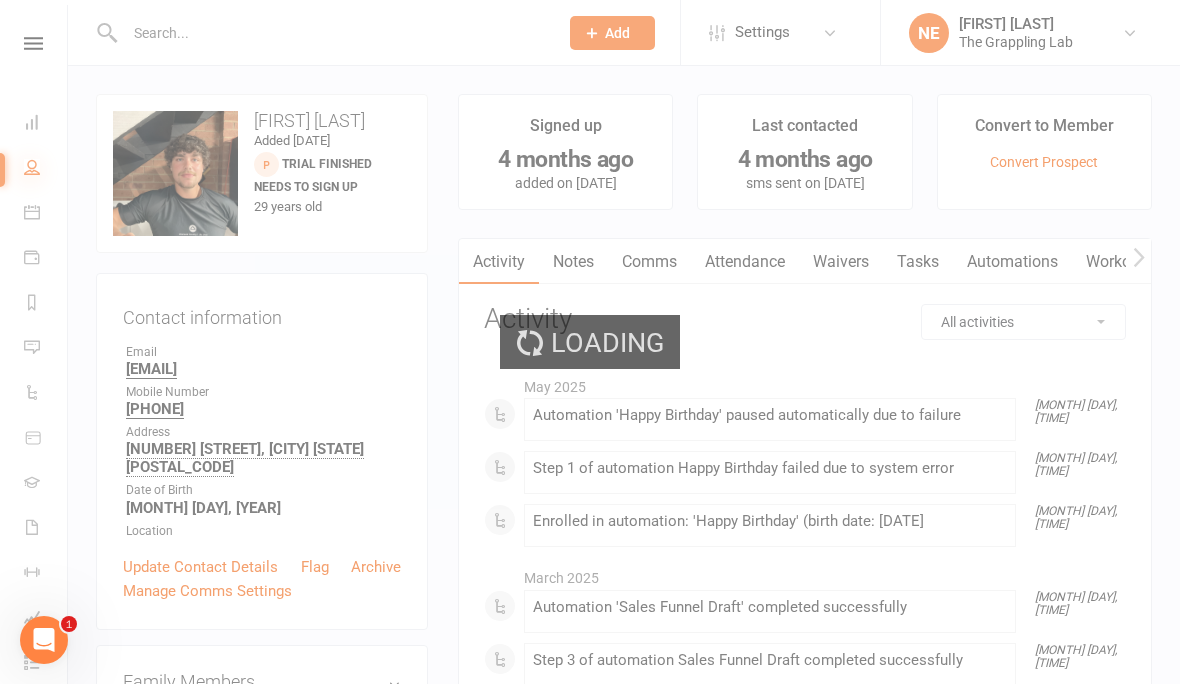 select on "100" 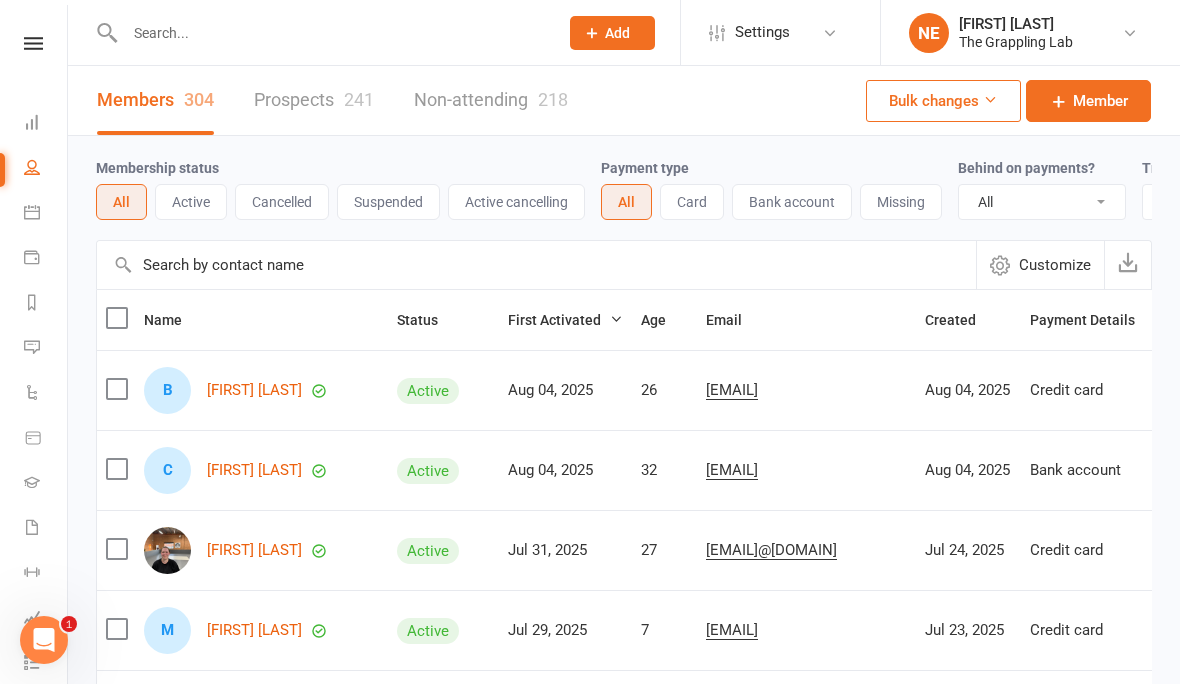 click at bounding box center [331, 33] 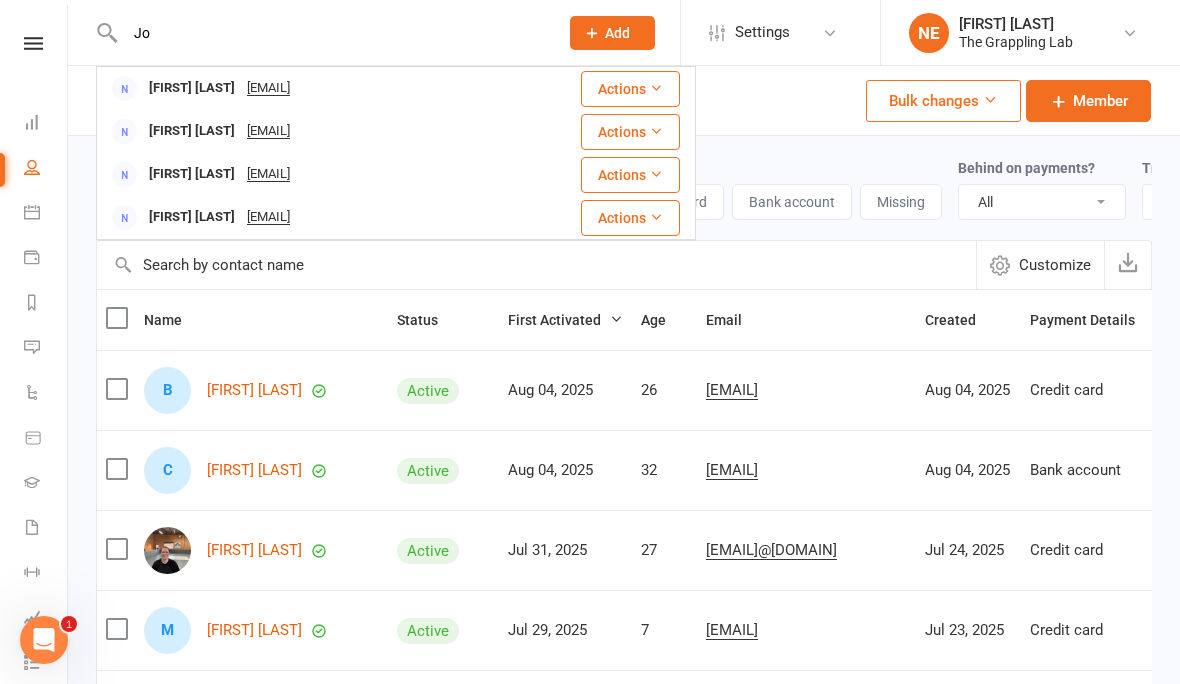type on "J" 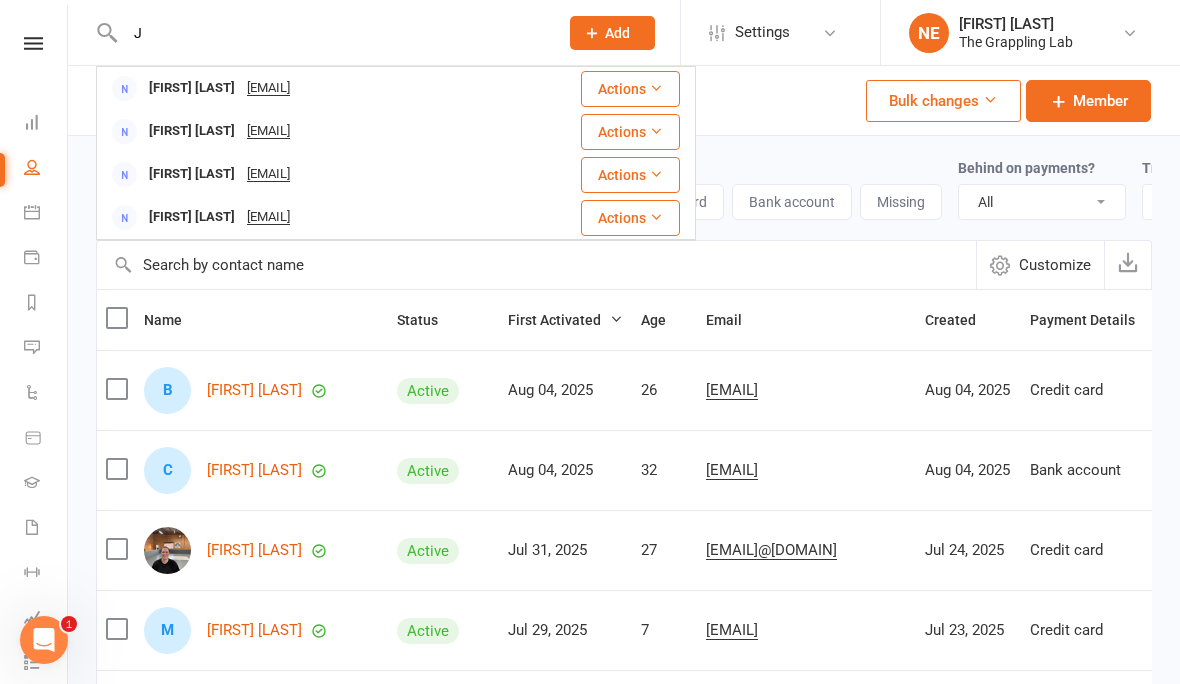 type 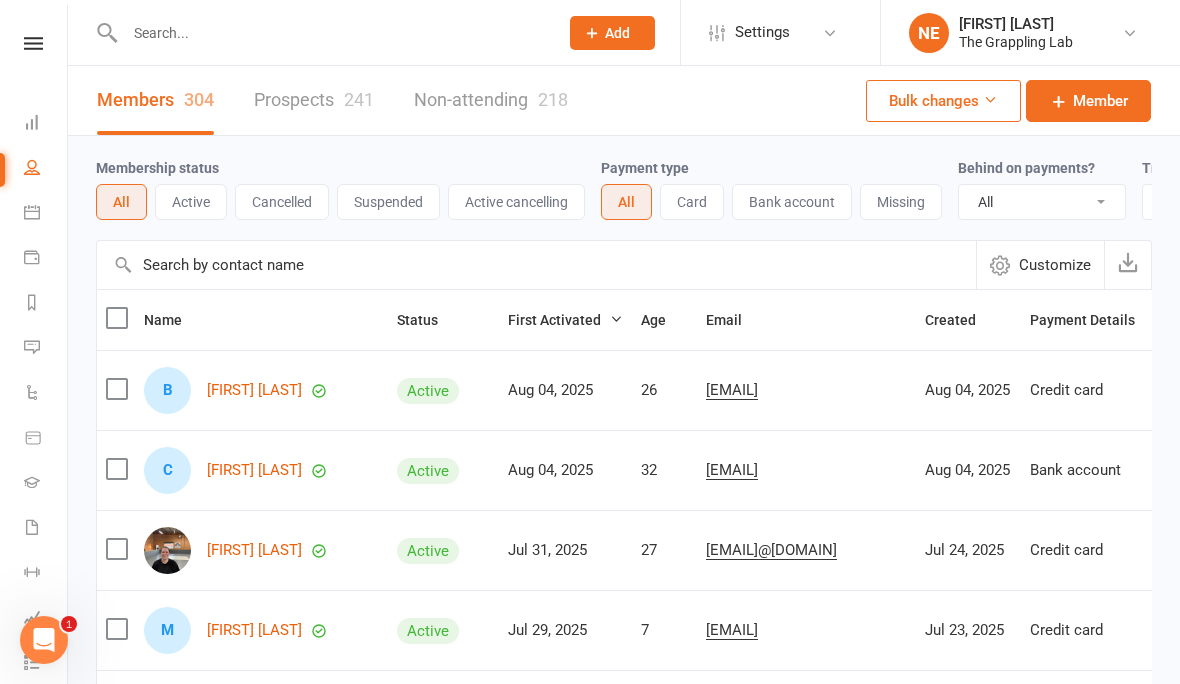 click on "People" at bounding box center [46, 169] 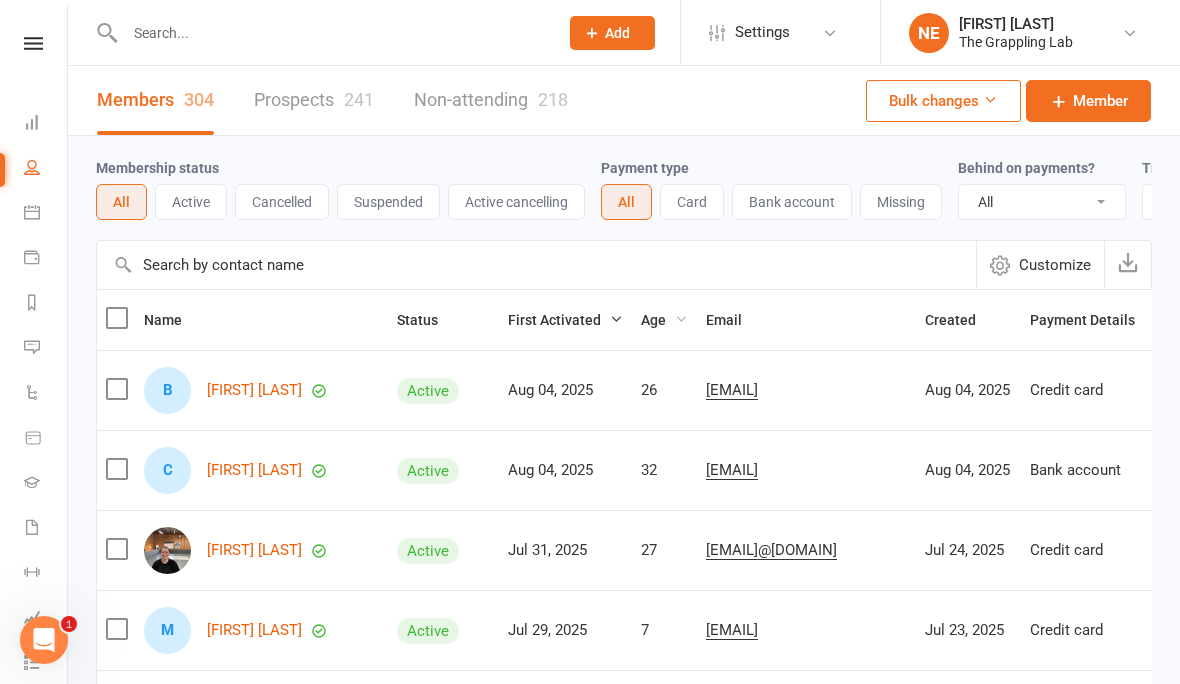 click on "Age" at bounding box center [664, 320] 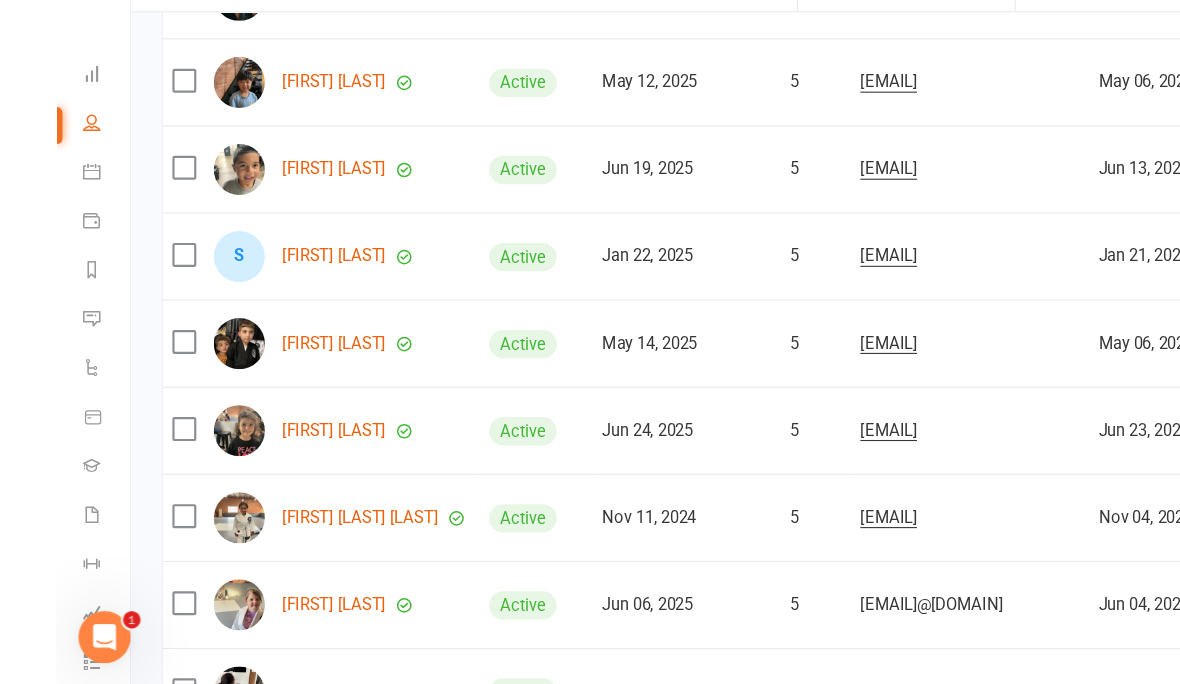 scroll, scrollTop: 2420, scrollLeft: 0, axis: vertical 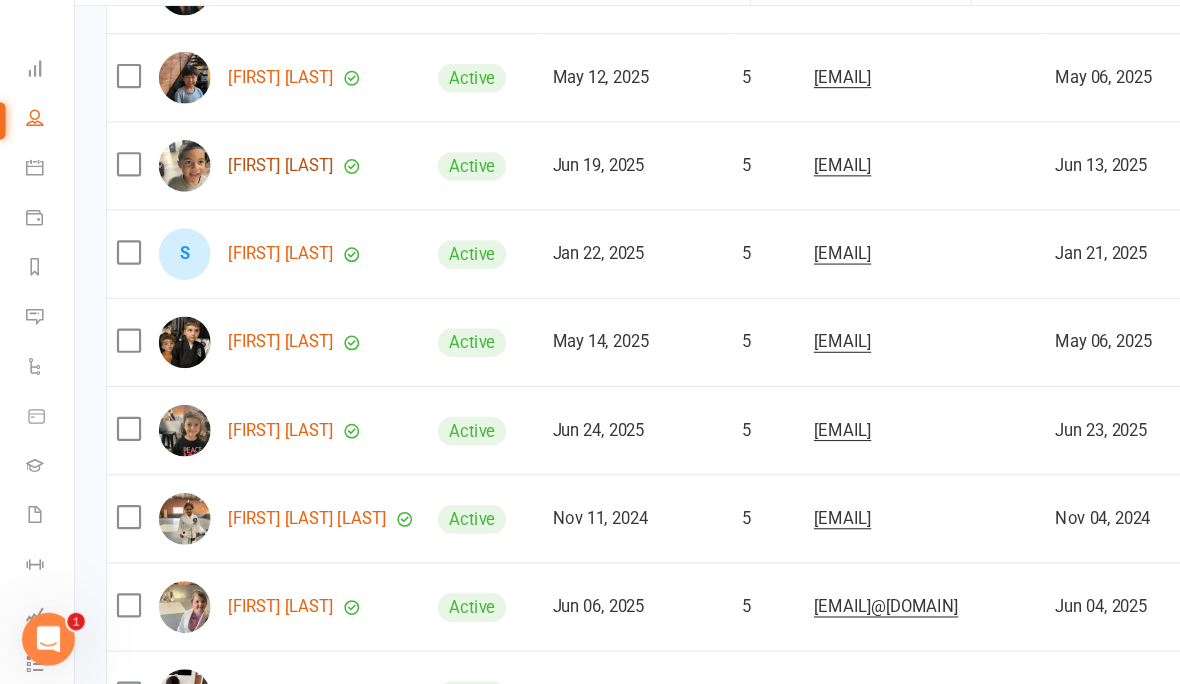 click on "[FIRST] [MIDDLE] [LAST] [LAST]" at bounding box center [254, 210] 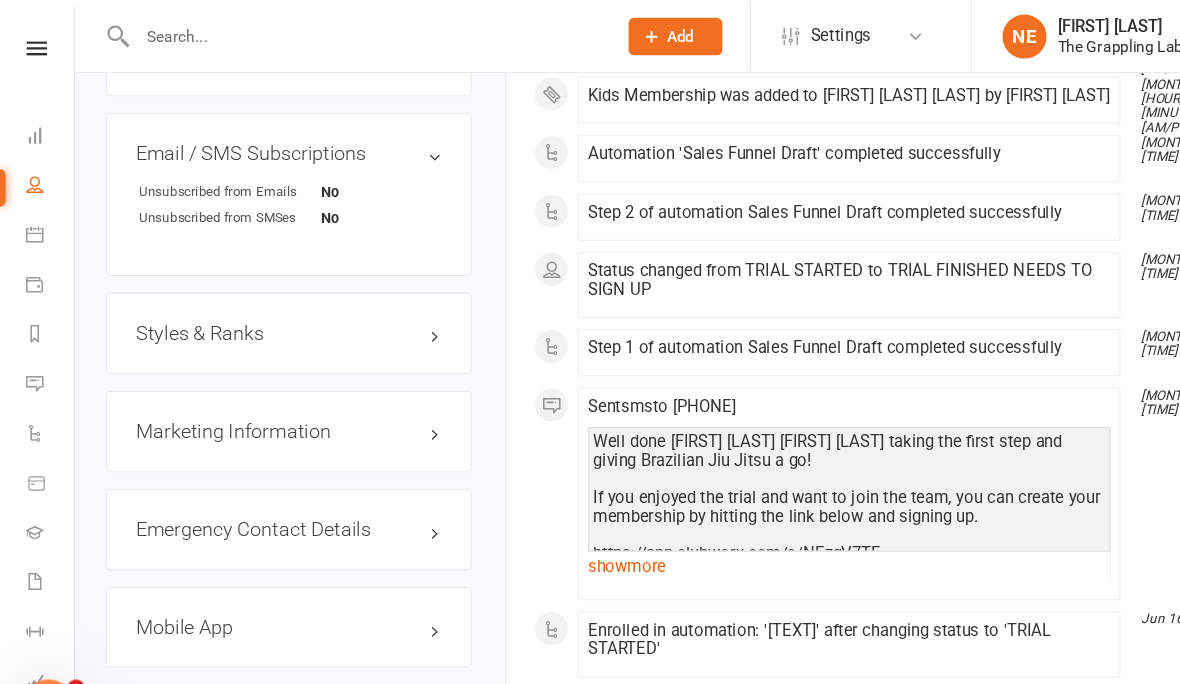 scroll, scrollTop: 1394, scrollLeft: 0, axis: vertical 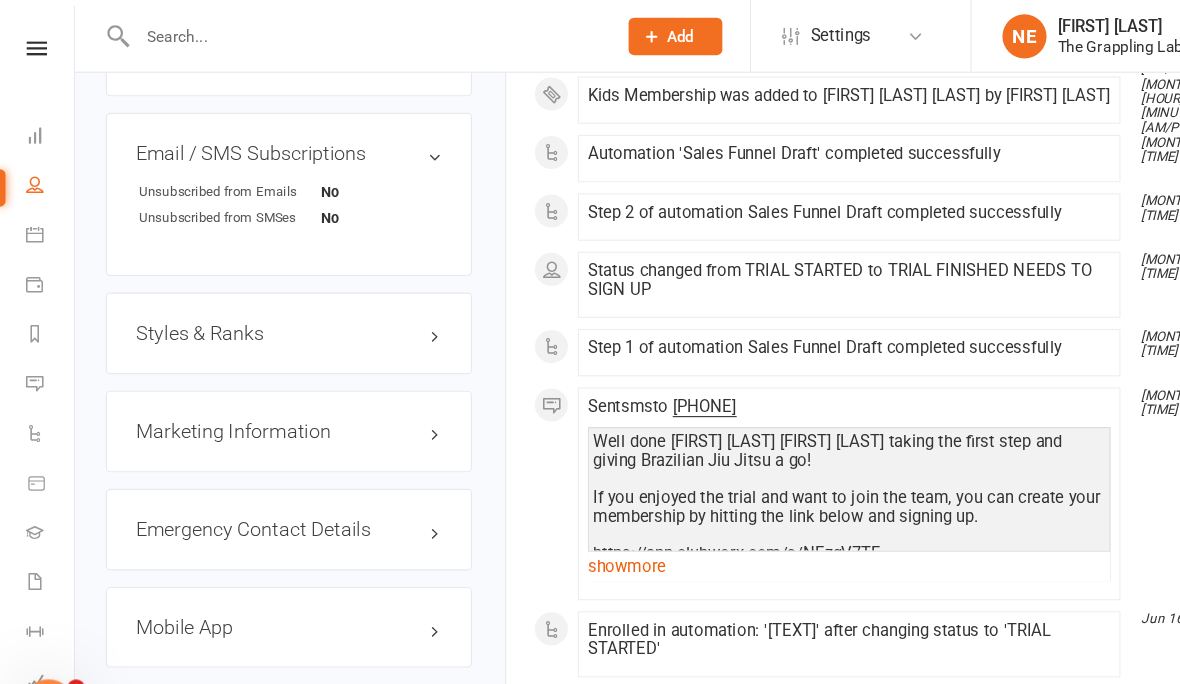 click on "Styles & Ranks" at bounding box center [262, 302] 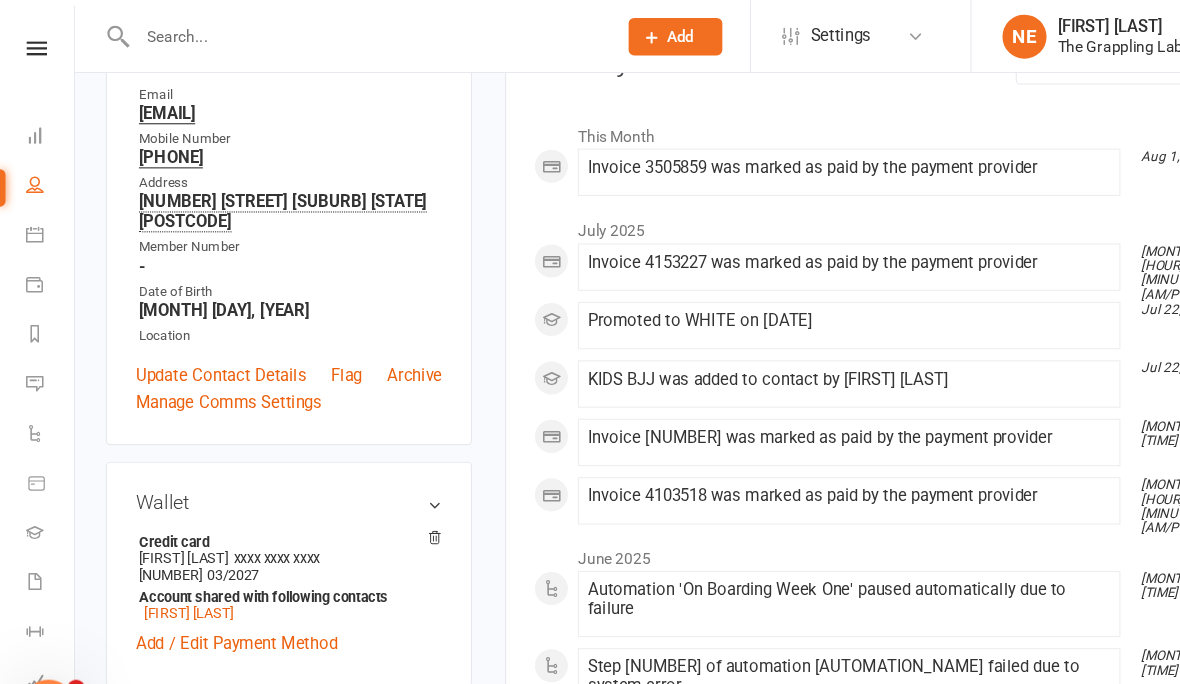 scroll, scrollTop: 0, scrollLeft: 0, axis: both 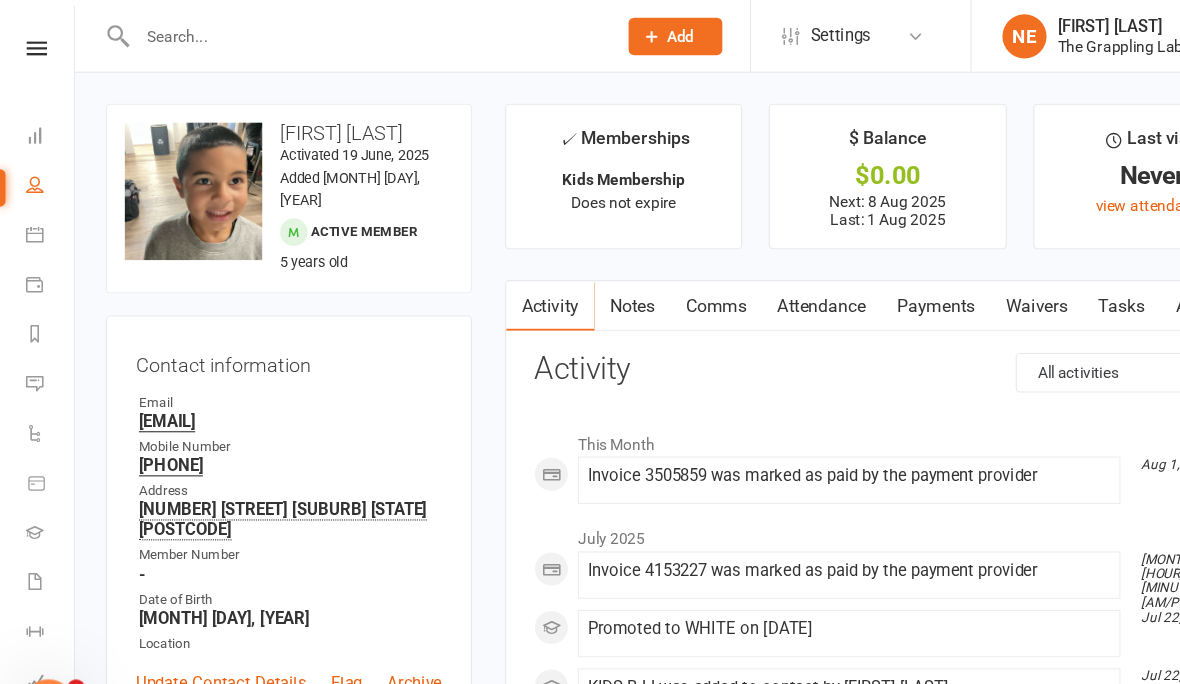 select on "100" 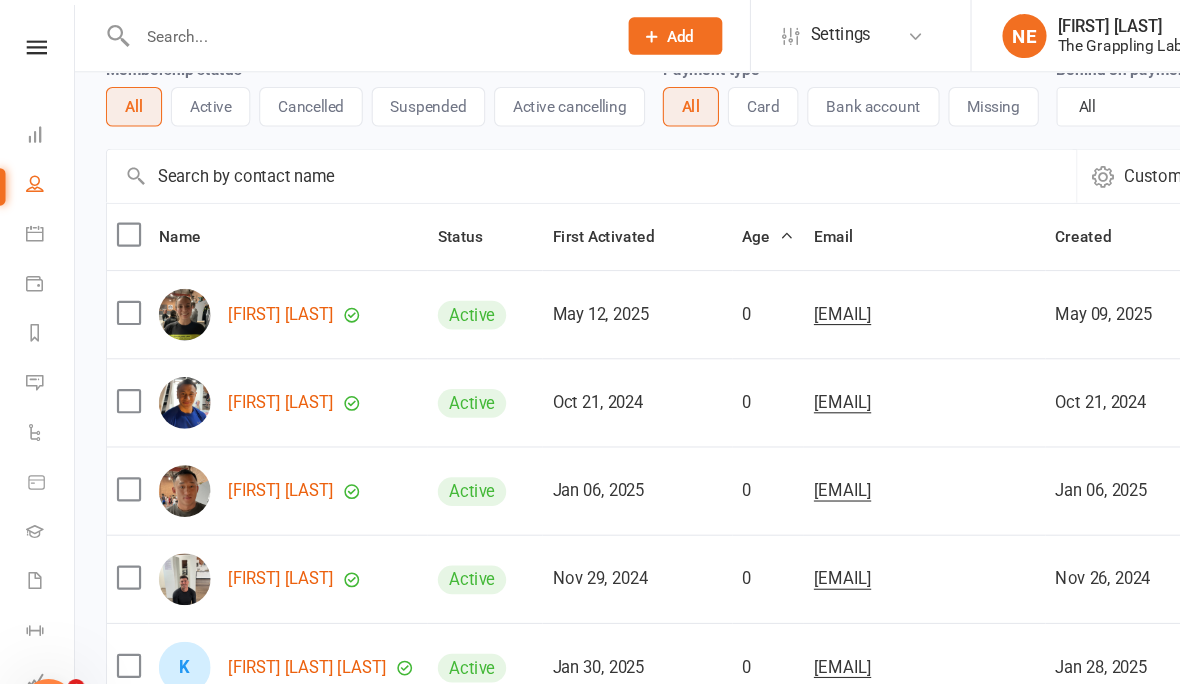 scroll, scrollTop: 0, scrollLeft: 0, axis: both 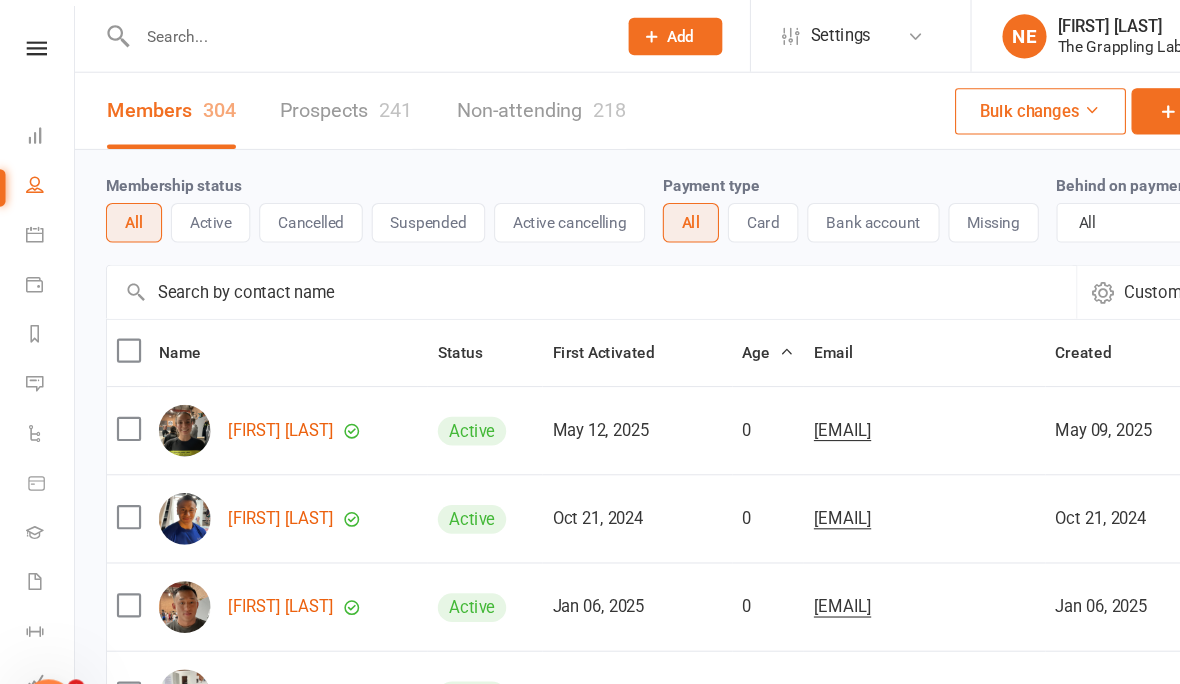 click on "Age" at bounding box center (696, 320) 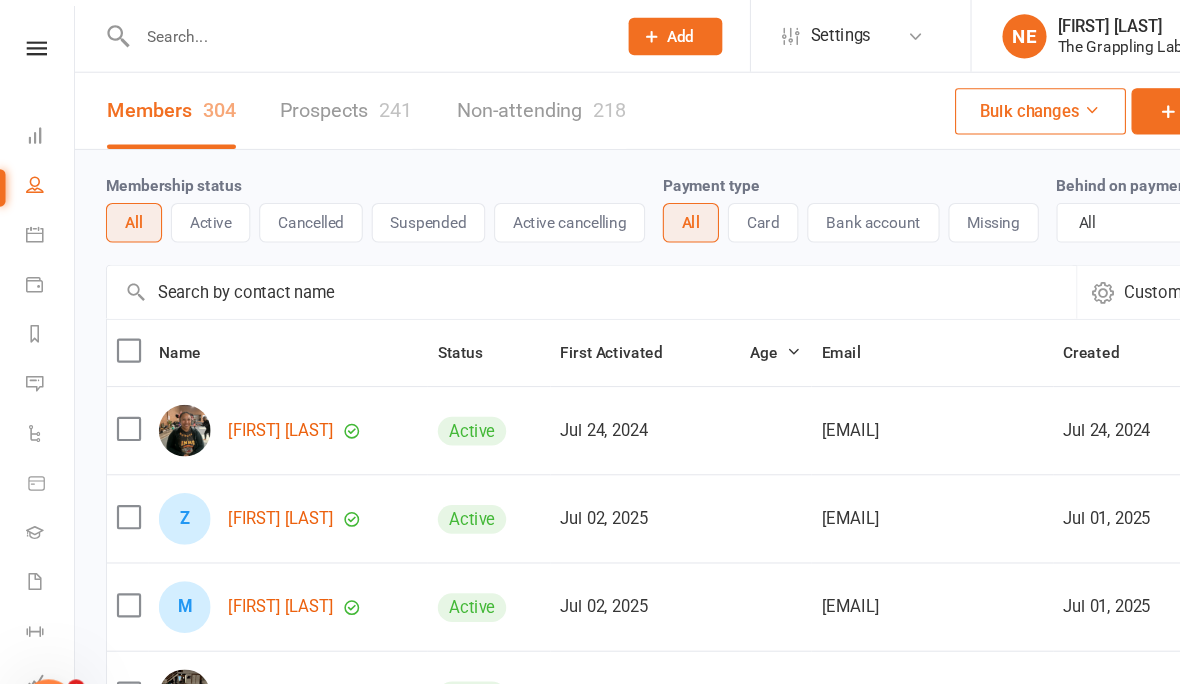 click on "Age" at bounding box center (703, 320) 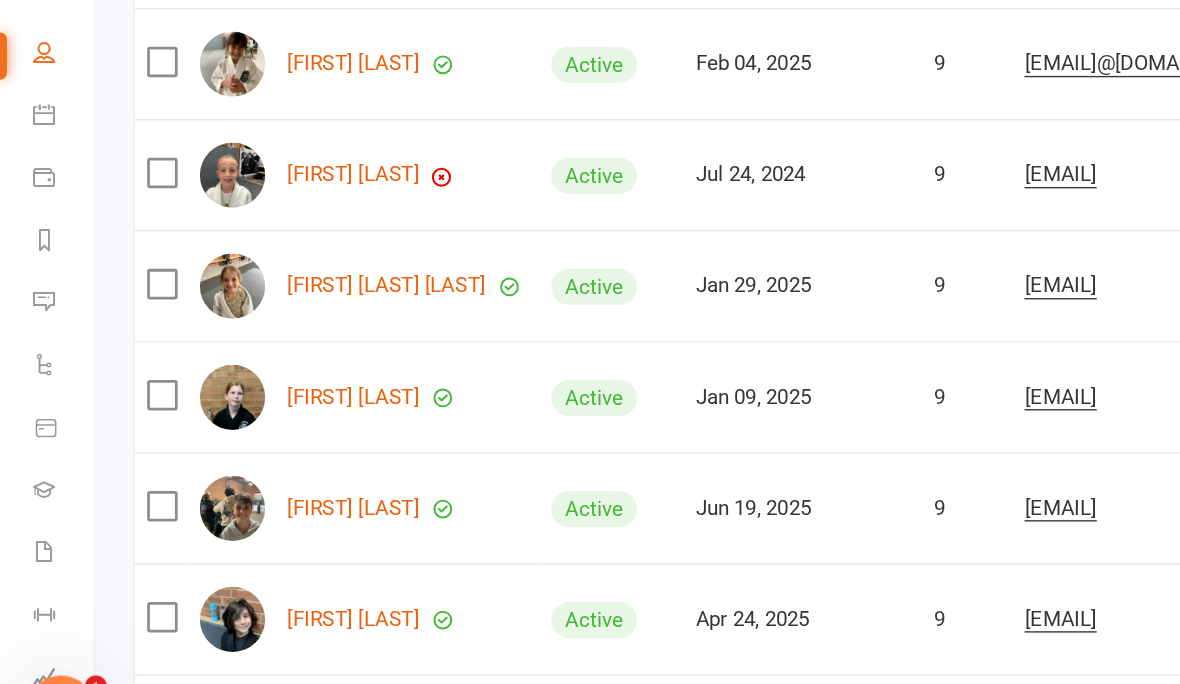 scroll, scrollTop: 5762, scrollLeft: 0, axis: vertical 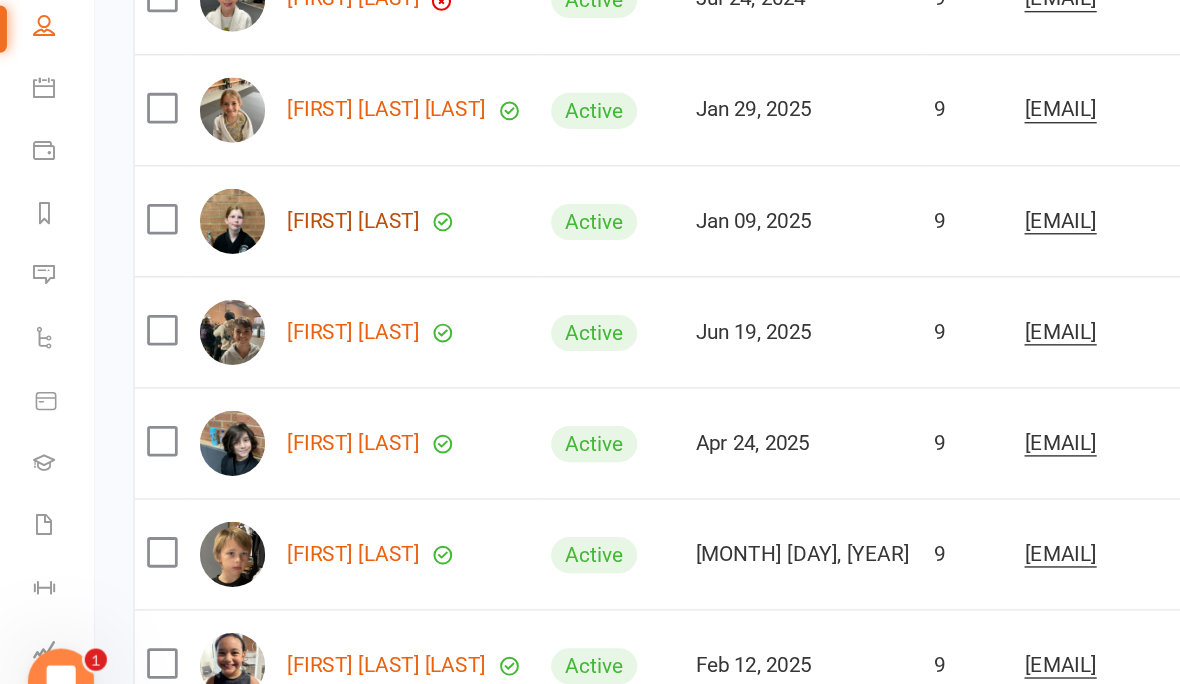 click on "[FIRST] [LAST]" at bounding box center [254, 308] 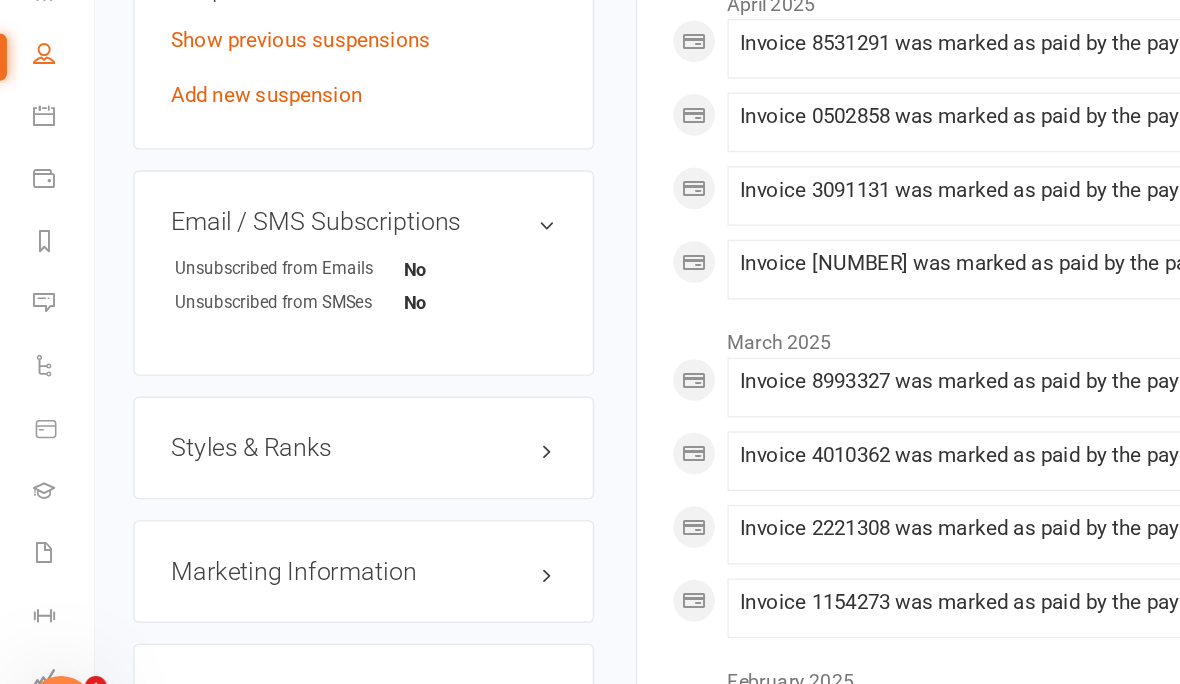 scroll, scrollTop: 1267, scrollLeft: 0, axis: vertical 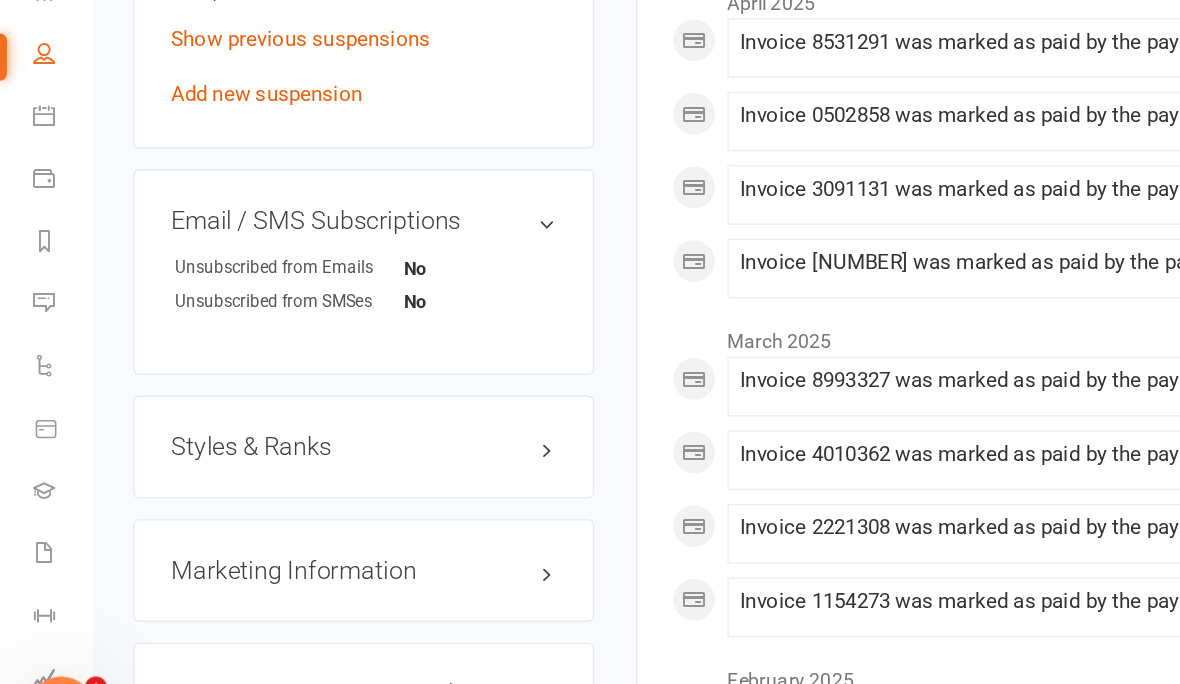 click on "Styles & Ranks" at bounding box center (262, 451) 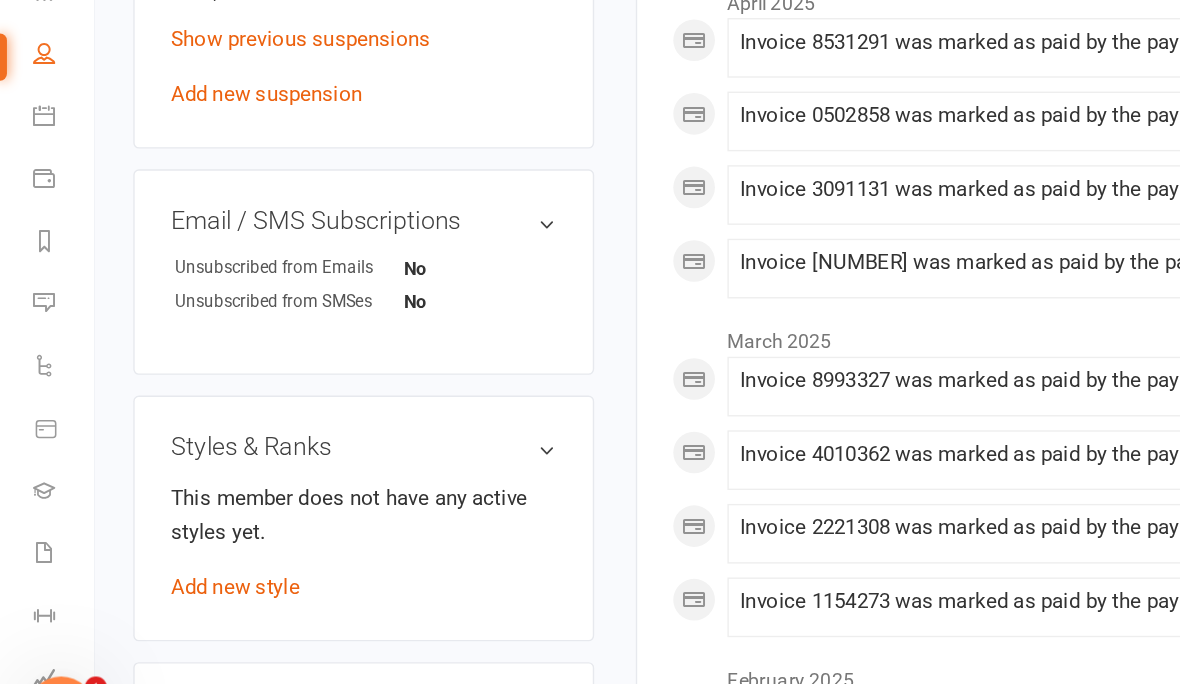 click on "Styles & Ranks" at bounding box center [262, 451] 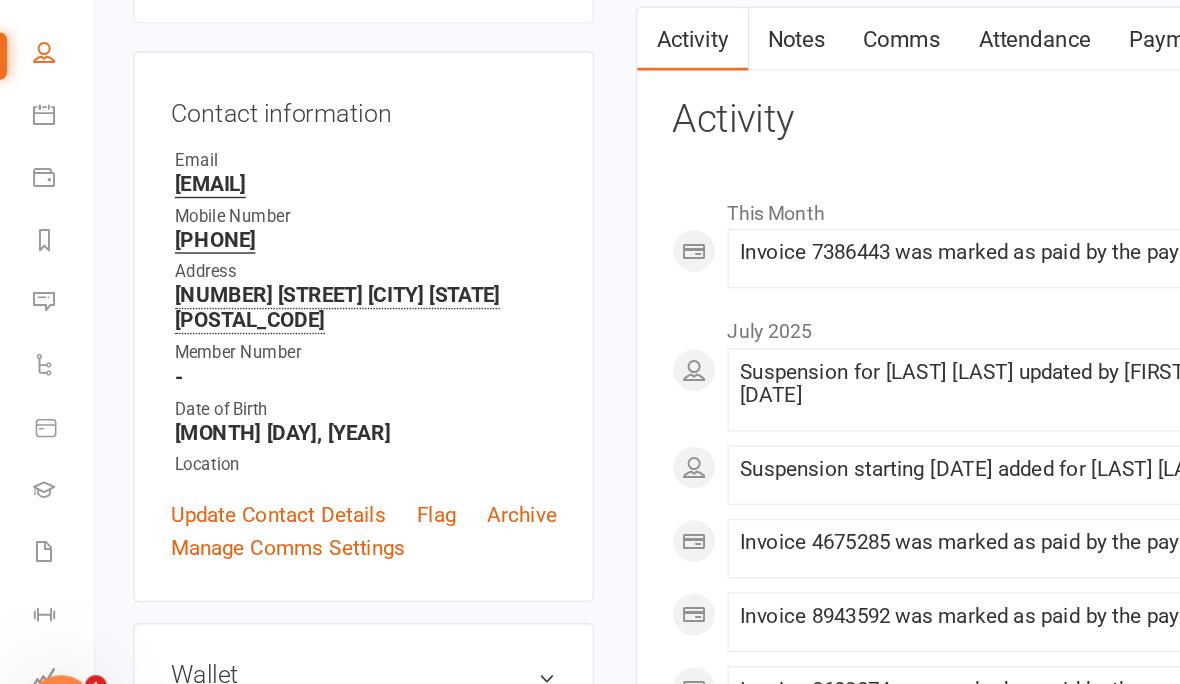 scroll, scrollTop: 120, scrollLeft: 0, axis: vertical 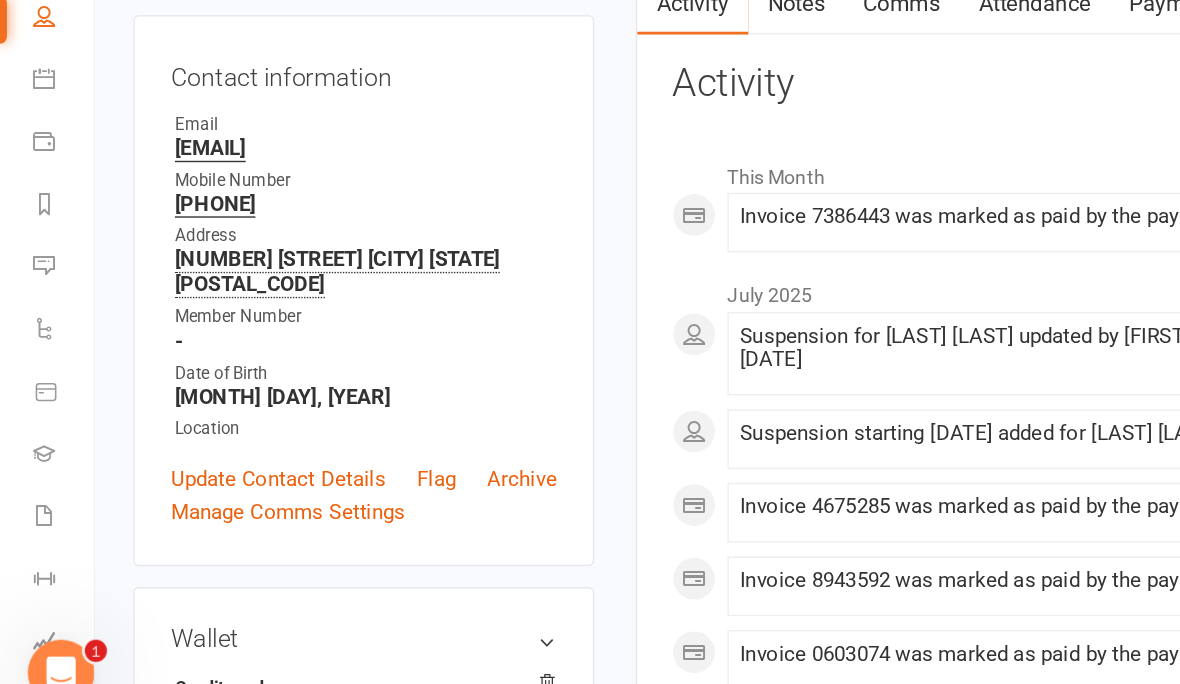 click on "People" at bounding box center [46, 169] 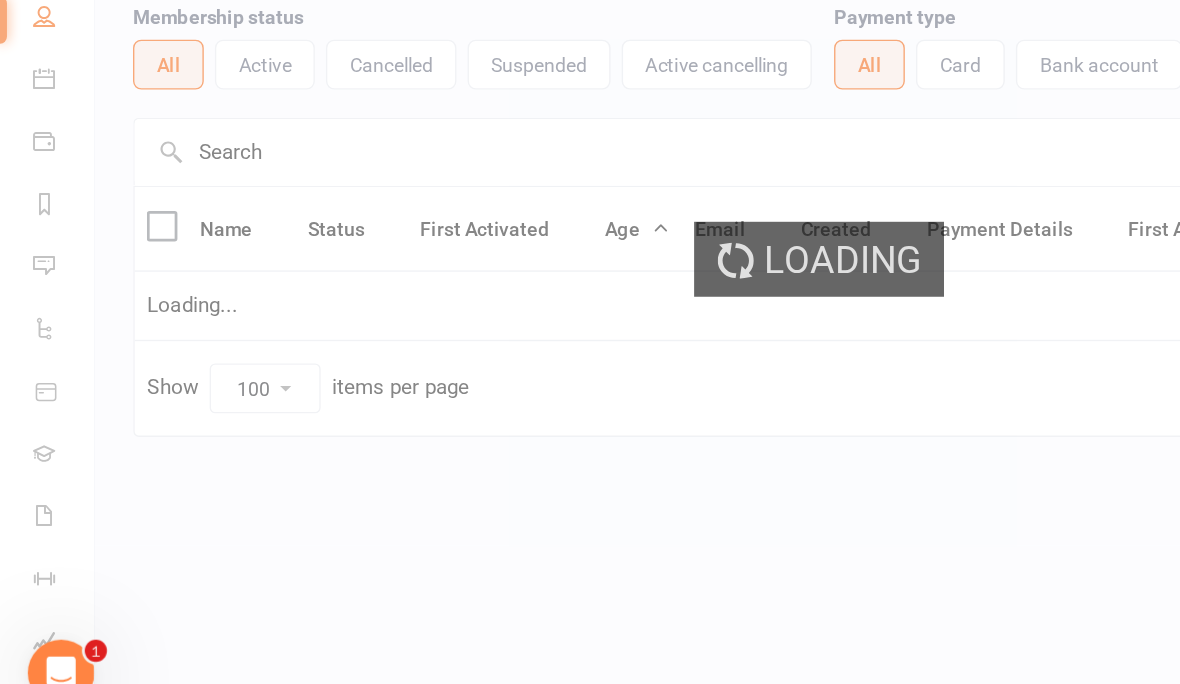 scroll, scrollTop: 0, scrollLeft: 0, axis: both 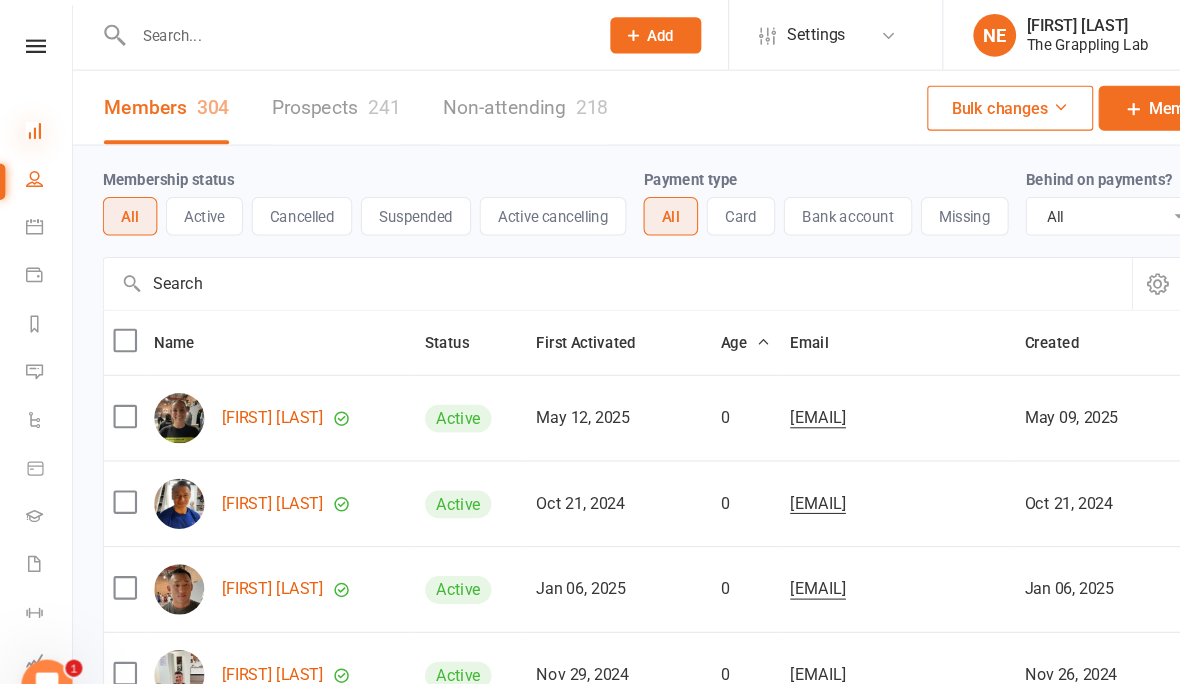 click at bounding box center (32, 122) 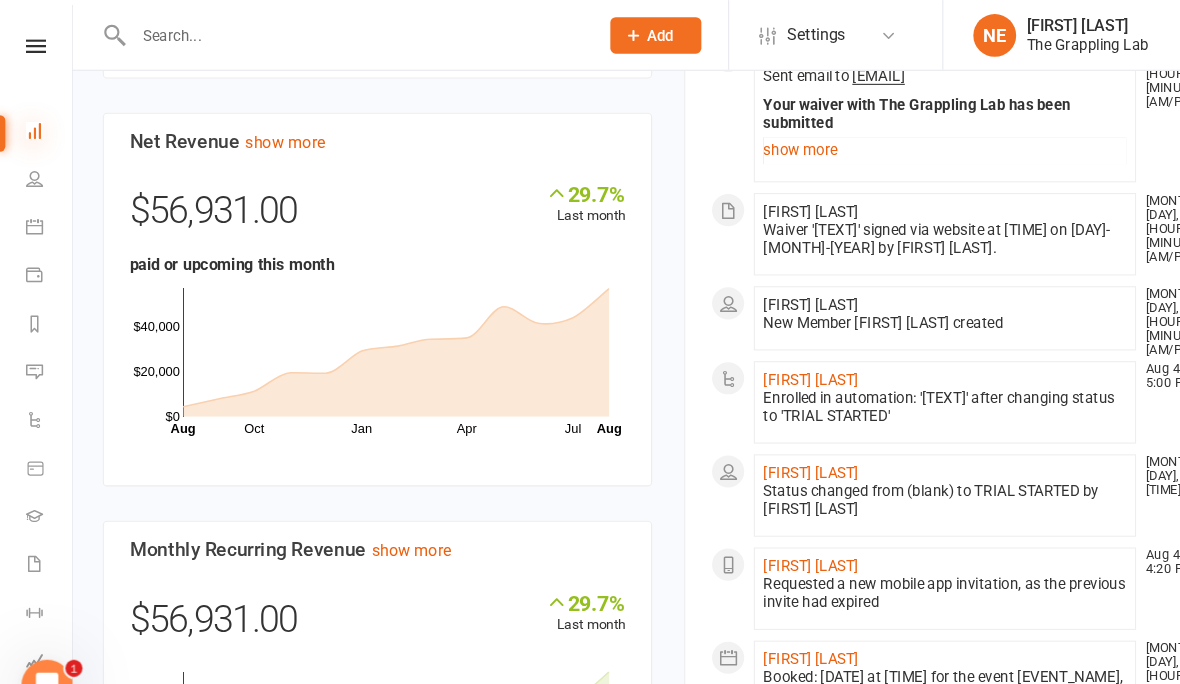 scroll, scrollTop: 1177, scrollLeft: 0, axis: vertical 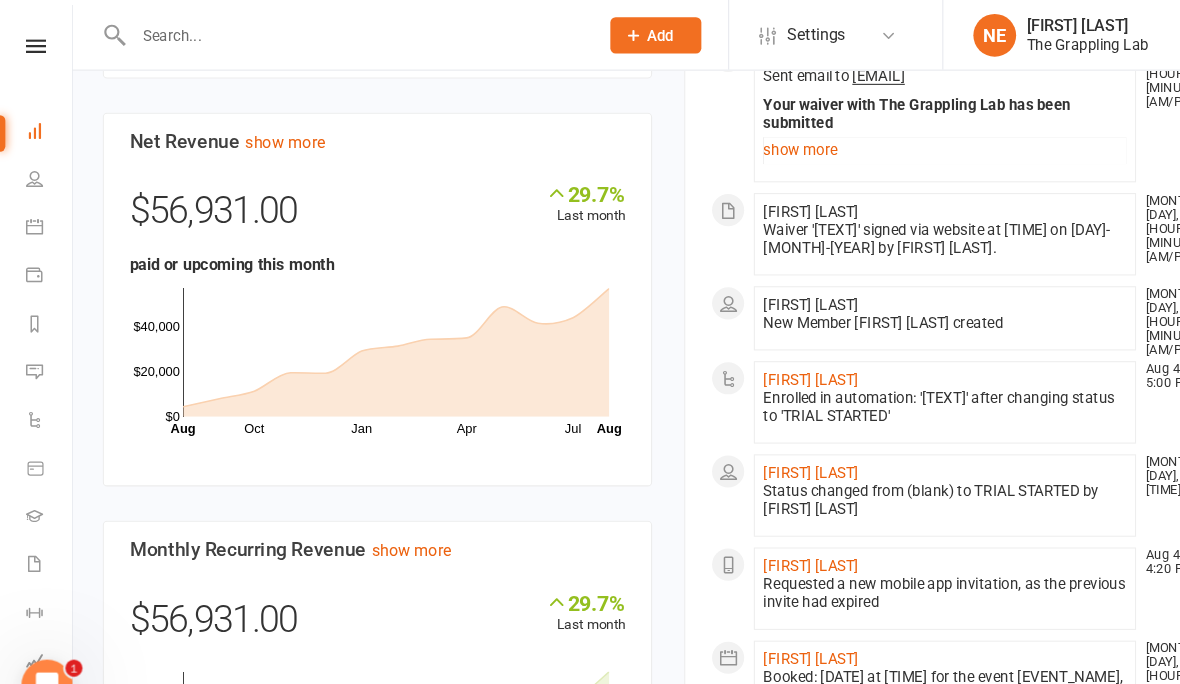click at bounding box center (45, 683) 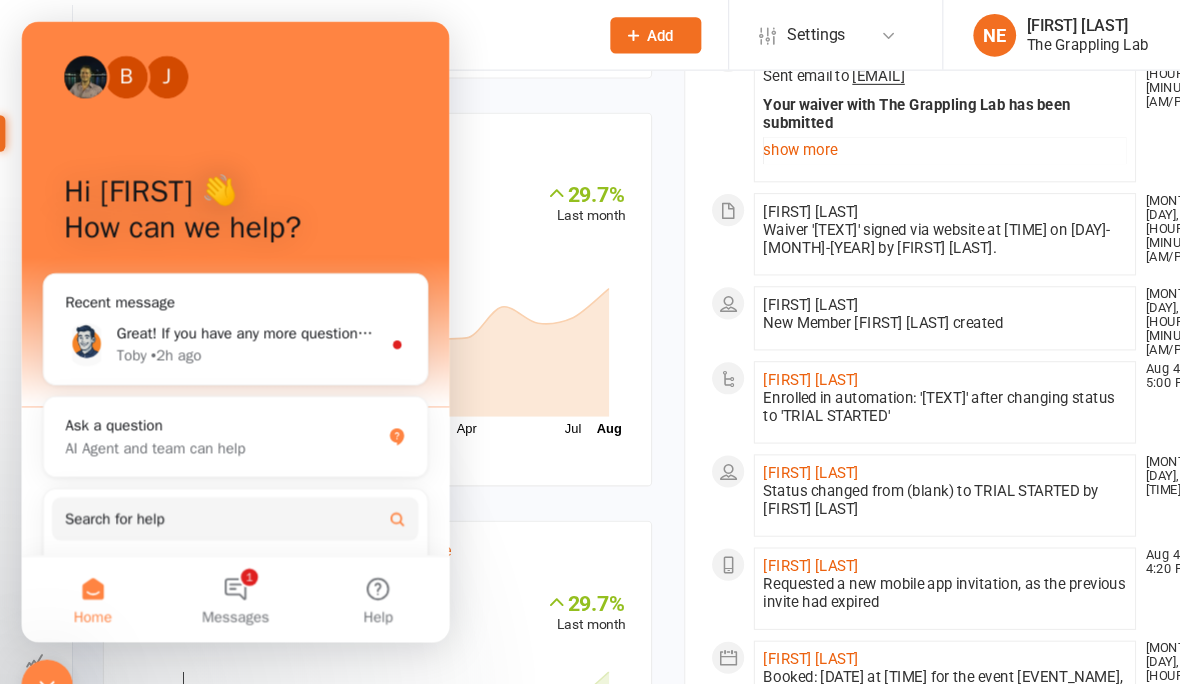 scroll, scrollTop: 0, scrollLeft: 0, axis: both 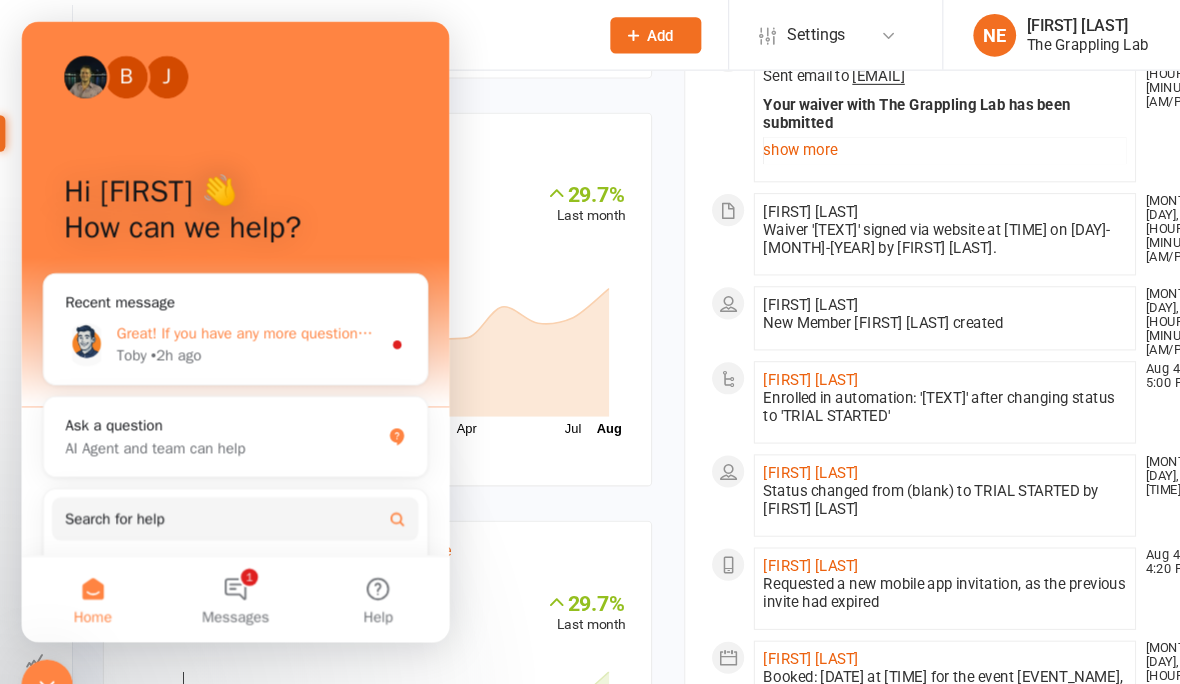 click on "Great! If you have any more questions or need further assistance, feel free to ask." at bounding box center [362, 312] 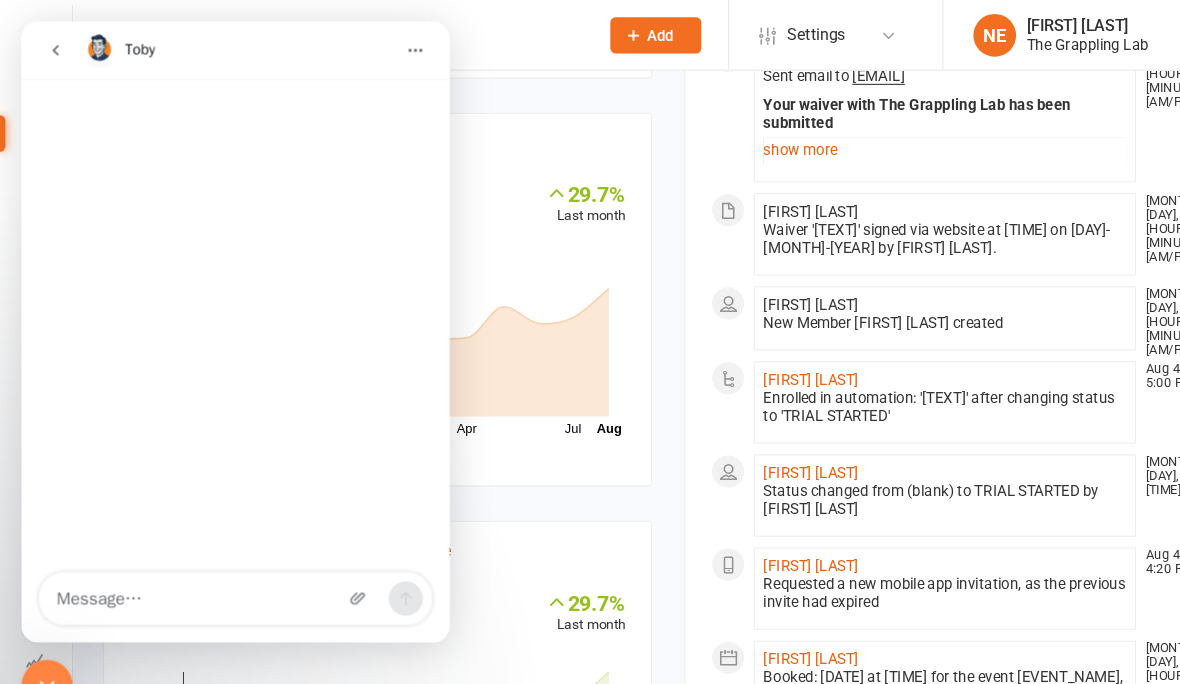 scroll, scrollTop: 1298, scrollLeft: 0, axis: vertical 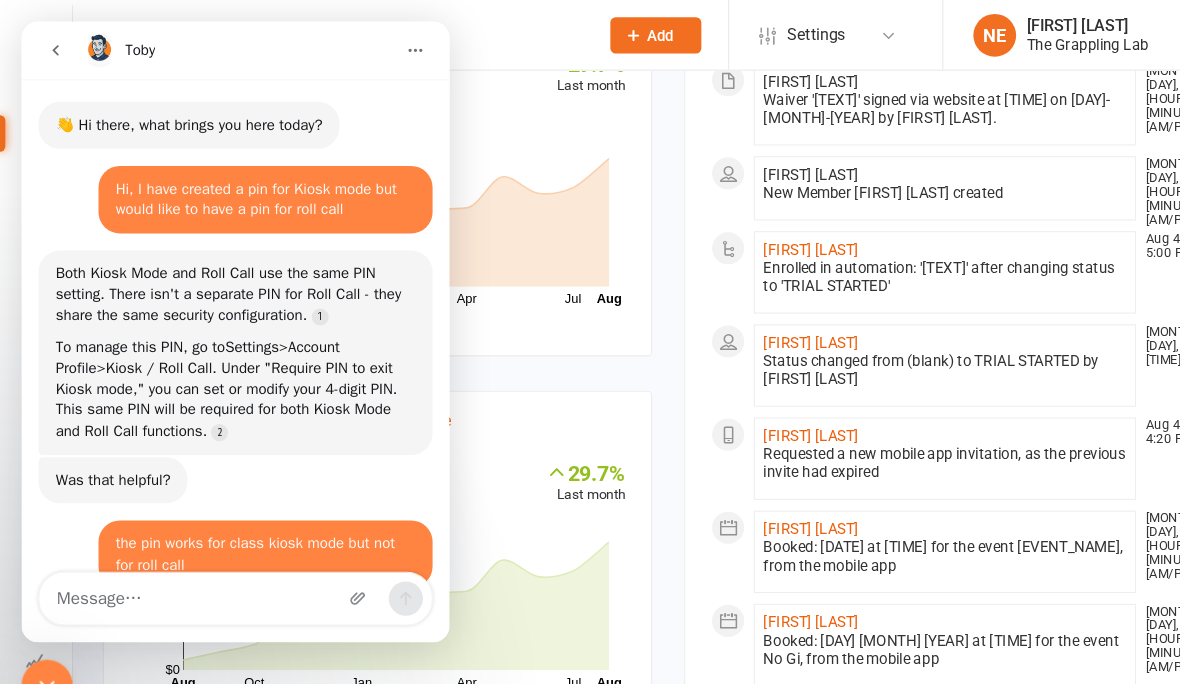 click 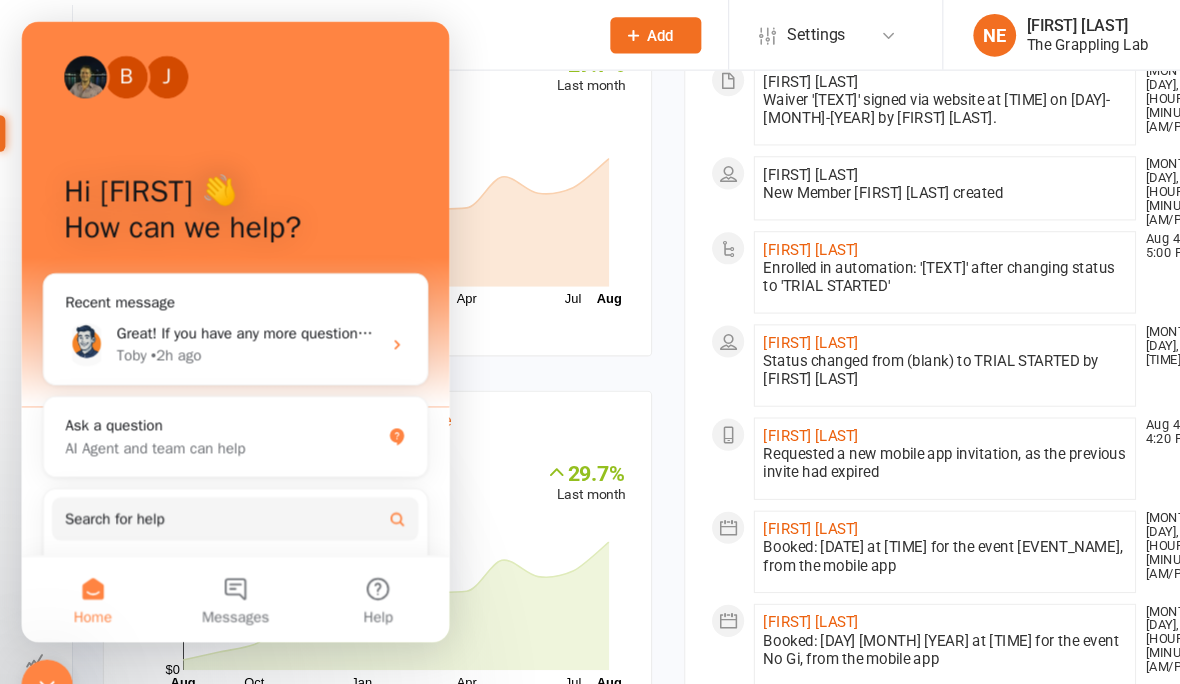 click at bounding box center [45, 683] 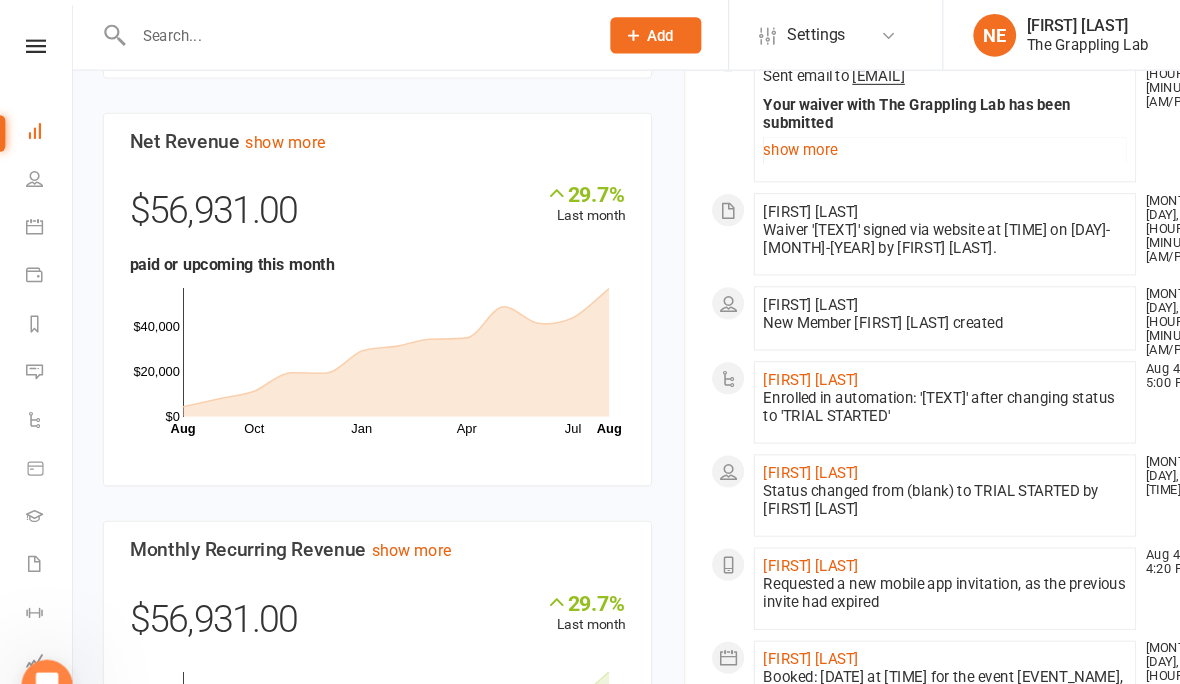 scroll, scrollTop: 0, scrollLeft: 0, axis: both 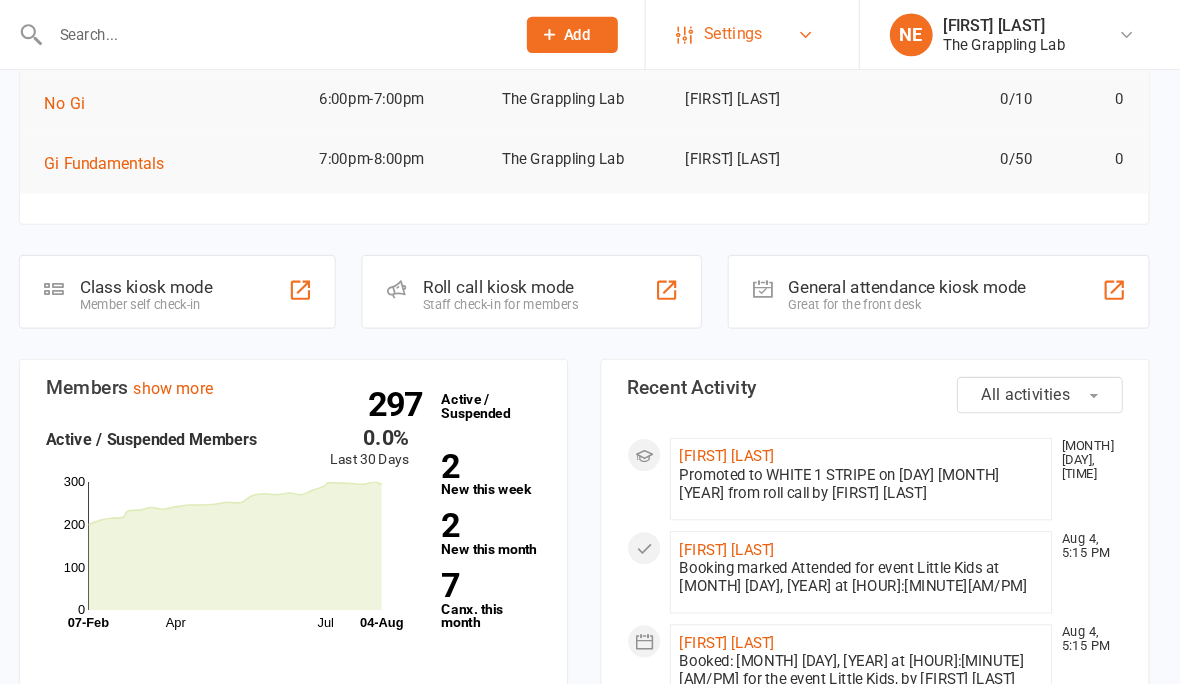 click on "Settings" at bounding box center [778, 32] 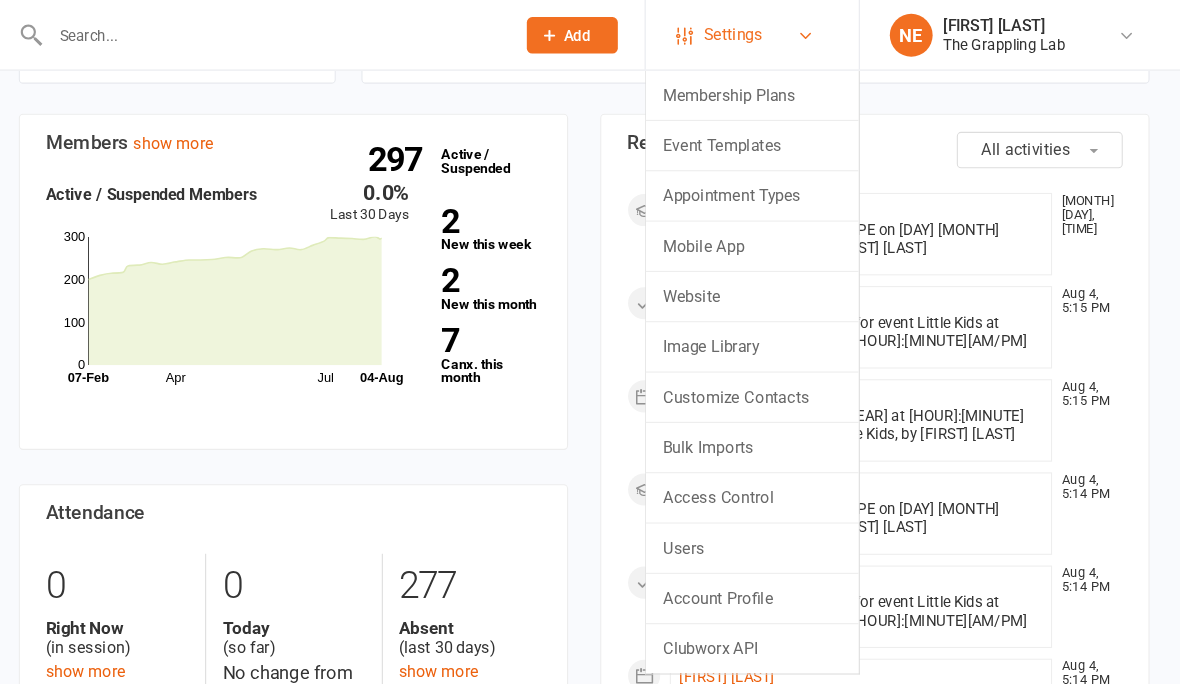 scroll, scrollTop: 514, scrollLeft: 0, axis: vertical 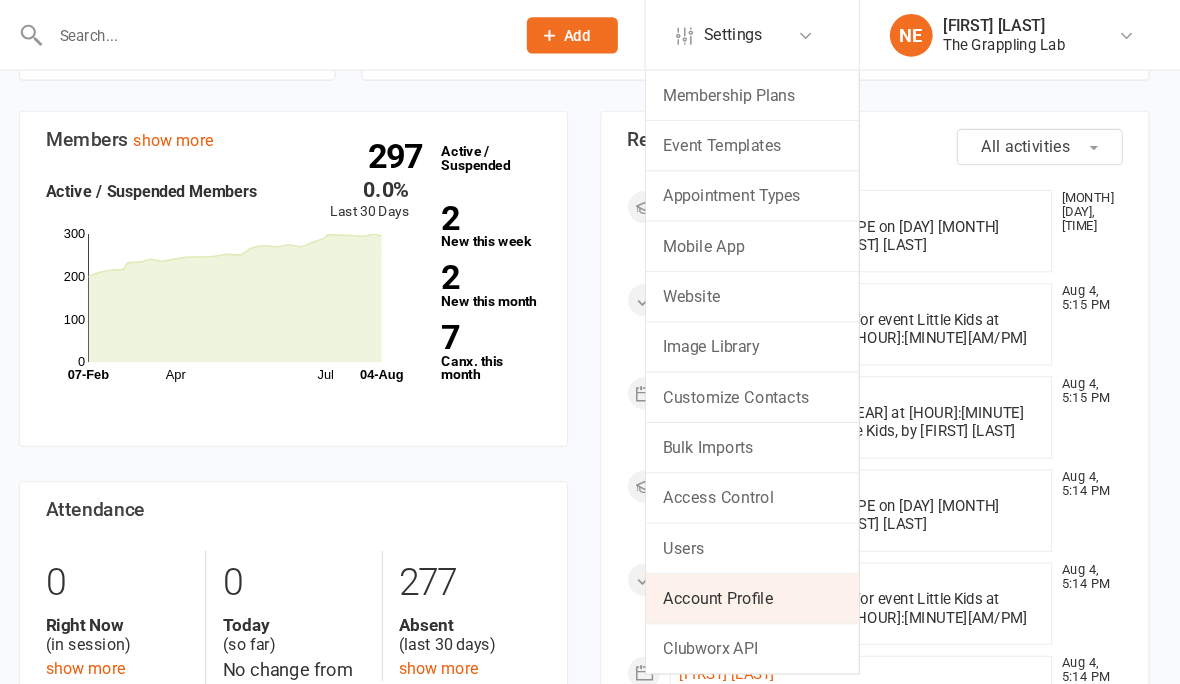 click on "Account Profile" at bounding box center [780, 559] 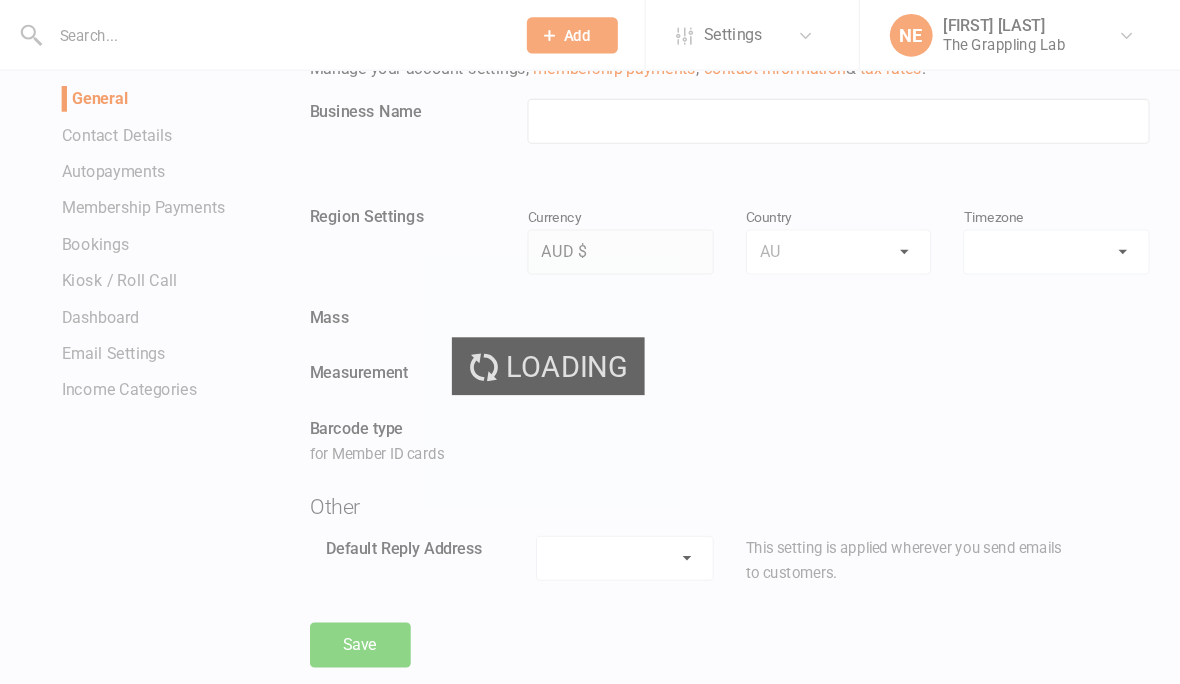 scroll, scrollTop: 0, scrollLeft: 0, axis: both 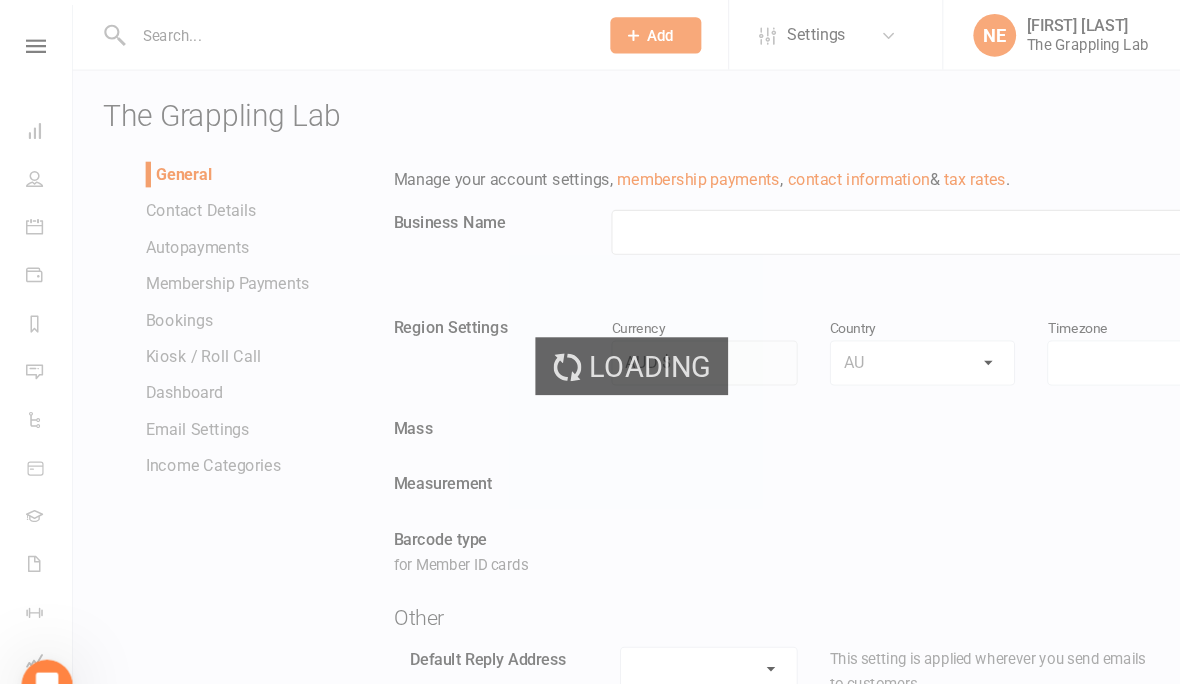 type on "The Grappling Lab" 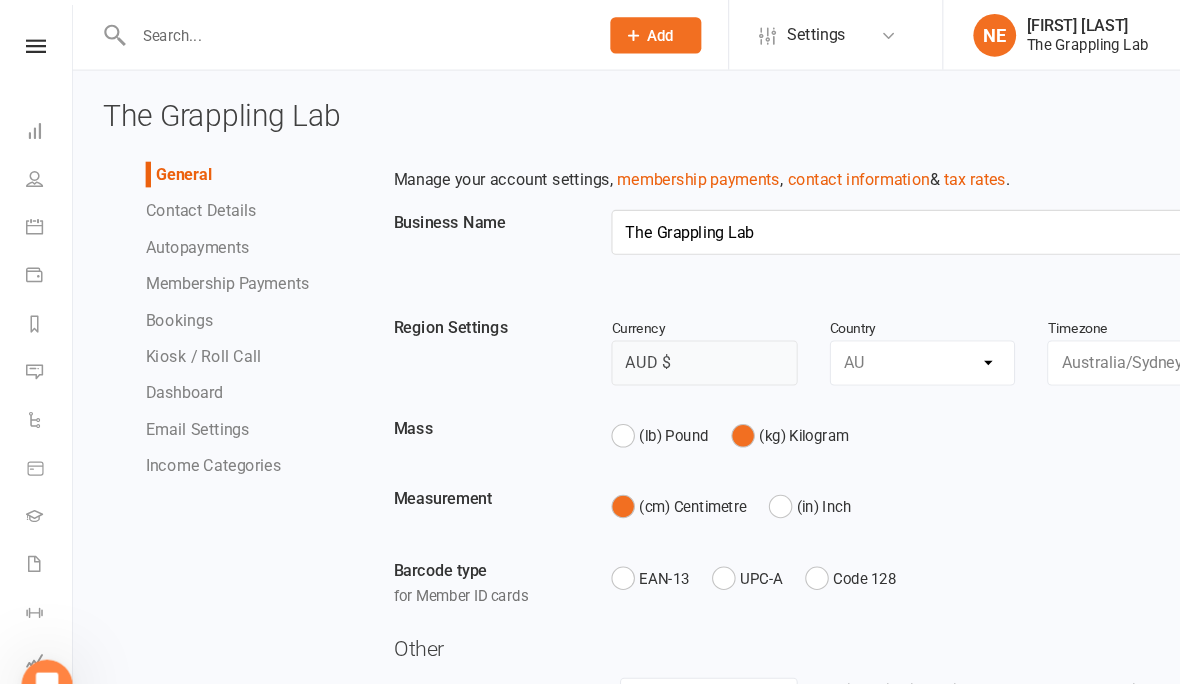 click on "Membership Payments" at bounding box center [212, 265] 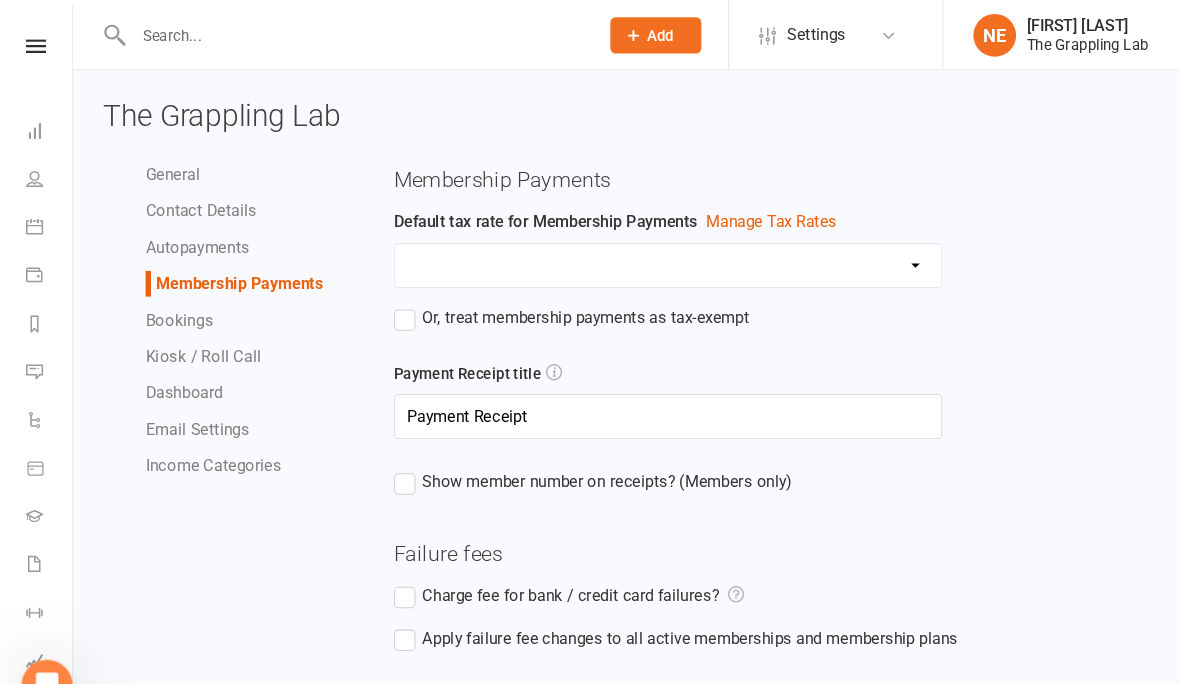 click on "General" at bounding box center [161, 163] 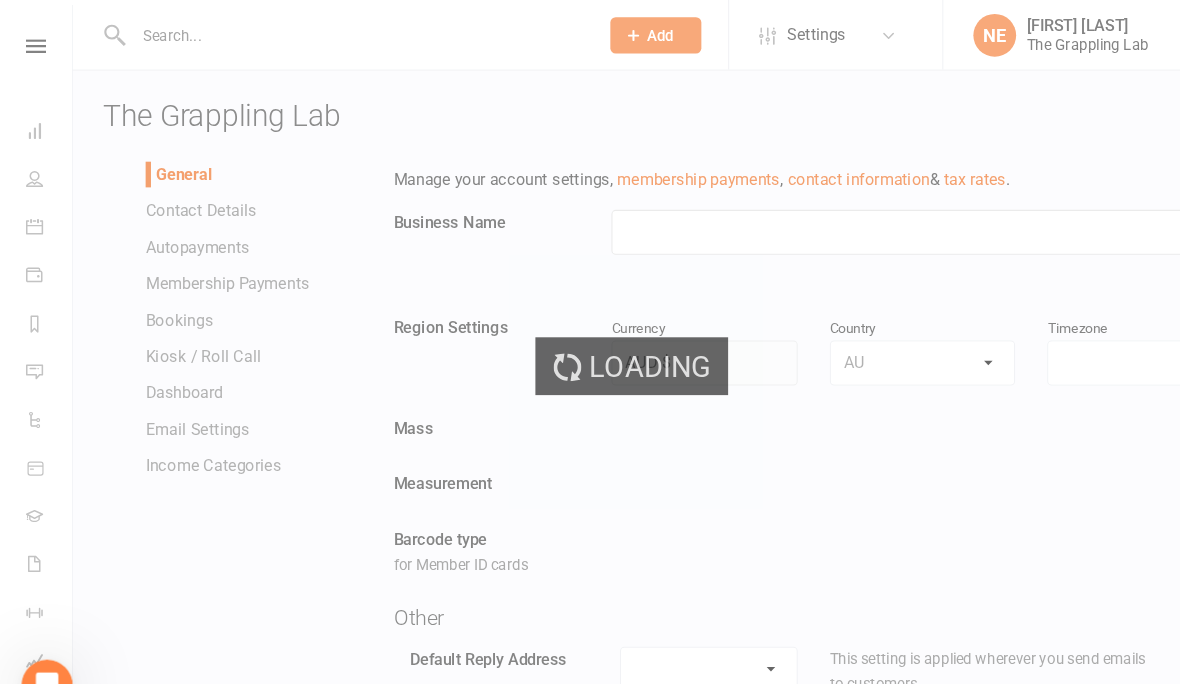 type on "The Grappling Lab" 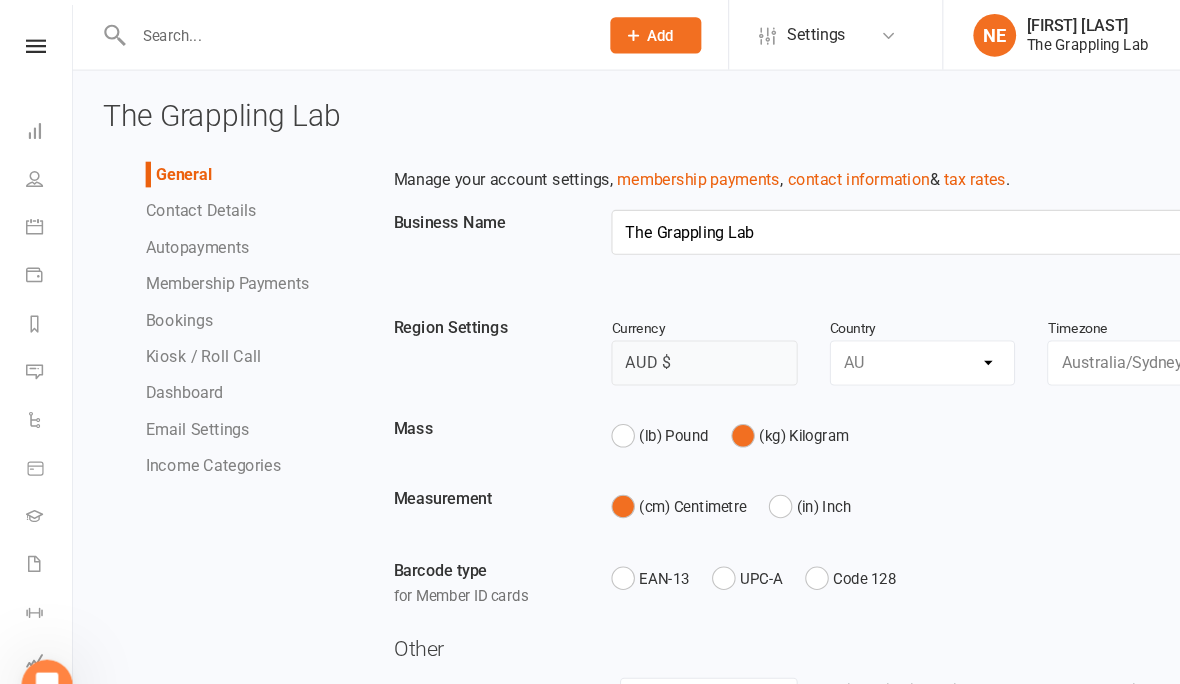 click on "Contact Details" at bounding box center (188, 197) 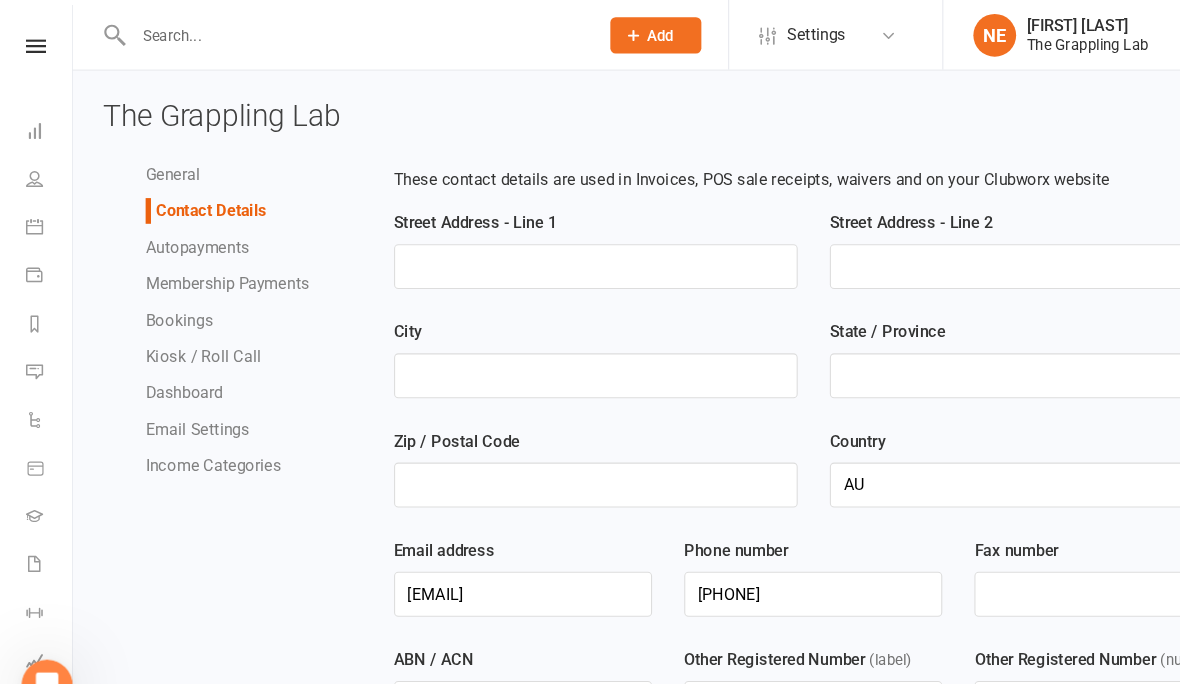 click on "Dashboard" at bounding box center [172, 367] 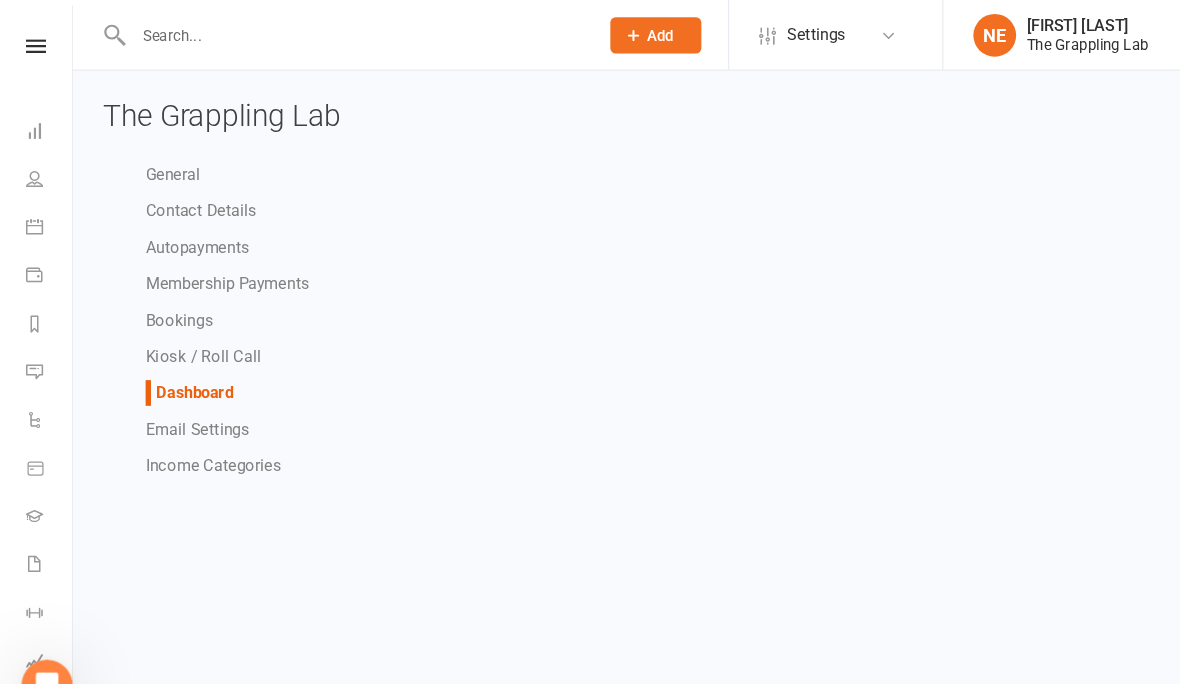 click on "Kiosk / Roll Call" at bounding box center (190, 333) 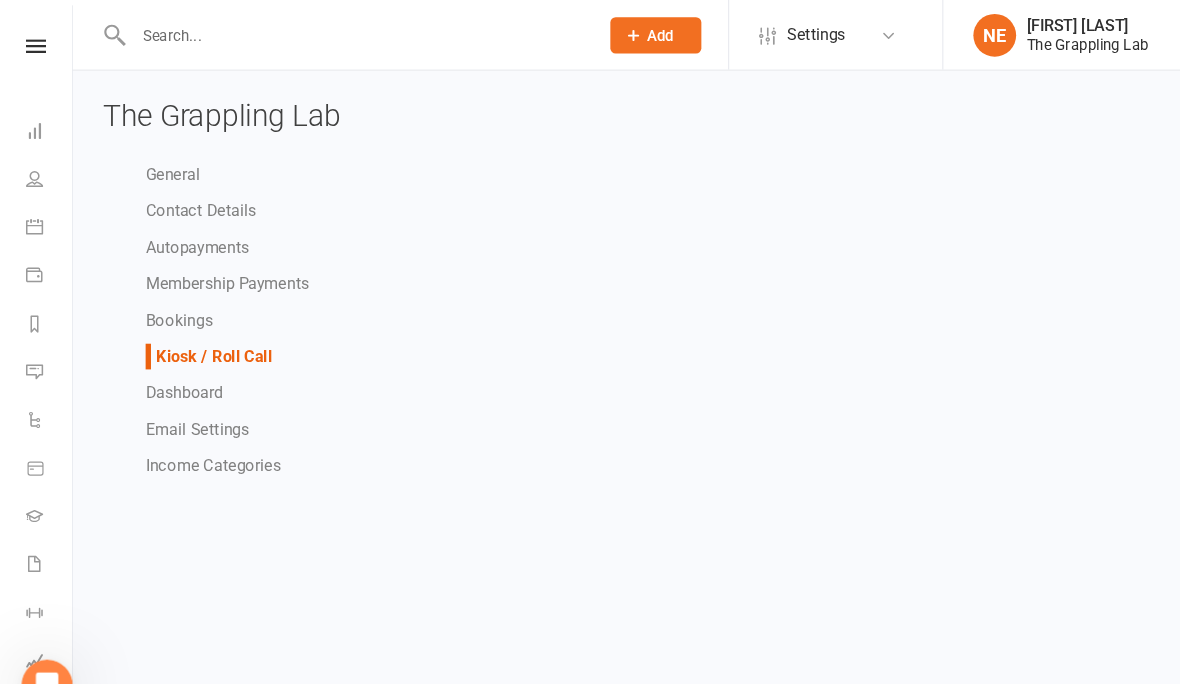 click on "Dashboard" at bounding box center [172, 367] 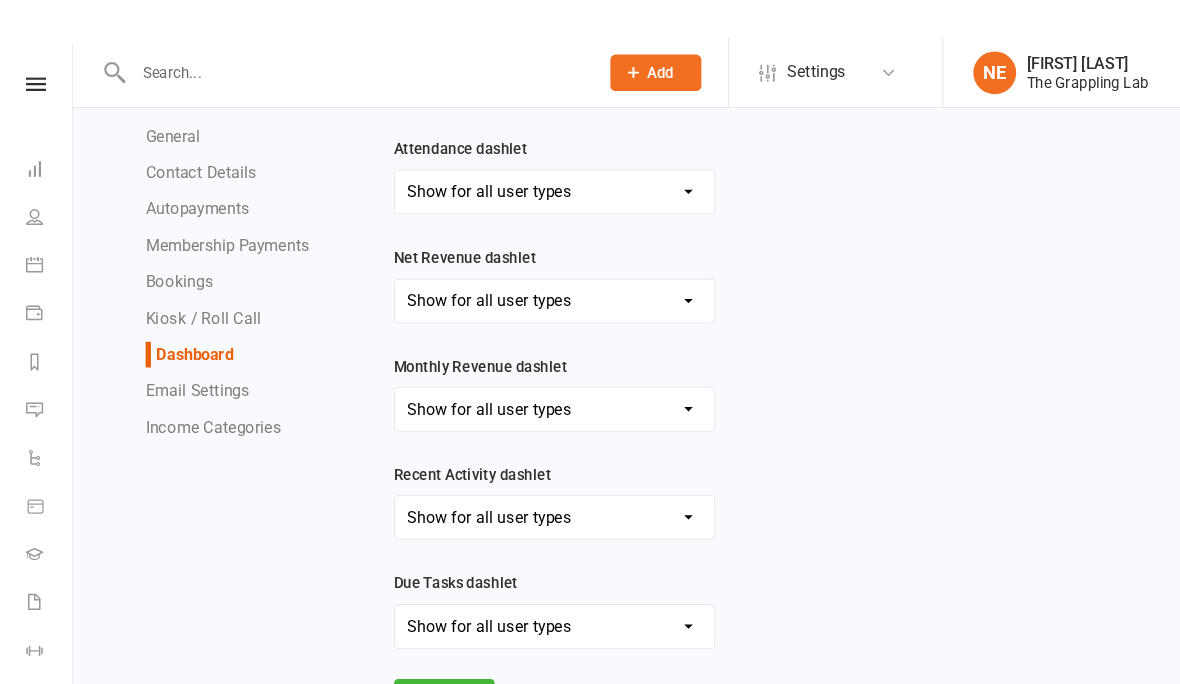 scroll, scrollTop: 243, scrollLeft: 0, axis: vertical 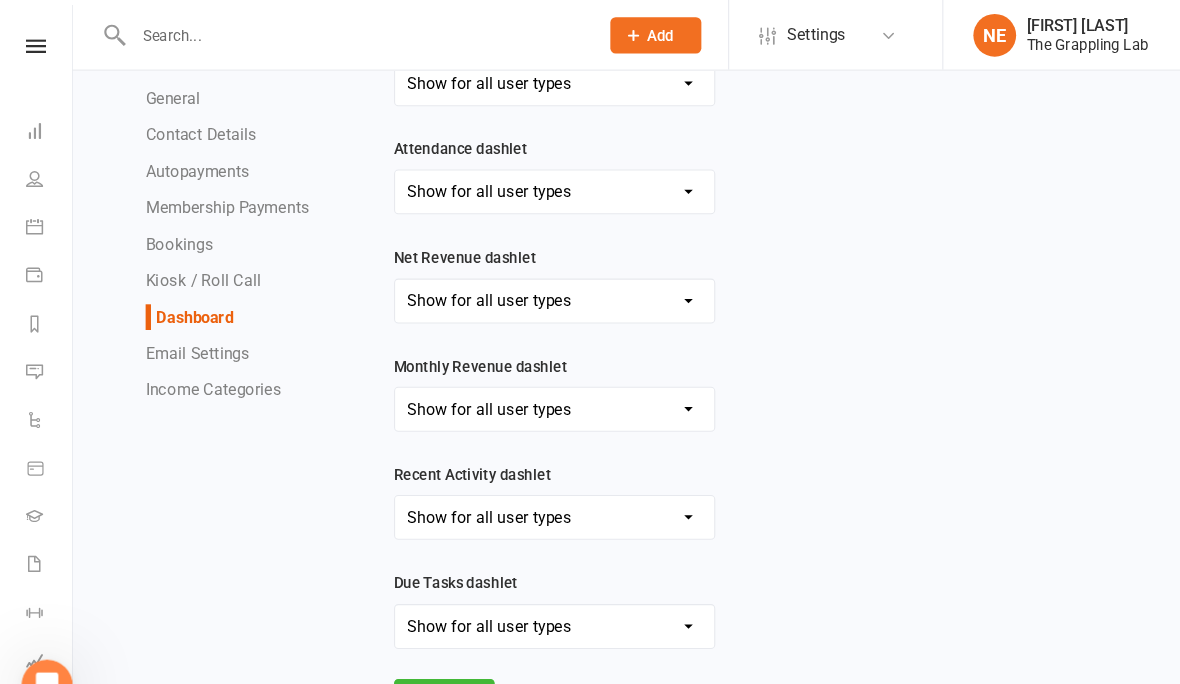 click on "Show for all user types Hide for all user types Show for Account Owners only" at bounding box center (518, 382) 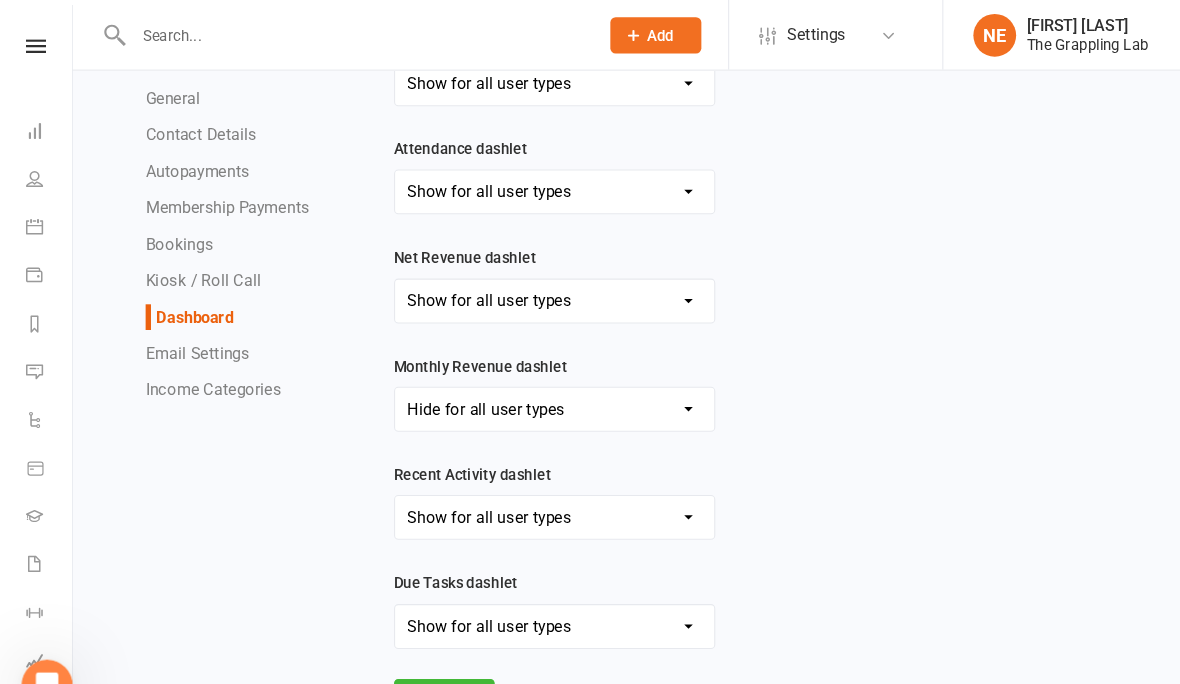 click on "Show for all user types Hide for all user types Show for Account Owners only" at bounding box center [518, 281] 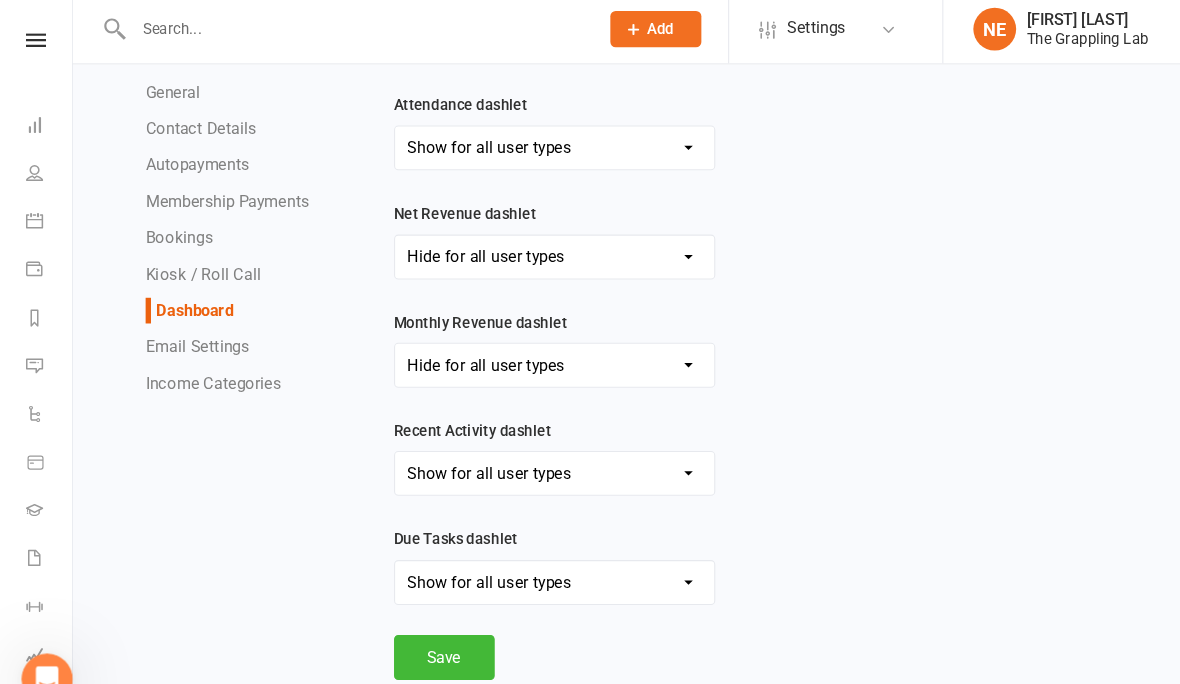 scroll, scrollTop: 278, scrollLeft: 0, axis: vertical 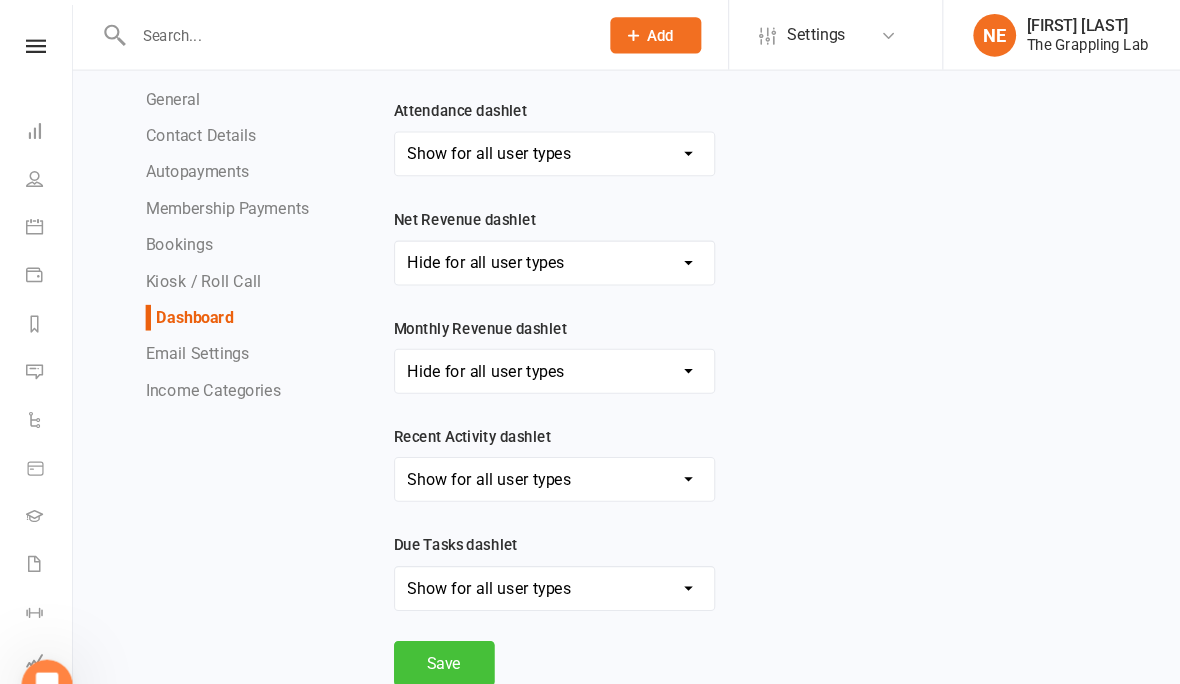 click on "Save" at bounding box center [415, 620] 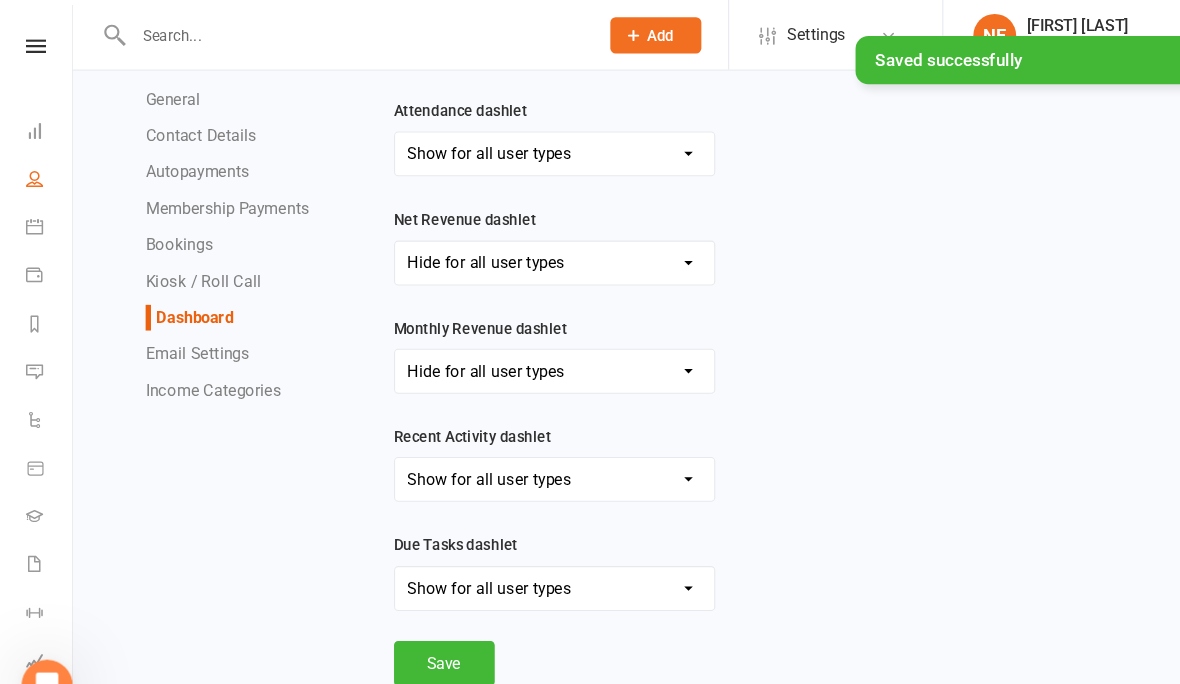 click on "People" at bounding box center (46, 169) 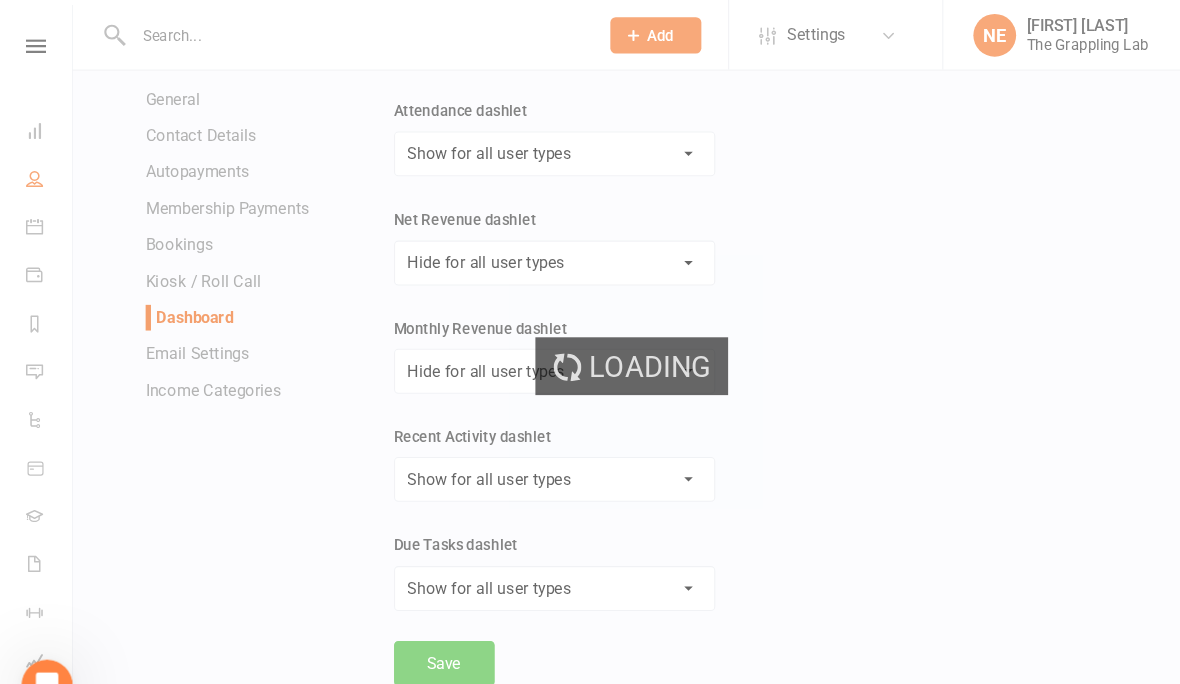 scroll, scrollTop: 0, scrollLeft: 0, axis: both 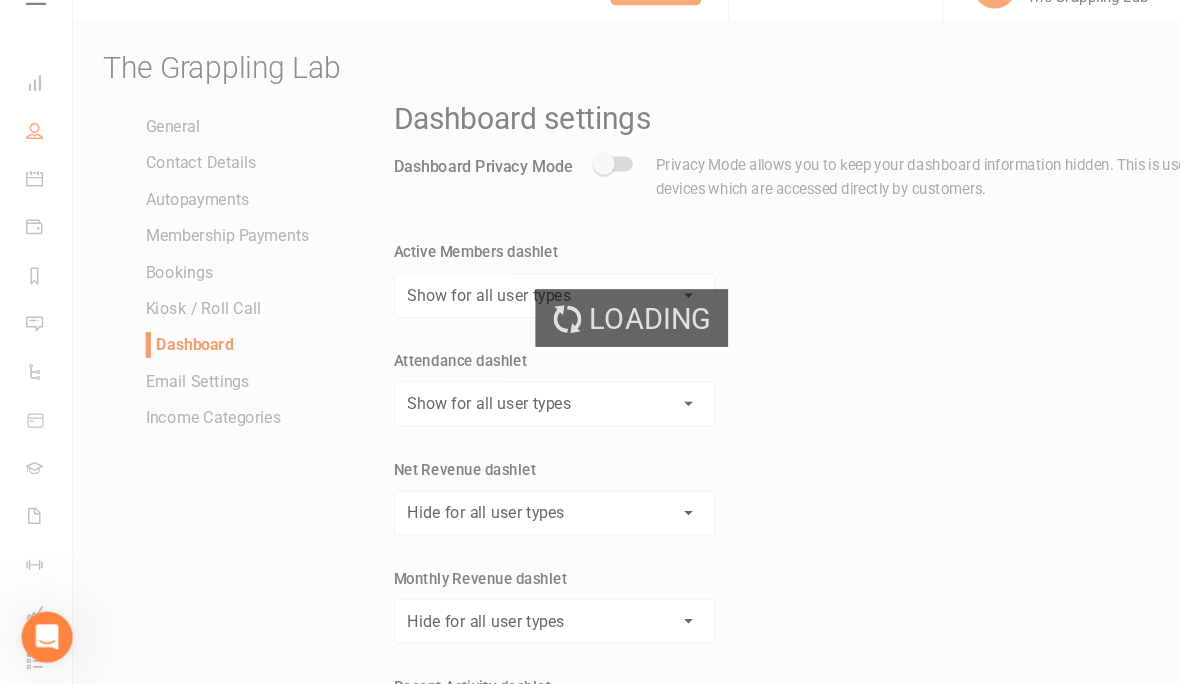 select on "100" 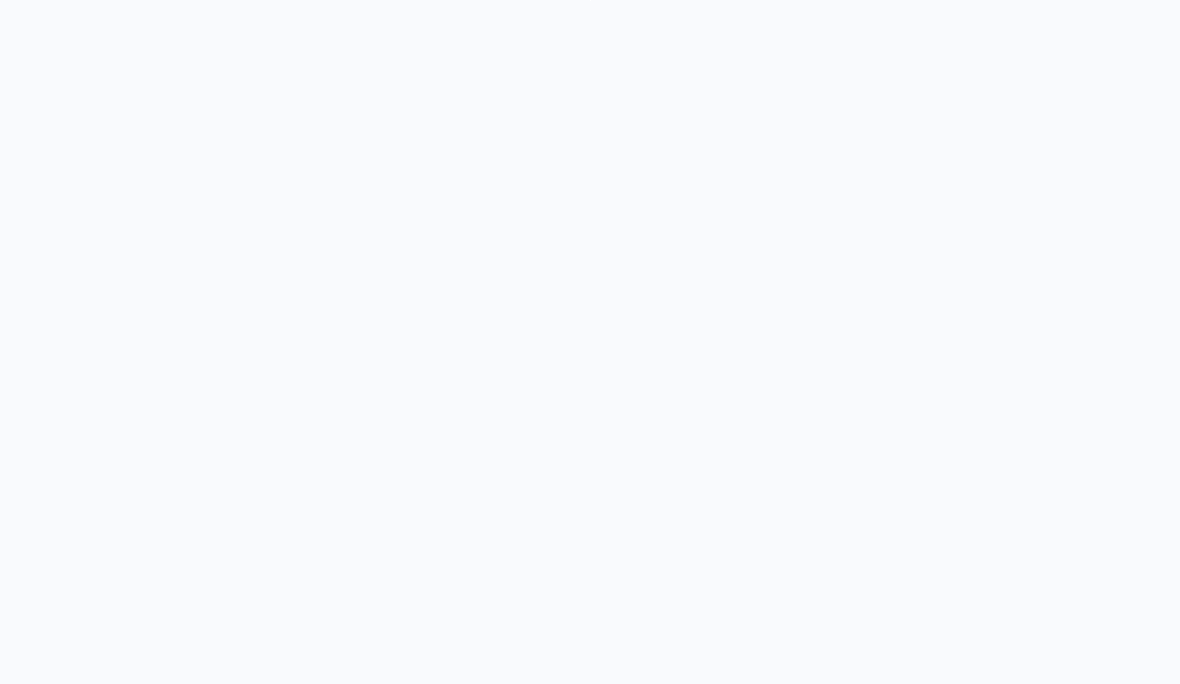 scroll, scrollTop: 0, scrollLeft: 0, axis: both 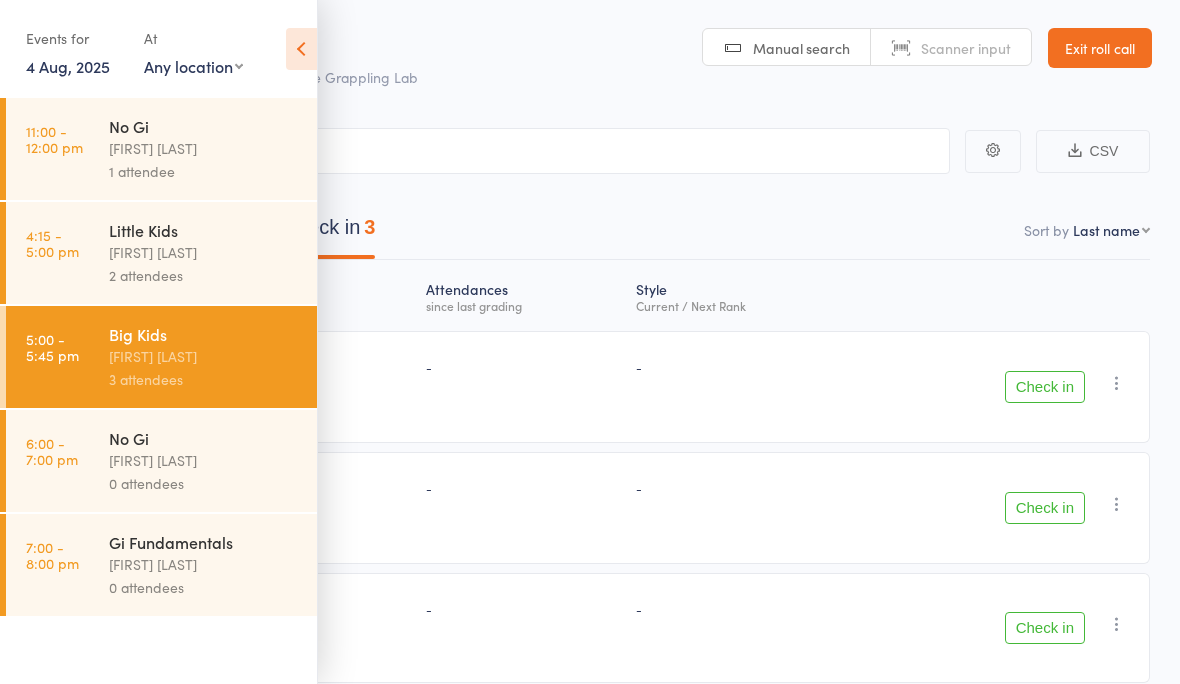 click at bounding box center (301, 49) 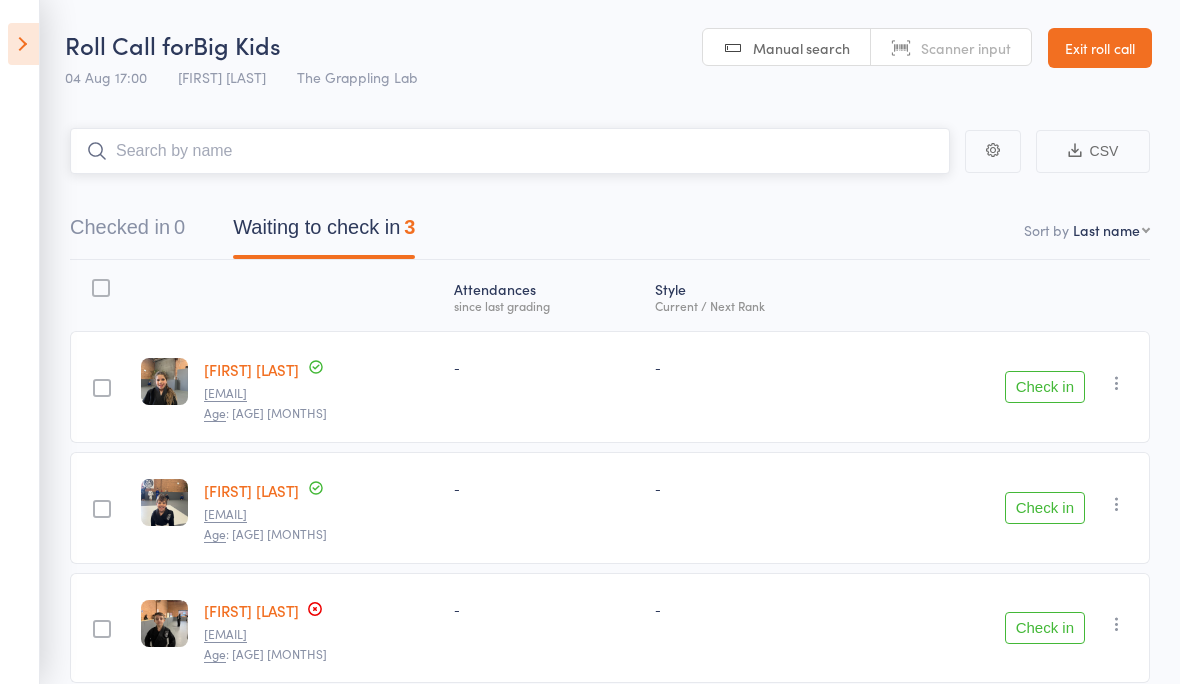 click at bounding box center [510, 151] 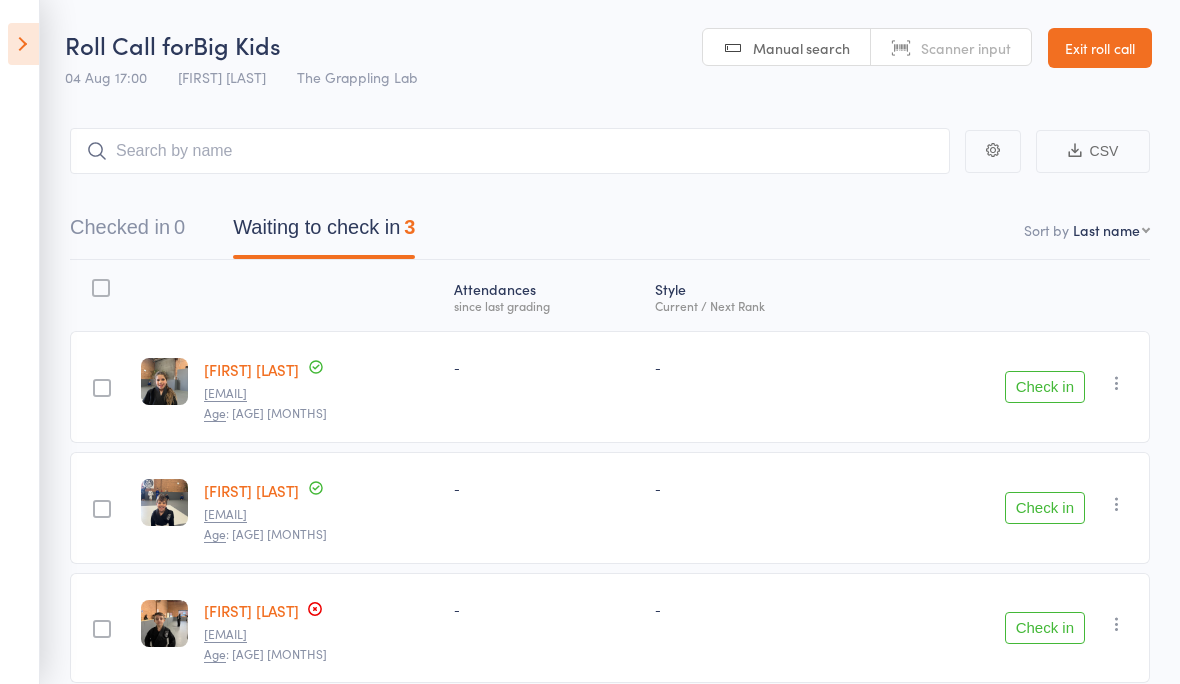 click at bounding box center (23, 44) 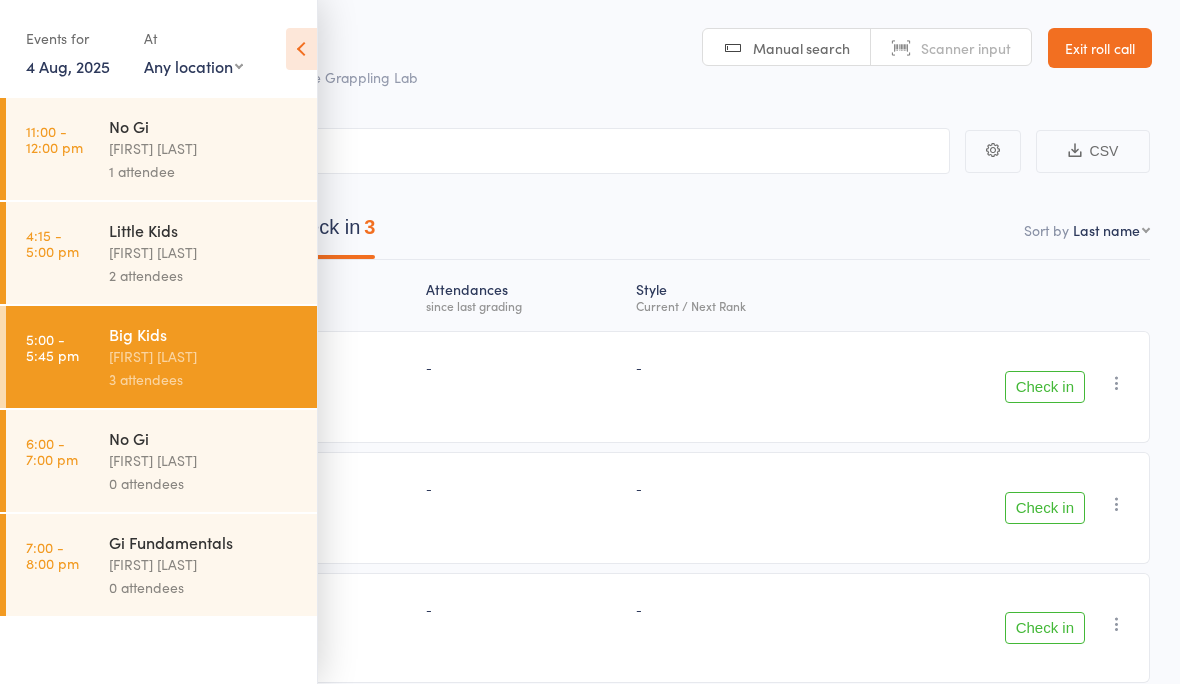 click on "2 attendees" at bounding box center [204, 275] 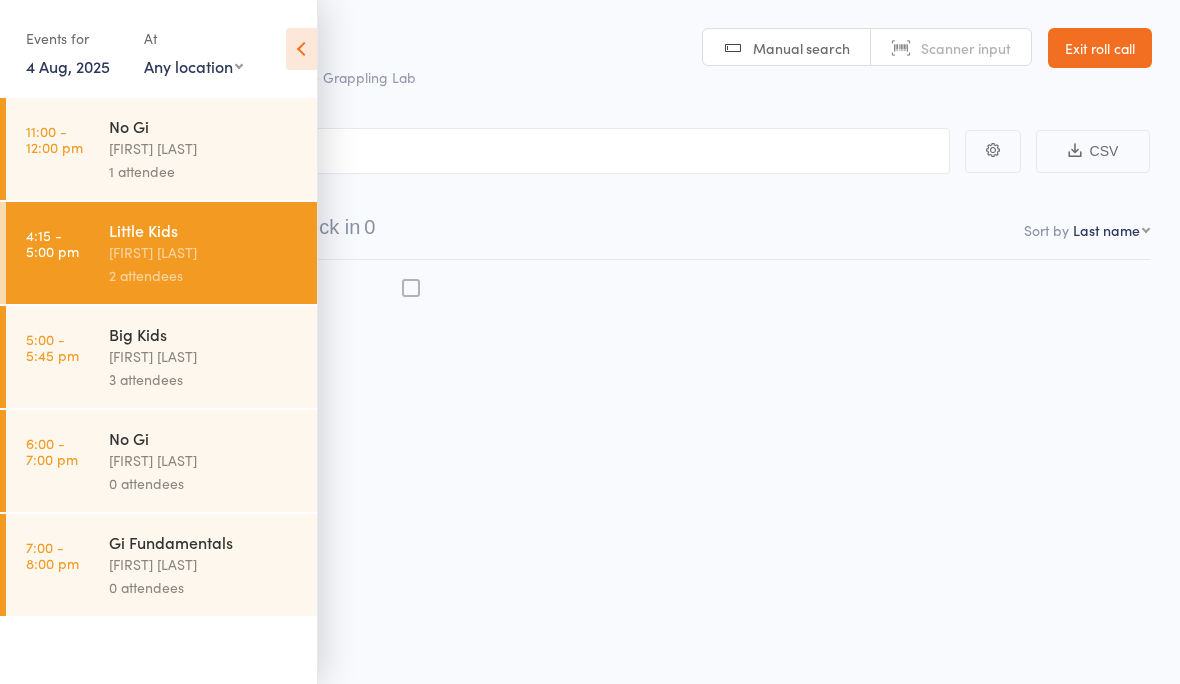 click on "Little Kids" at bounding box center (204, 230) 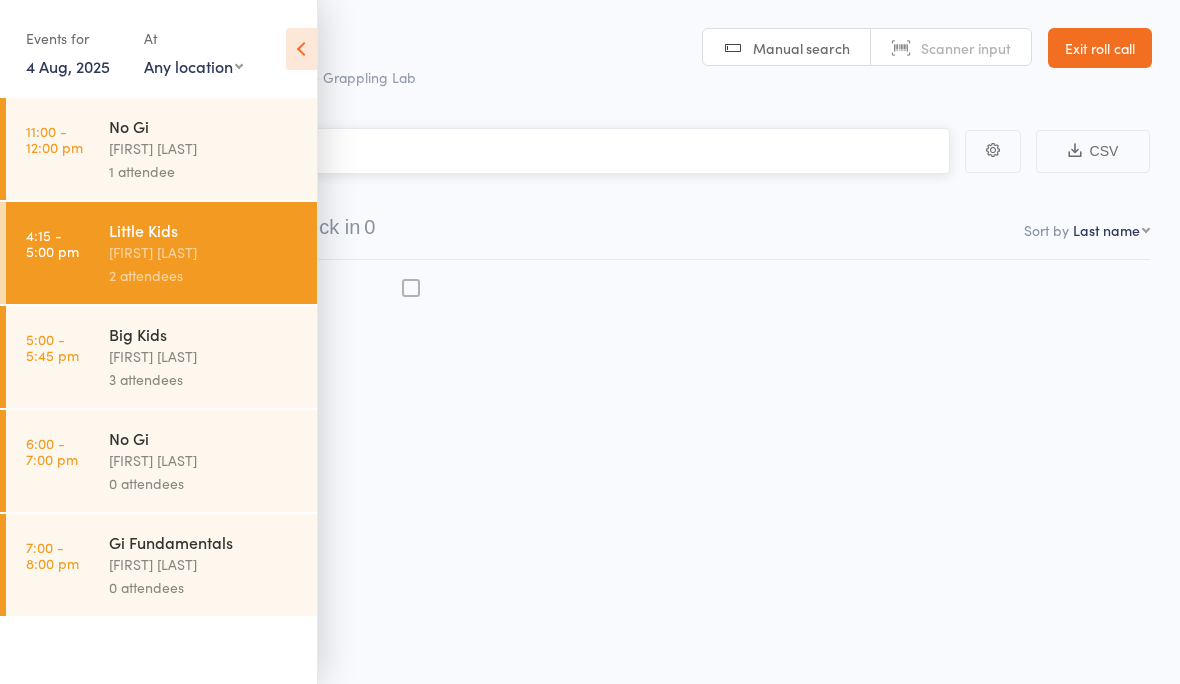click at bounding box center [490, 151] 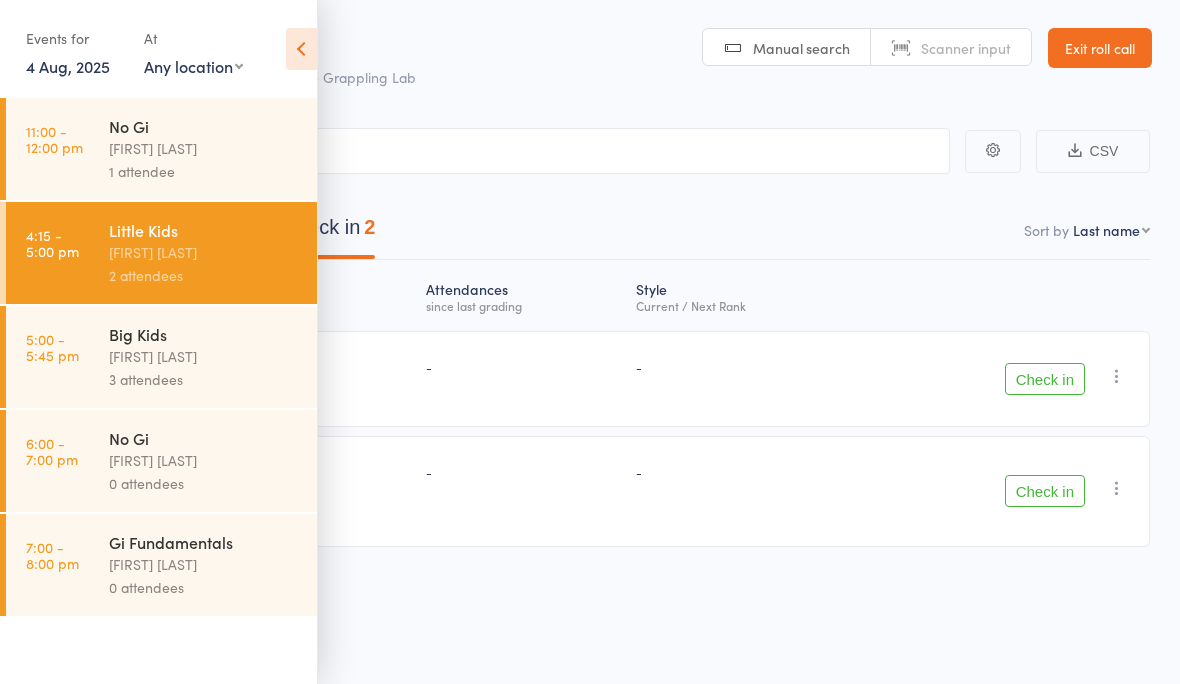 click at bounding box center [301, 49] 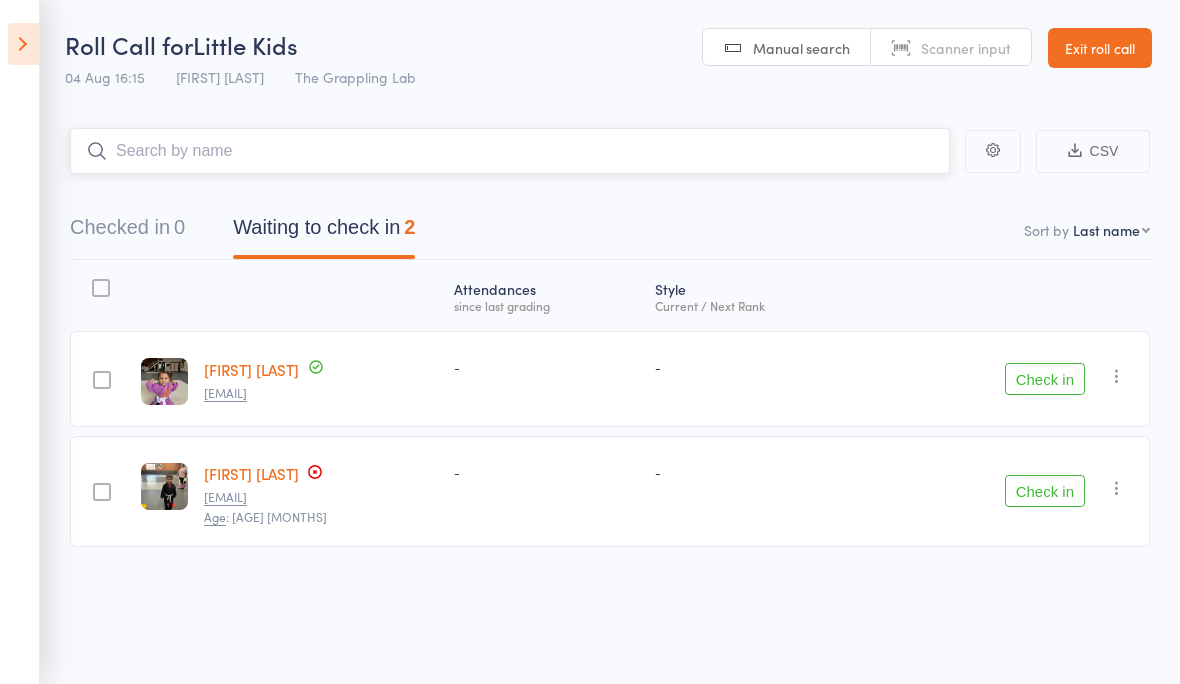click at bounding box center (510, 151) 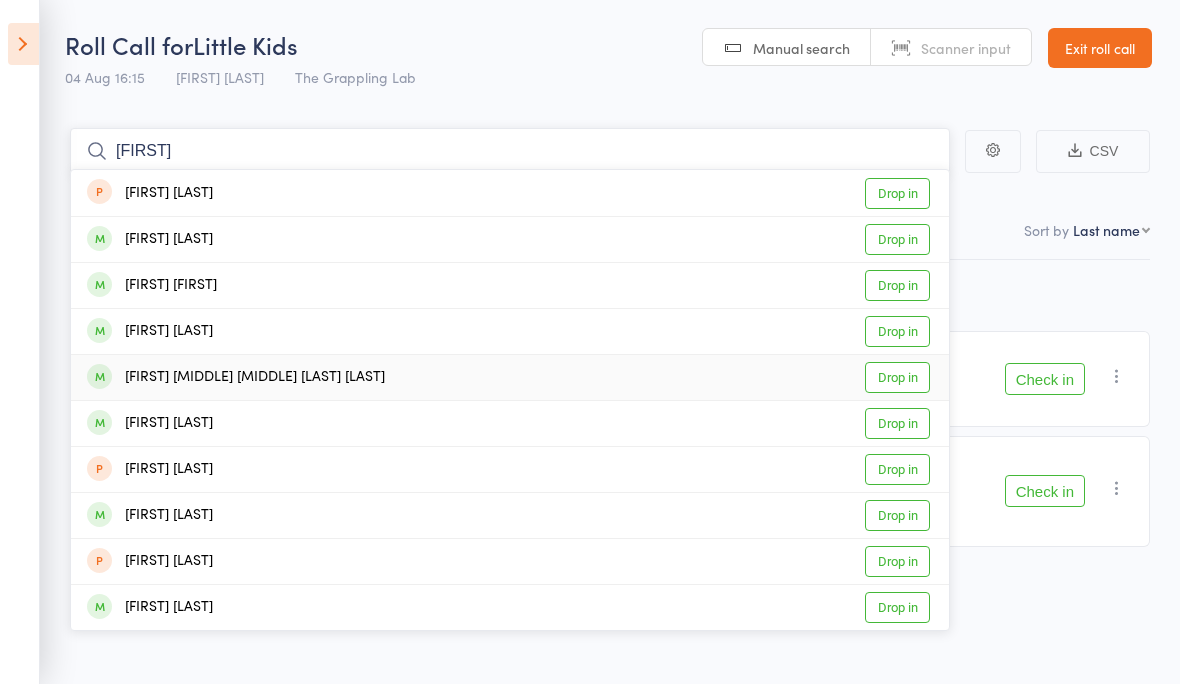 type on "Joseph" 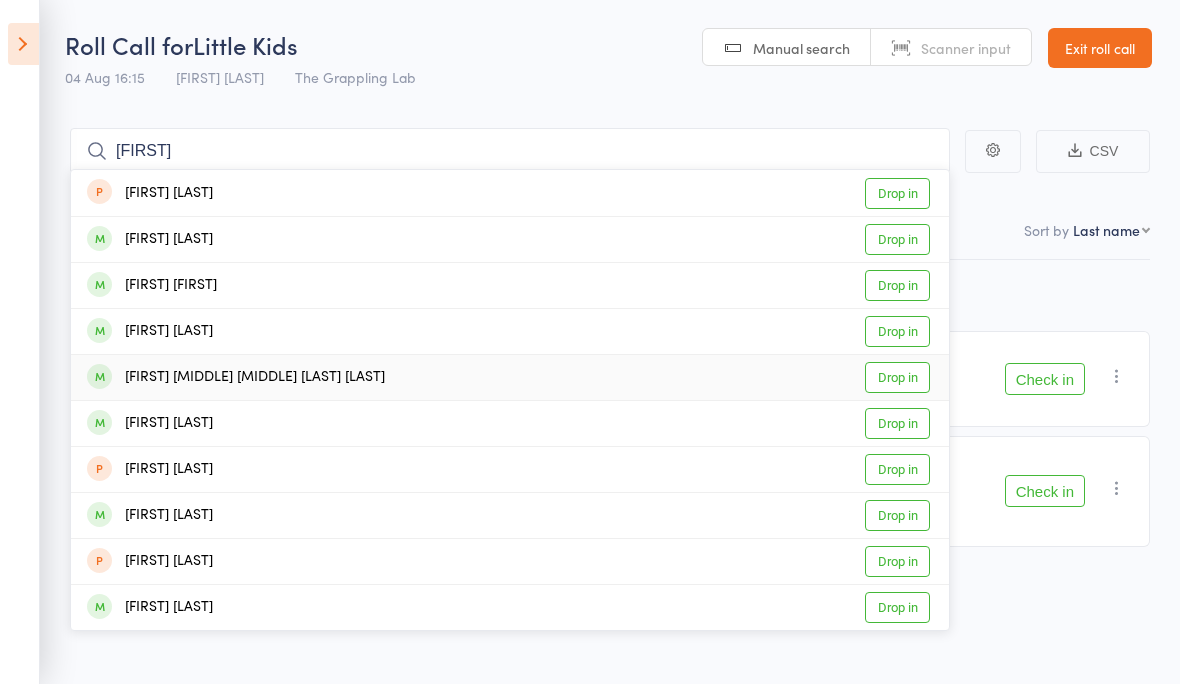 click on "[FIRST] [LAST]" at bounding box center [236, 377] 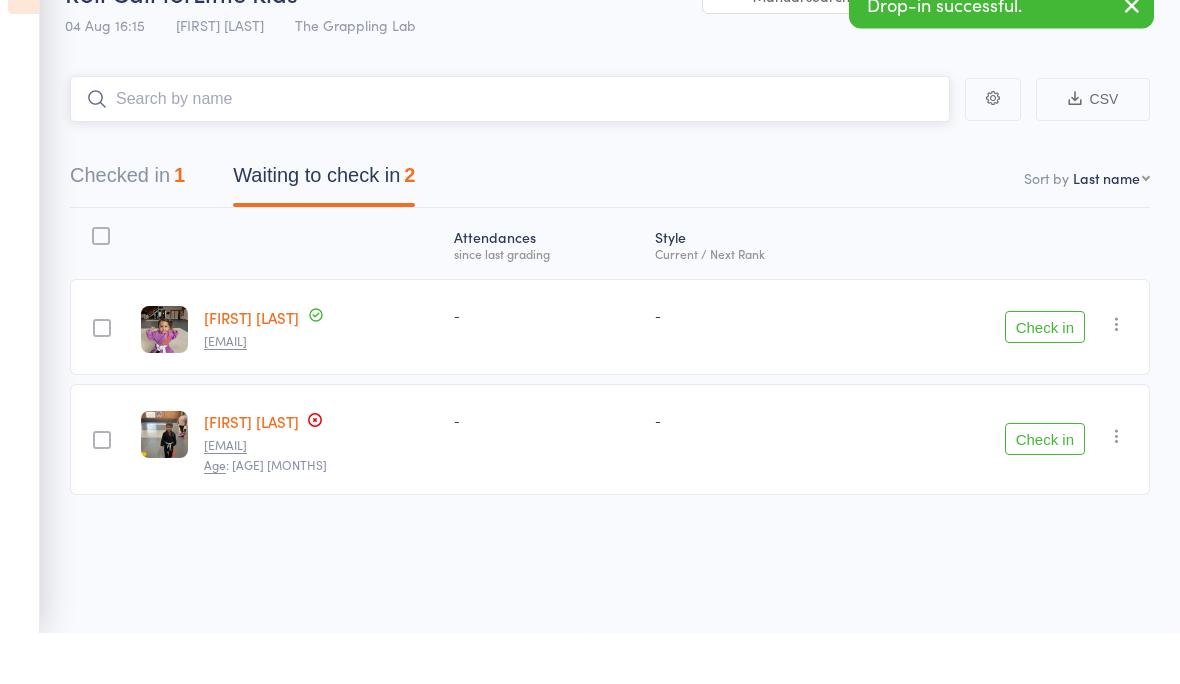 scroll, scrollTop: 14, scrollLeft: 0, axis: vertical 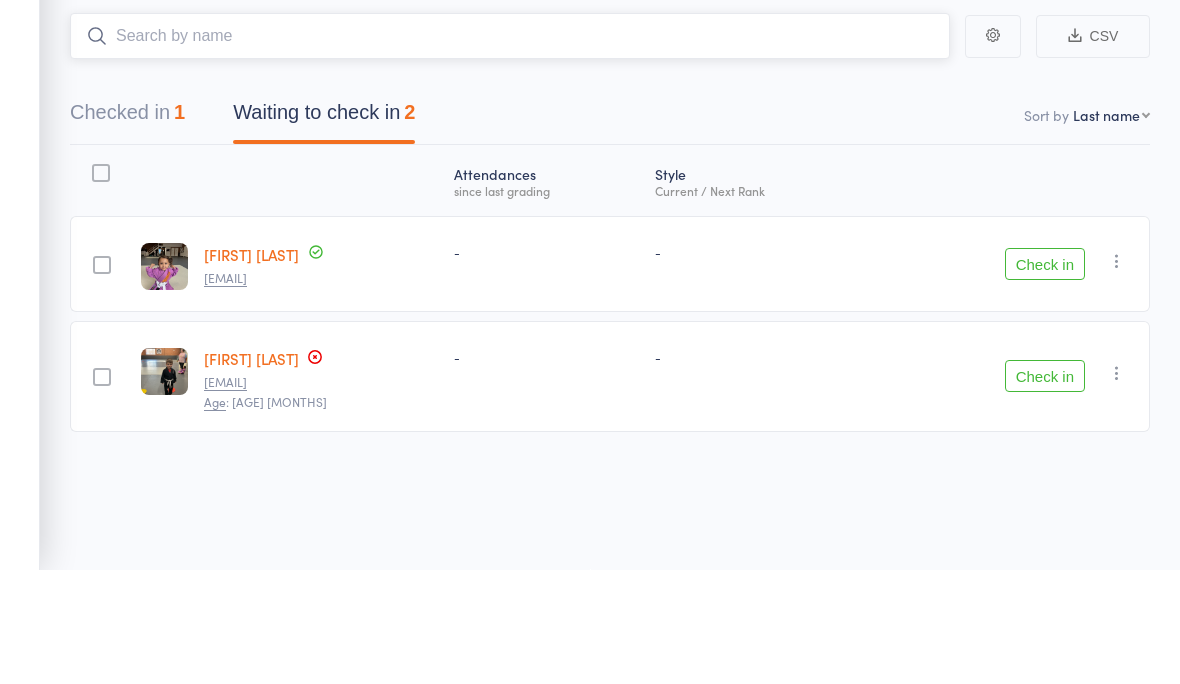 click on "Checked in  1" at bounding box center (127, 231) 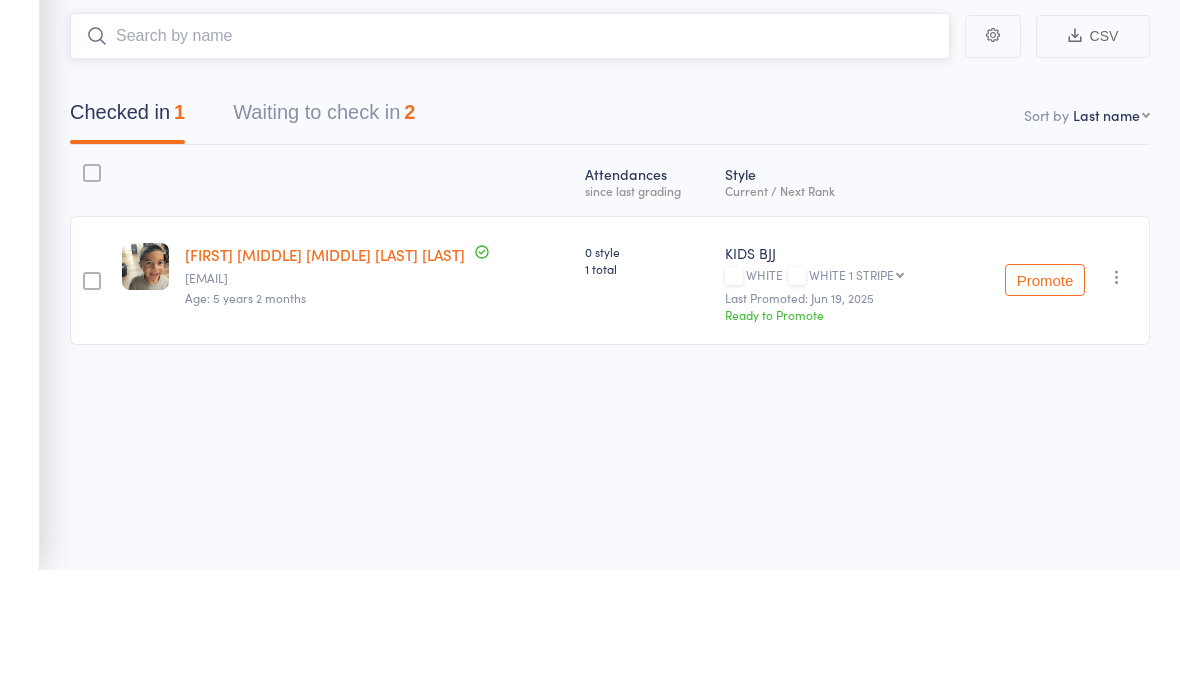 scroll, scrollTop: 15, scrollLeft: 0, axis: vertical 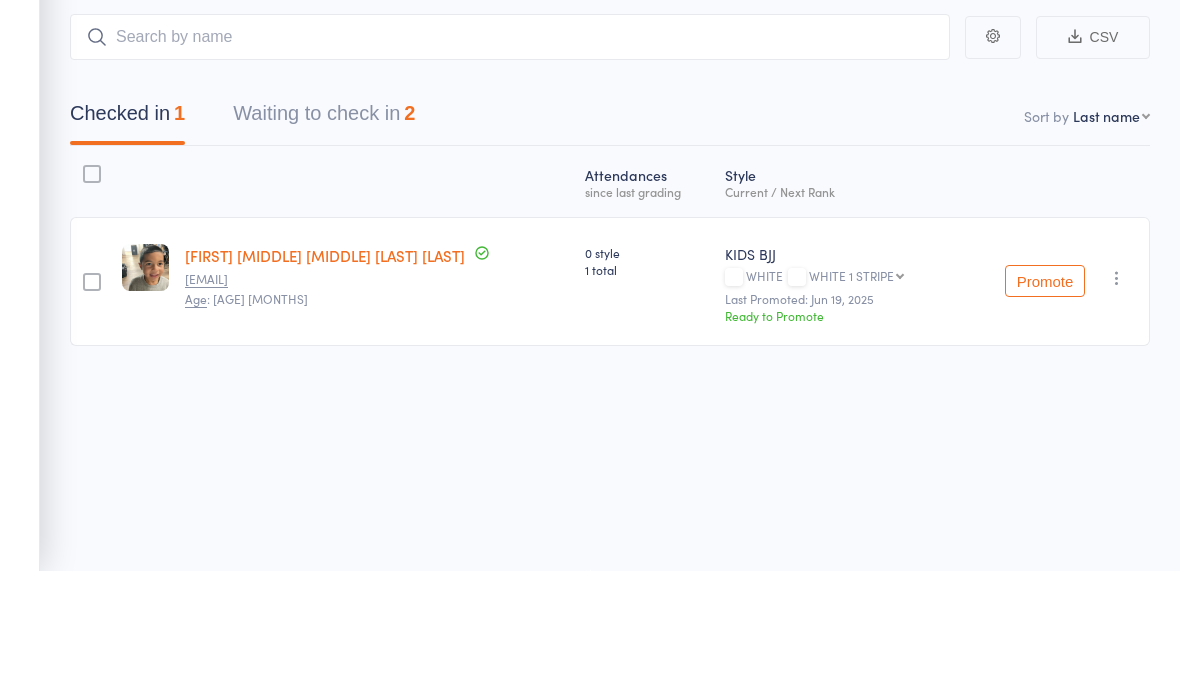 click on "Promote" at bounding box center (1045, 394) 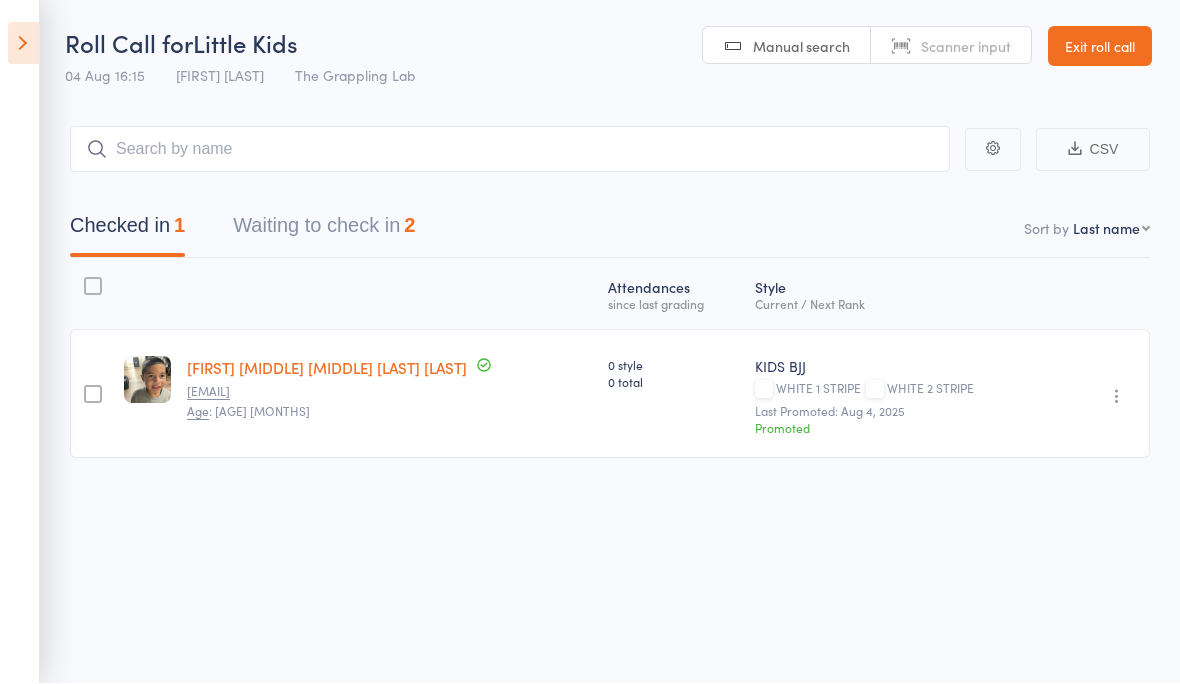 click at bounding box center [23, 44] 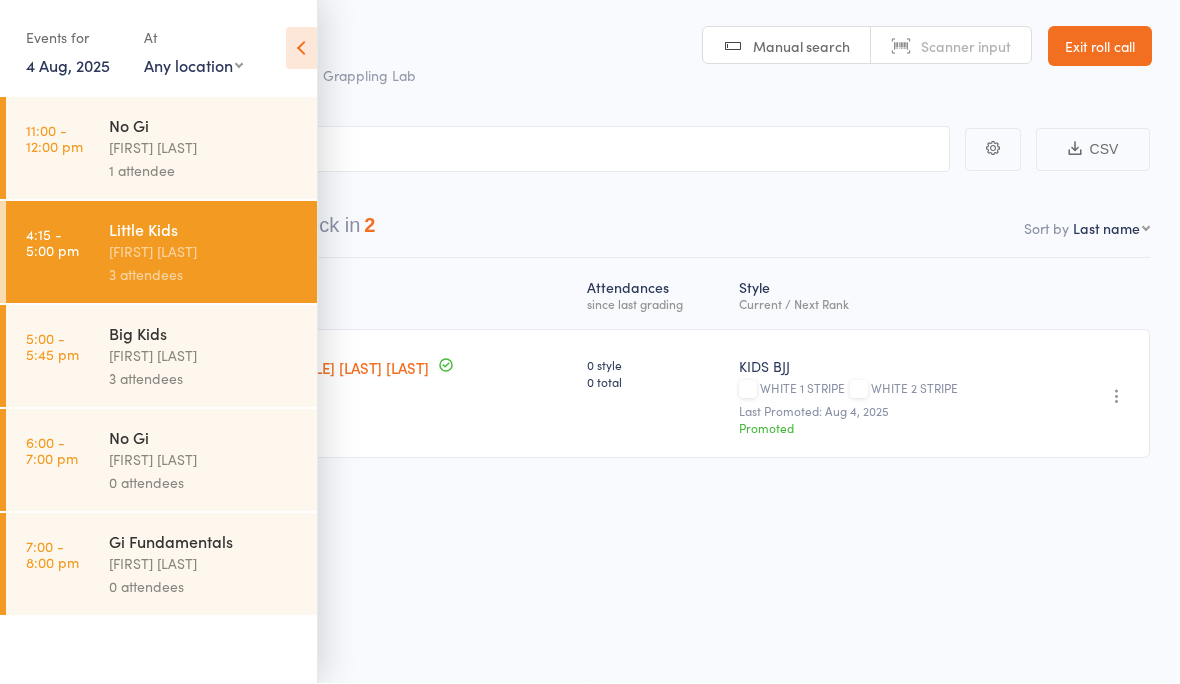 click at bounding box center (301, 49) 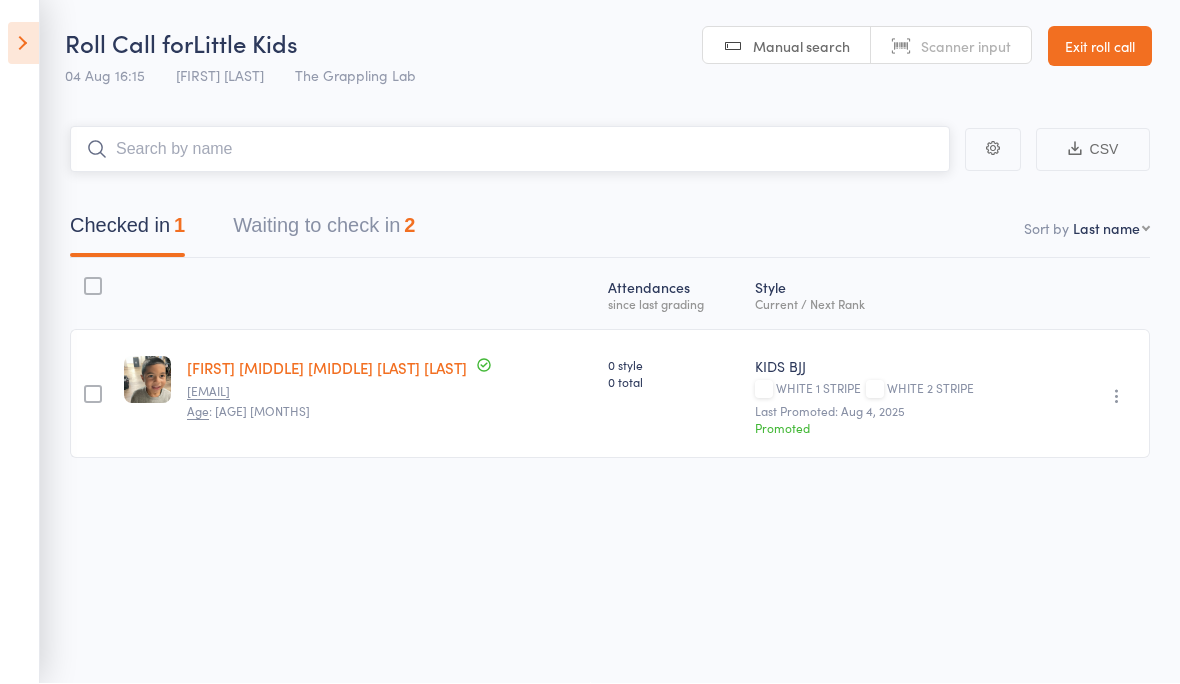 click at bounding box center (510, 150) 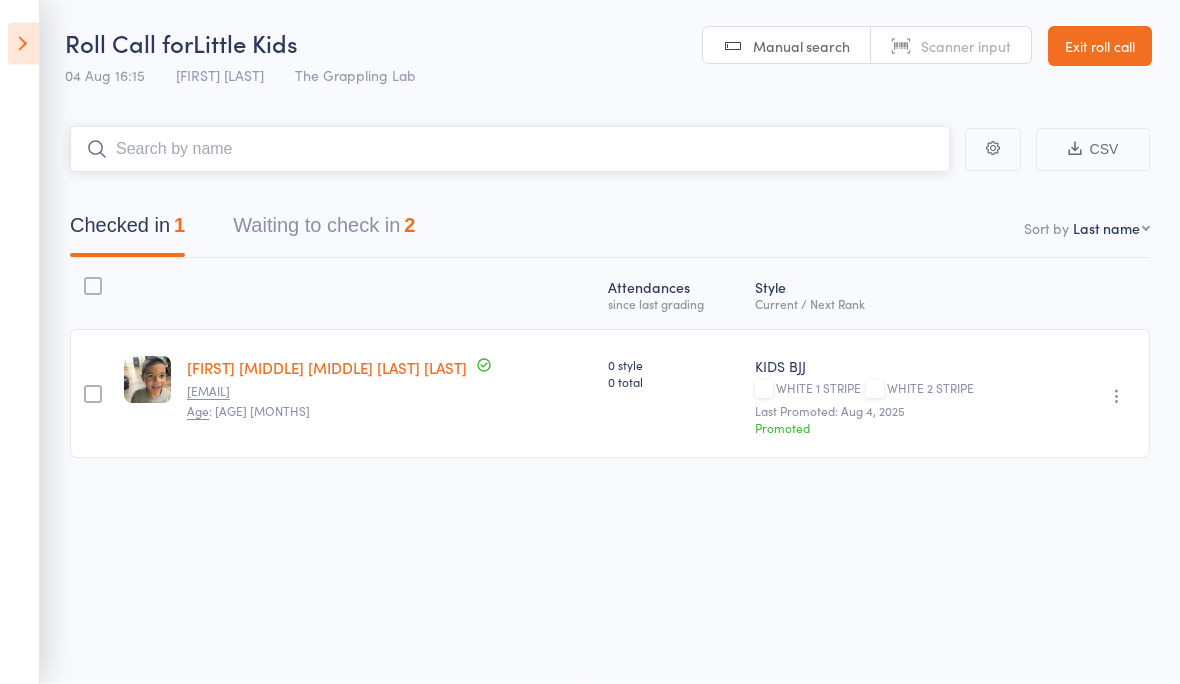 click on "Waiting to check in  2" at bounding box center [324, 231] 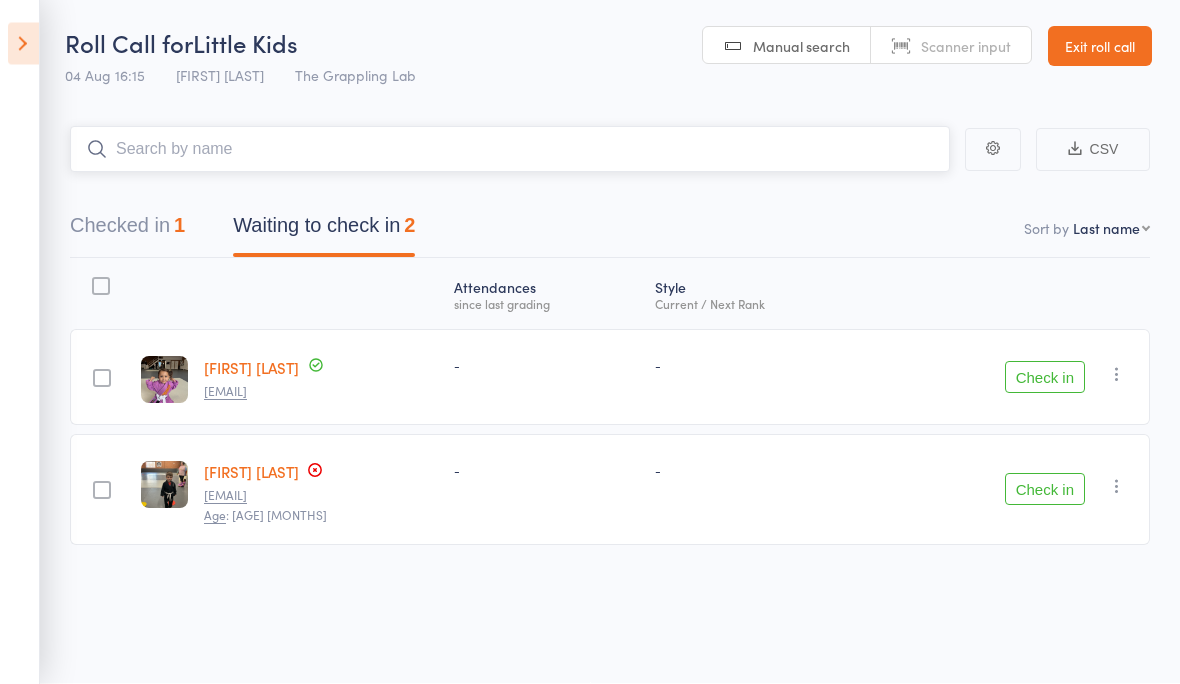 click on "Checked in  1" at bounding box center (127, 231) 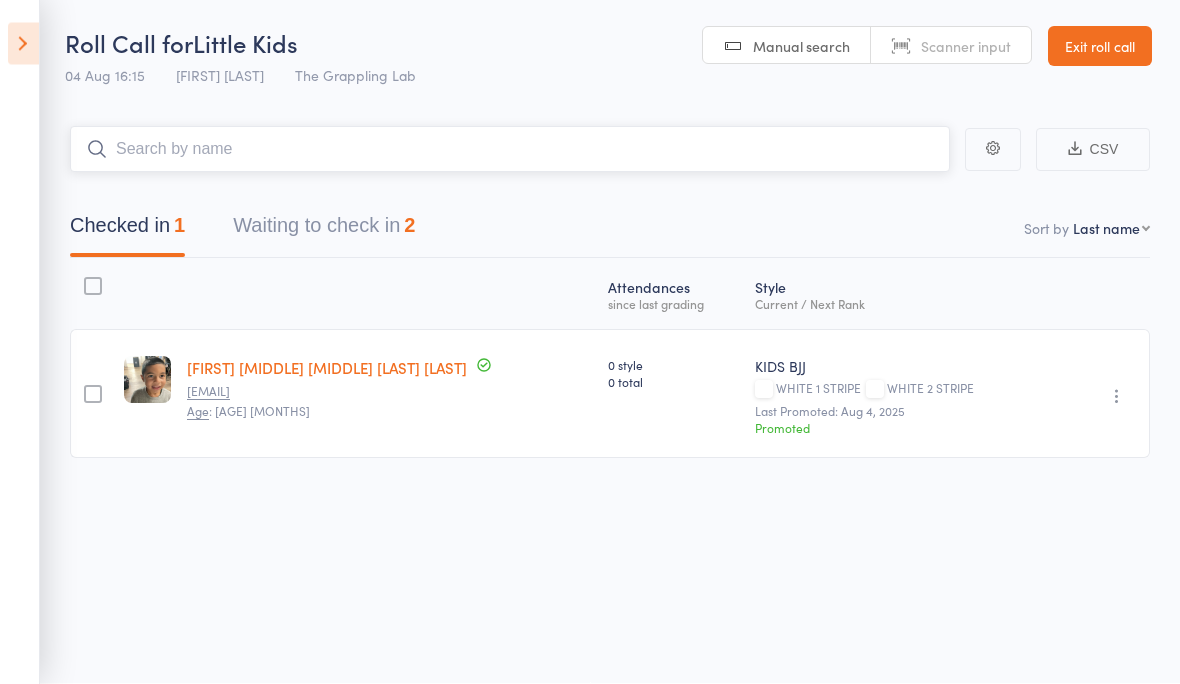 click on "Waiting to check in  2" at bounding box center [324, 231] 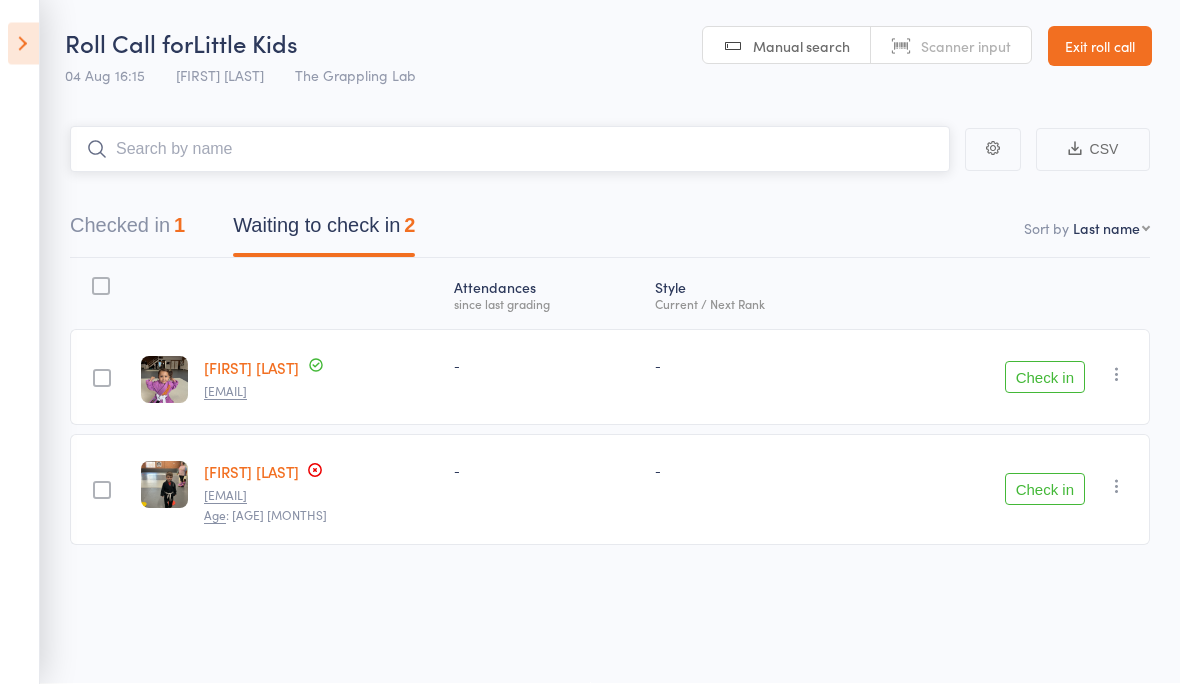 click on "Checked in  1" at bounding box center (127, 231) 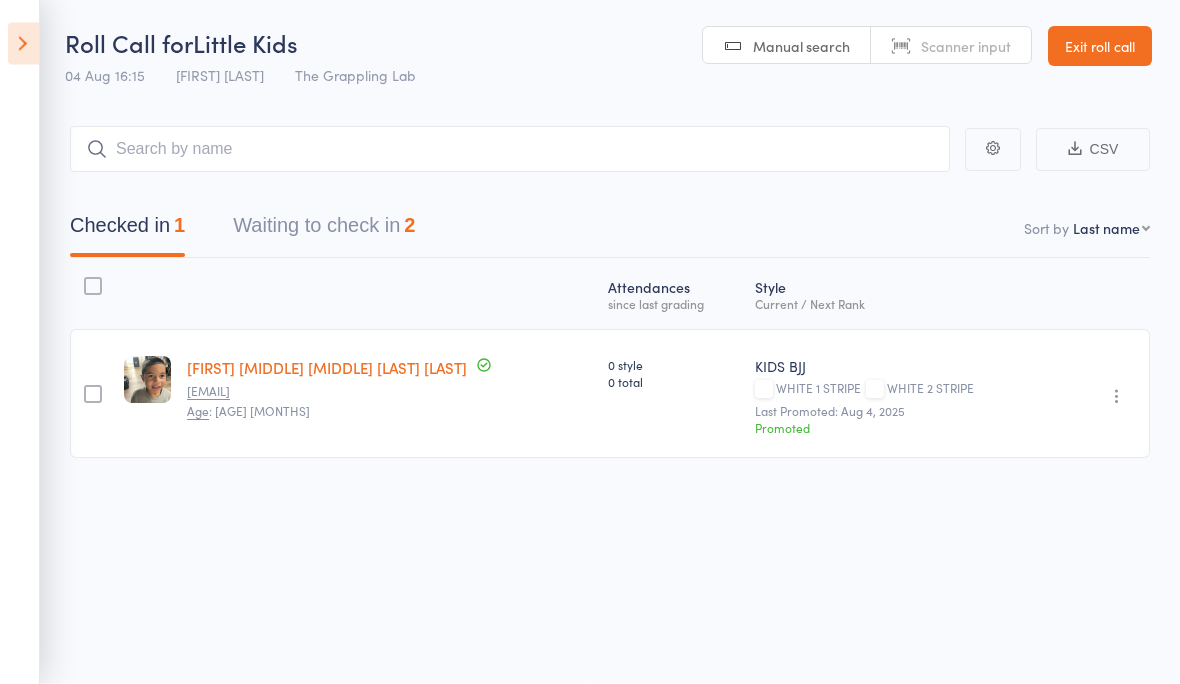 click at bounding box center (23, 44) 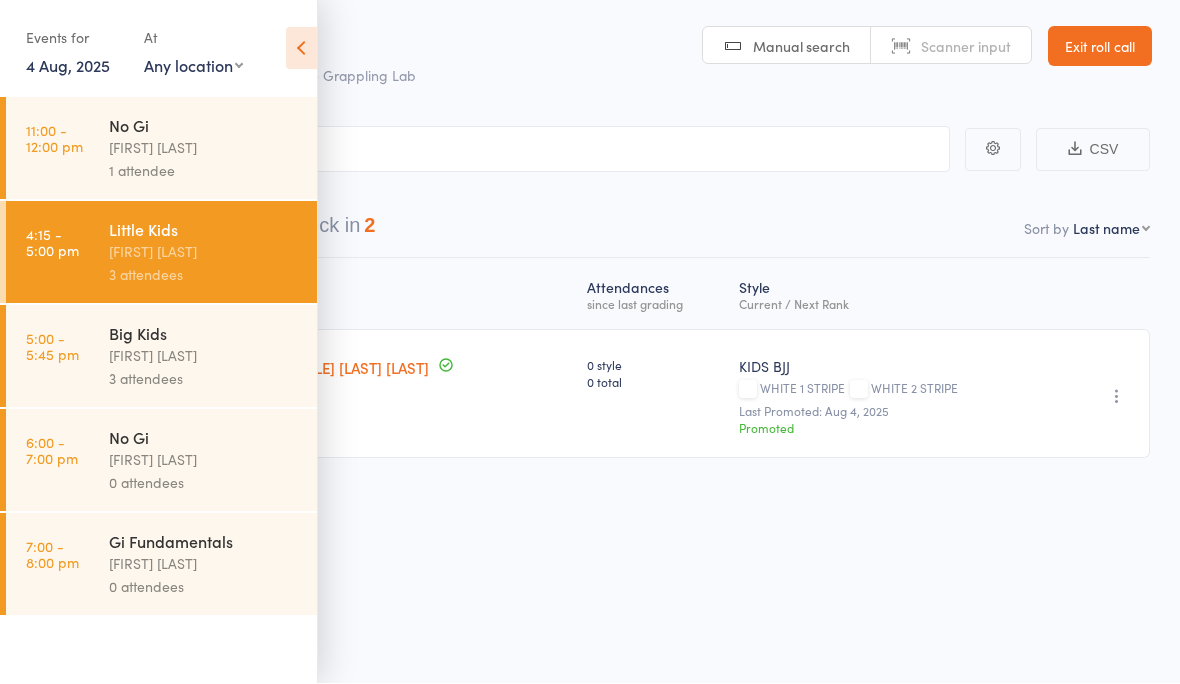 click on "[FIRST] [LAST]" at bounding box center [204, 252] 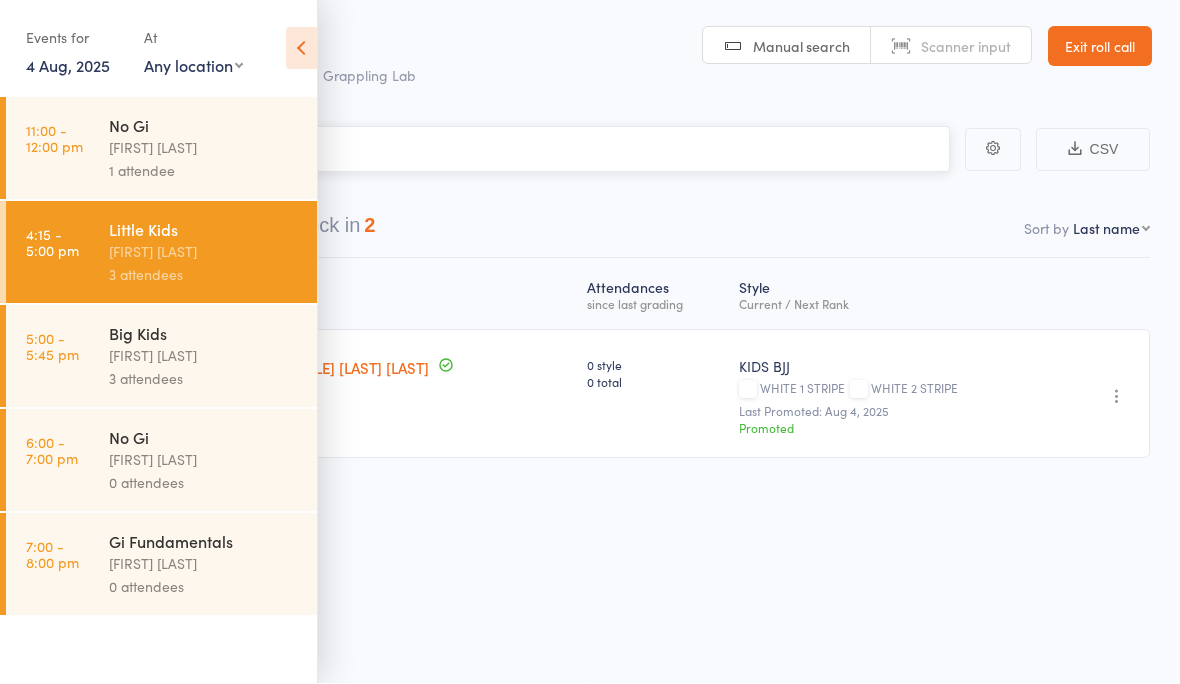 click at bounding box center [490, 150] 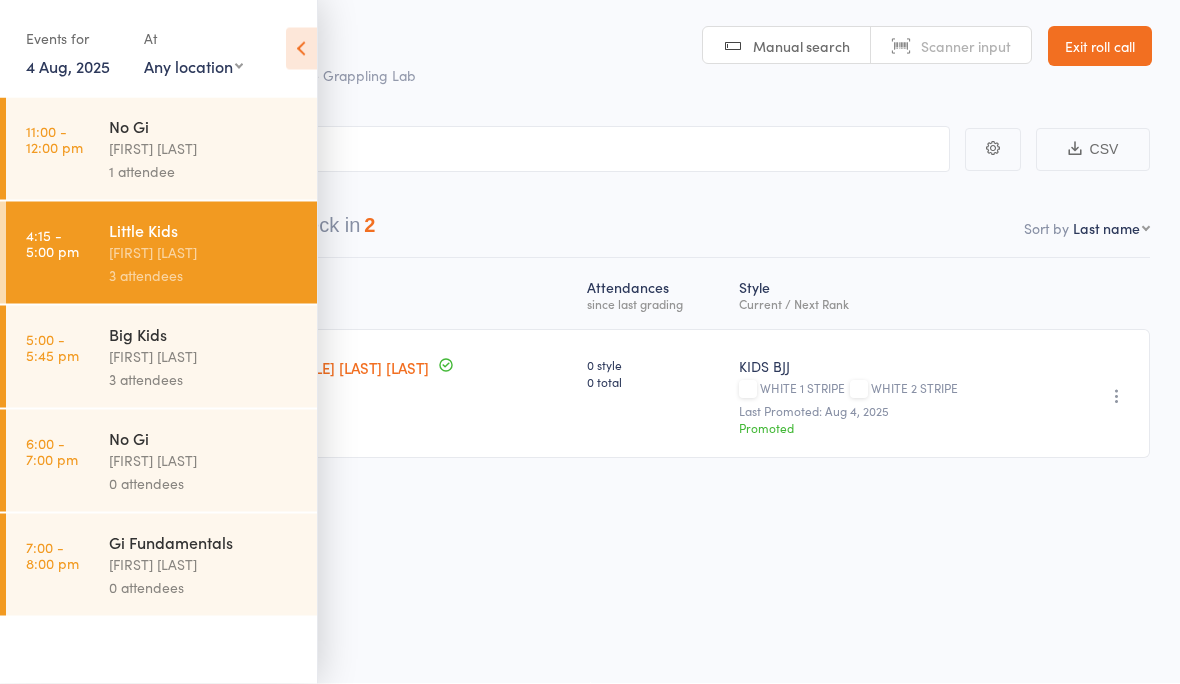 click at bounding box center (301, 49) 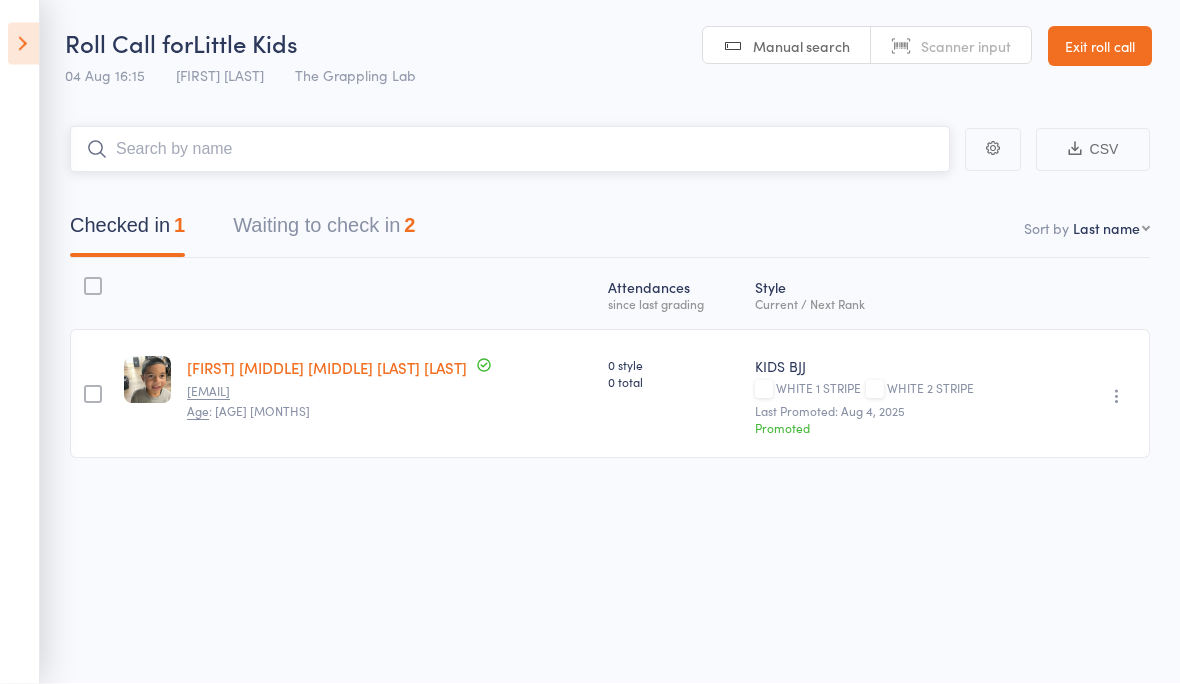 click at bounding box center [510, 150] 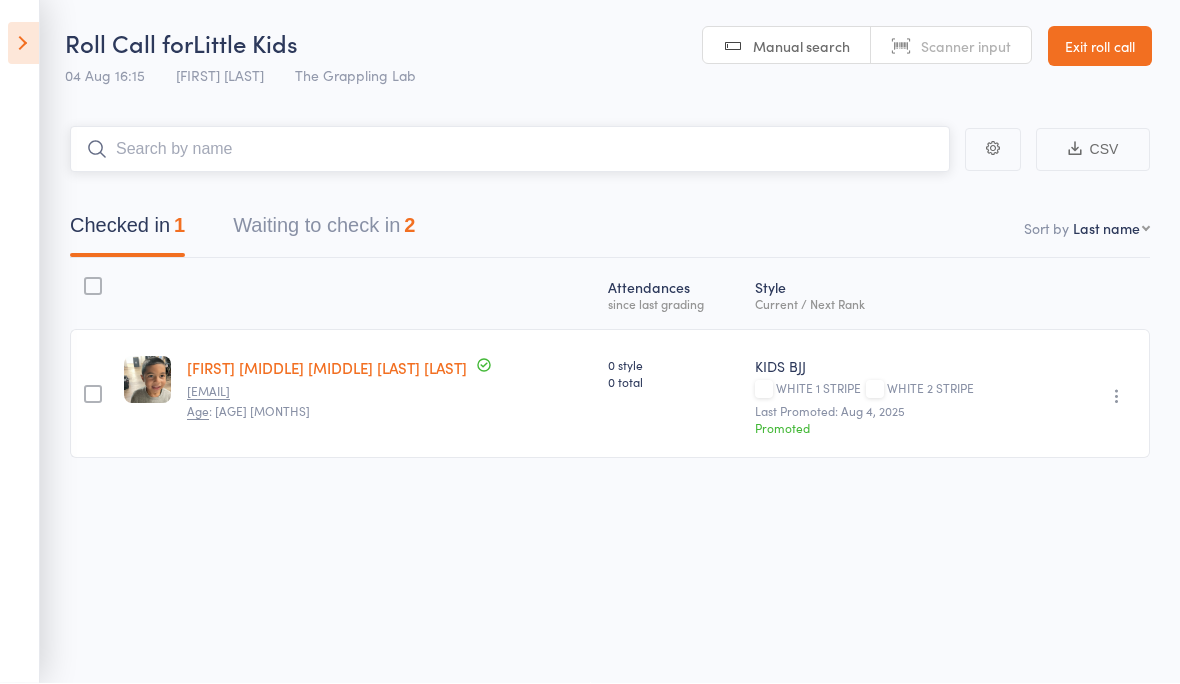 click at bounding box center [510, 150] 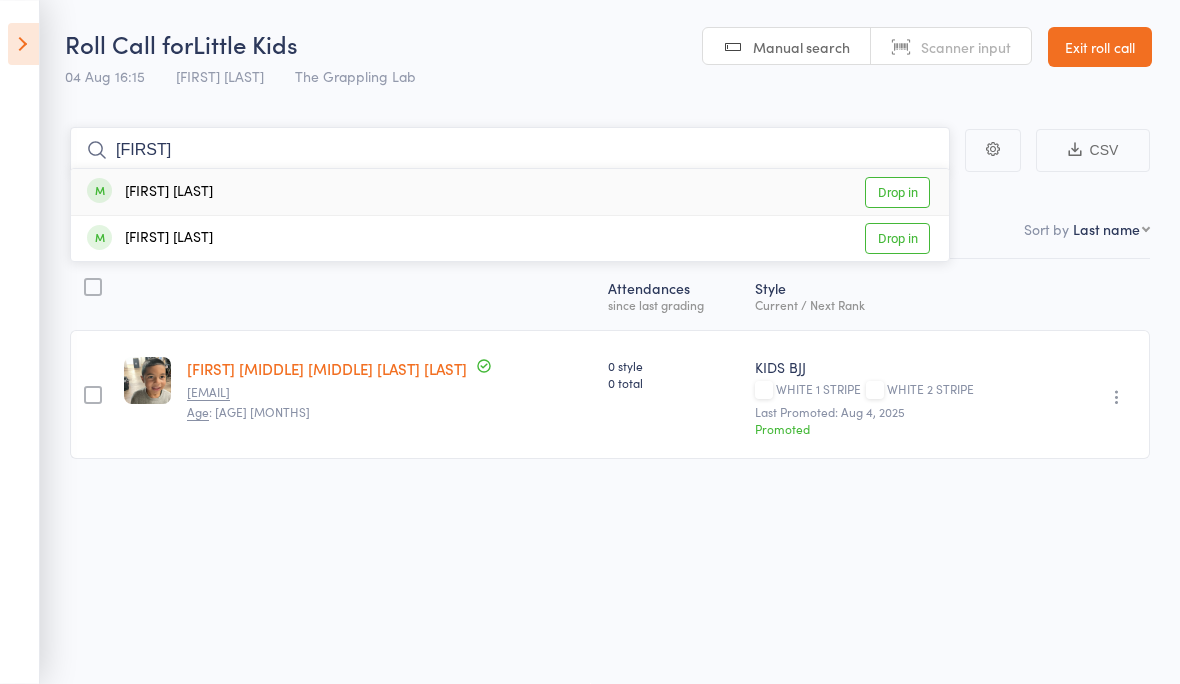 type on "Freya" 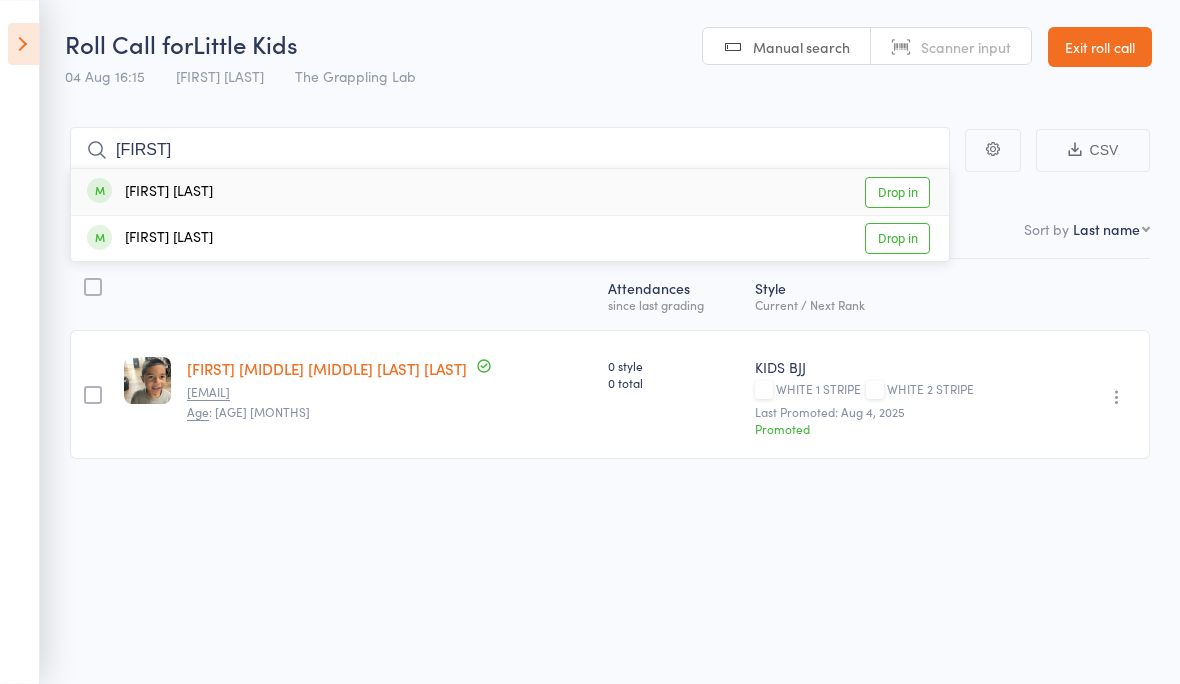 click on "[FIRST] [LAST]" at bounding box center [150, 192] 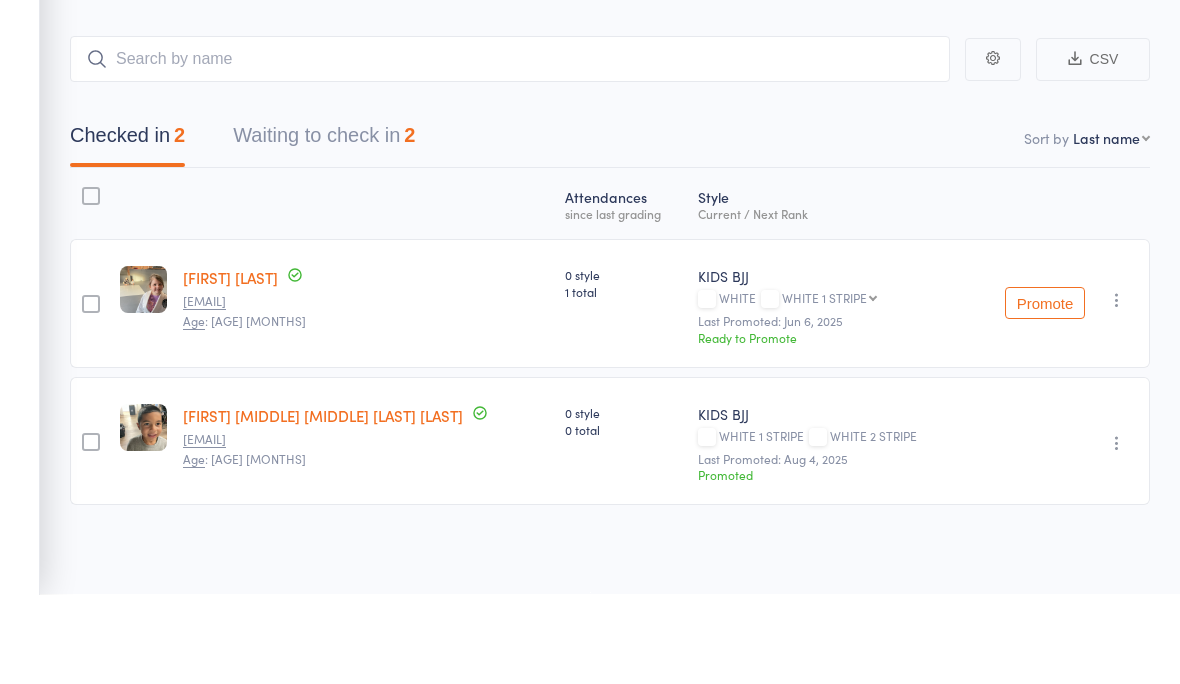 click on "Promote" at bounding box center (1045, 393) 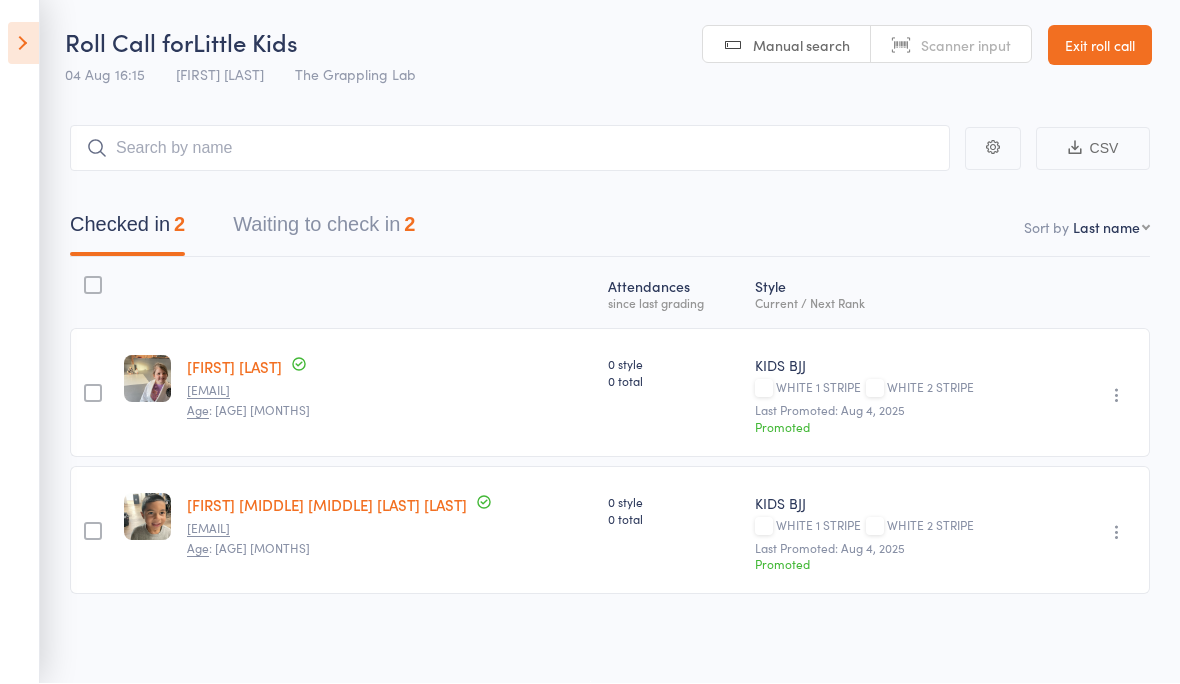 click at bounding box center (23, 44) 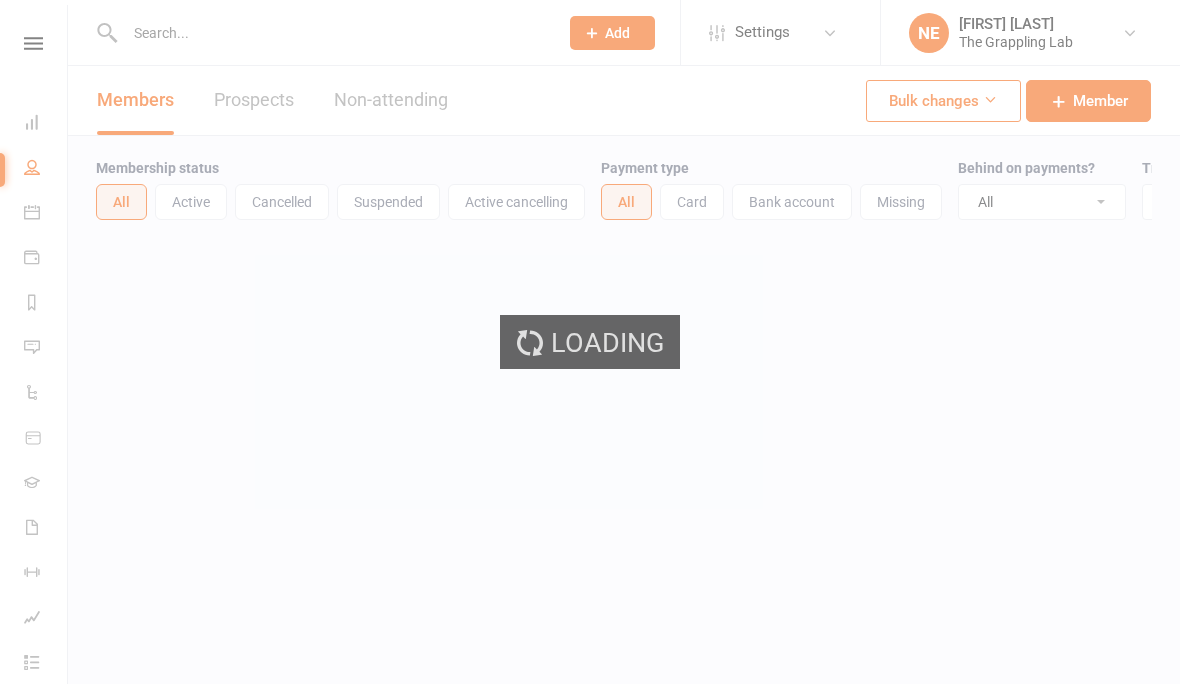 scroll, scrollTop: 0, scrollLeft: 0, axis: both 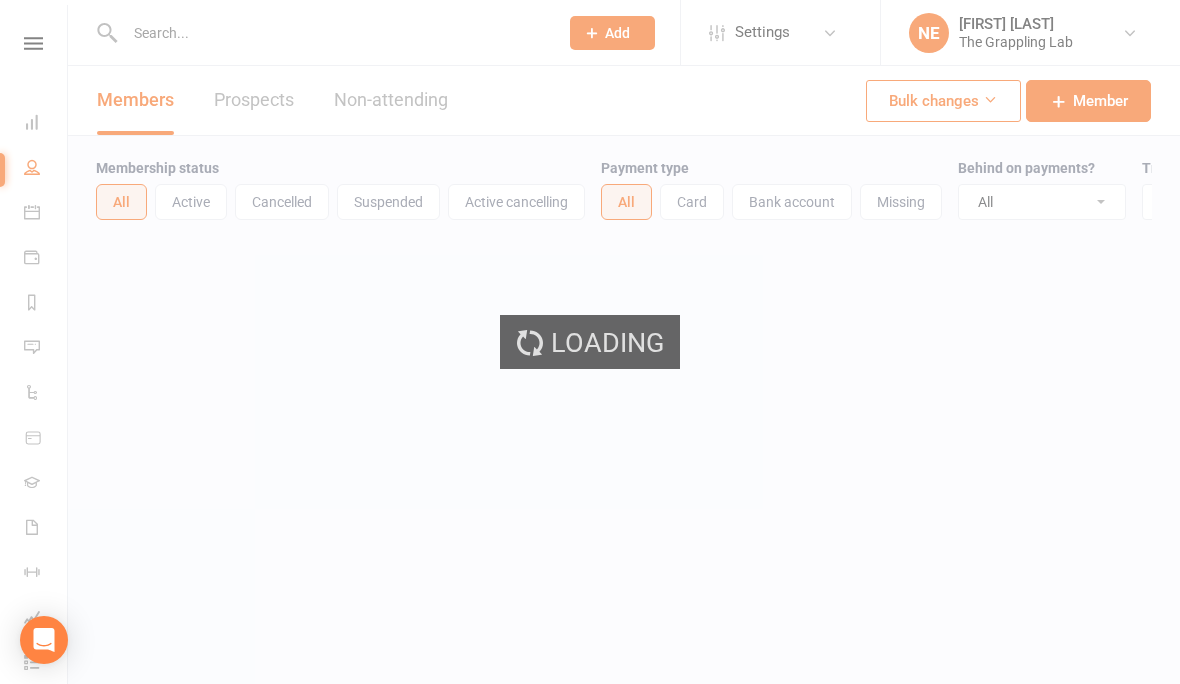 select on "100" 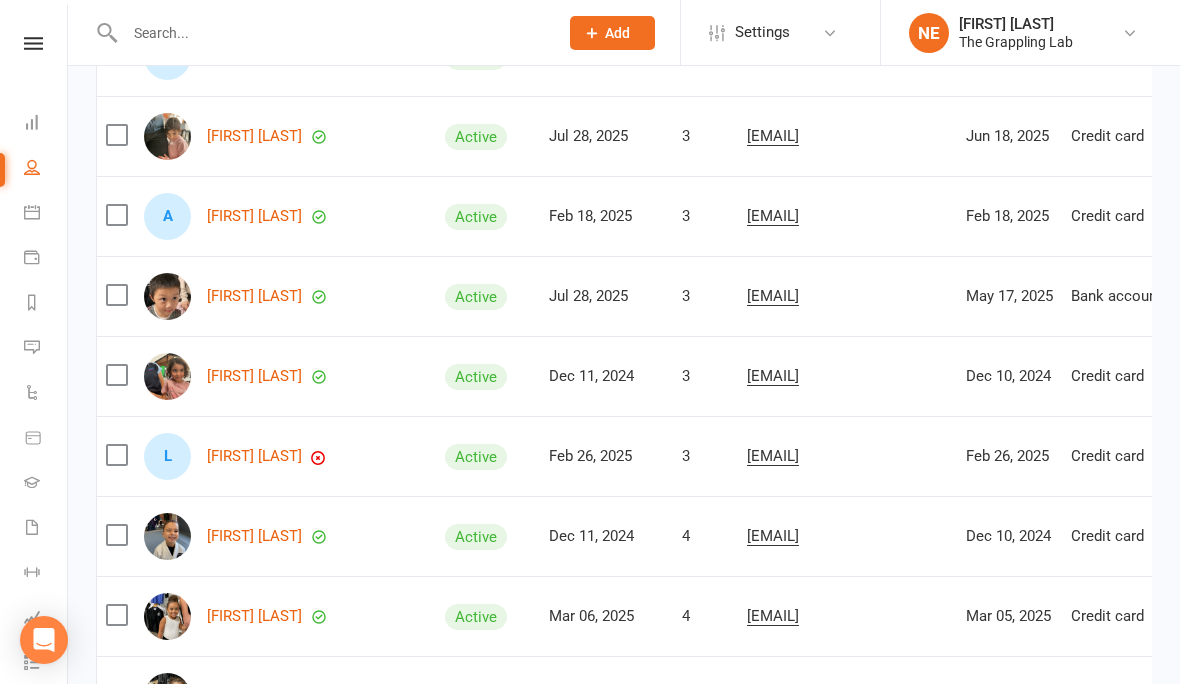 scroll, scrollTop: 653, scrollLeft: 0, axis: vertical 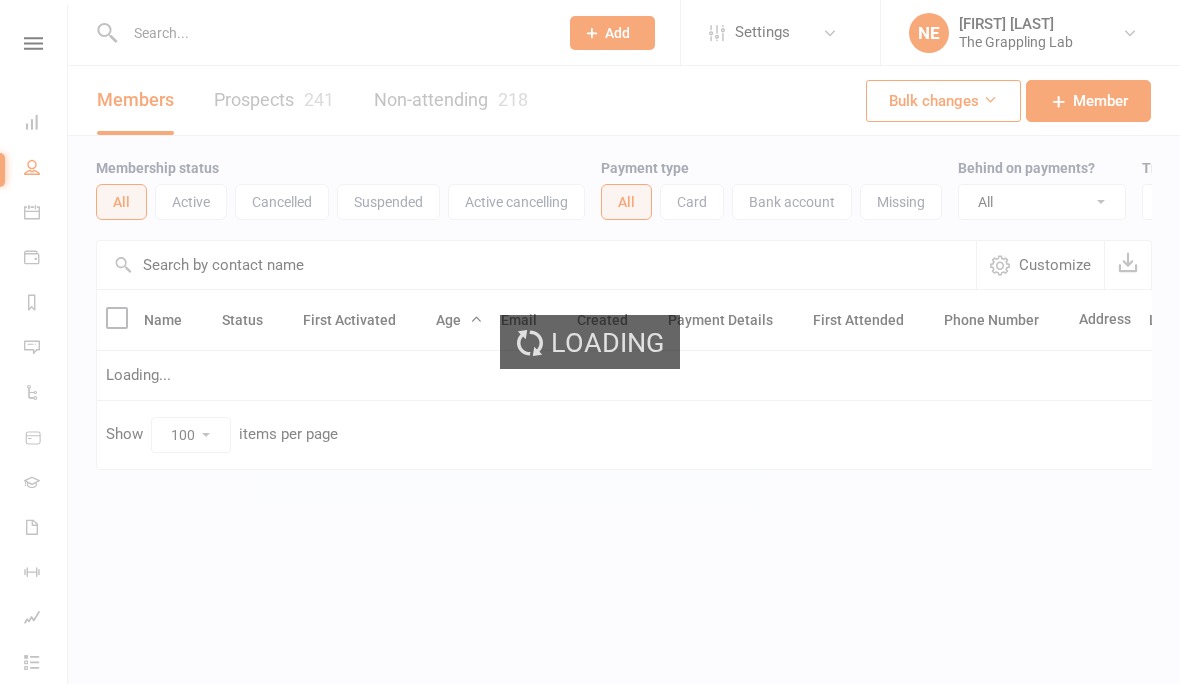 select on "100" 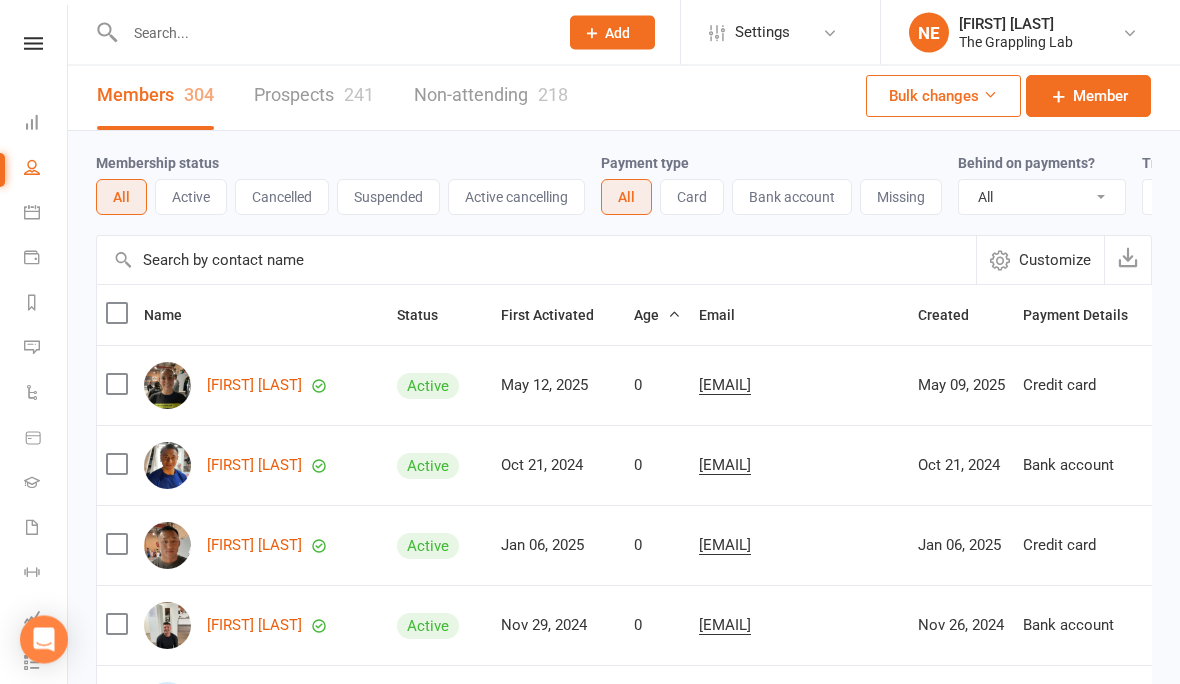 scroll, scrollTop: 0, scrollLeft: 0, axis: both 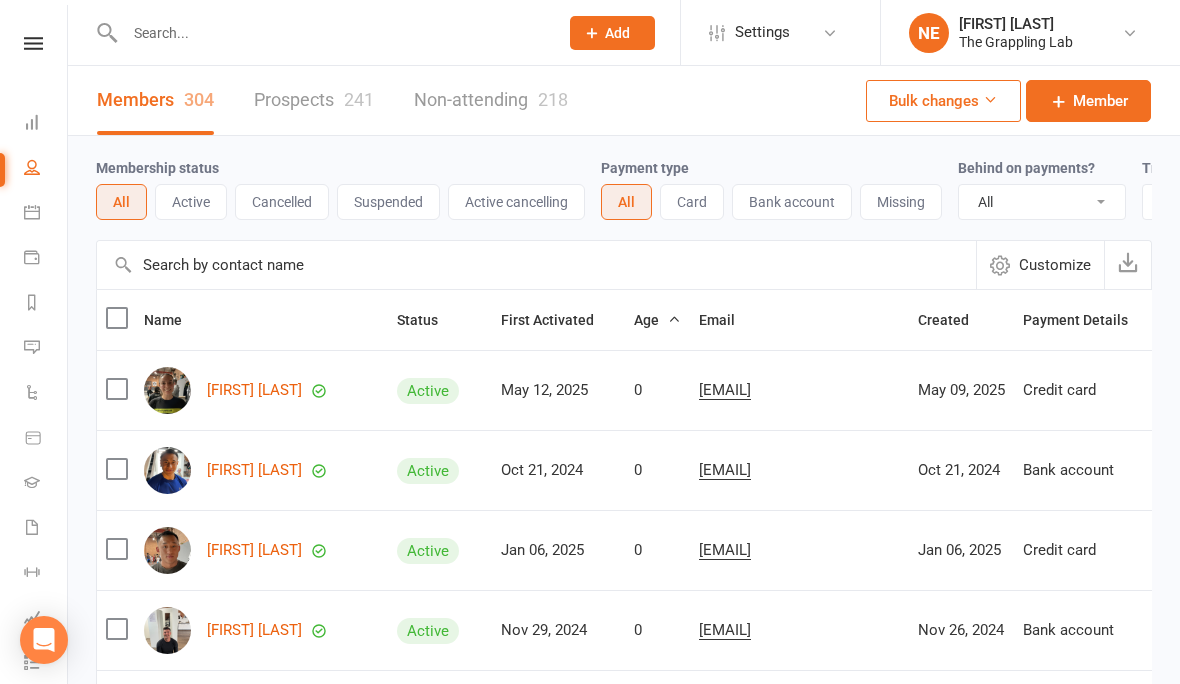 click on "Prospects 241" at bounding box center (314, 100) 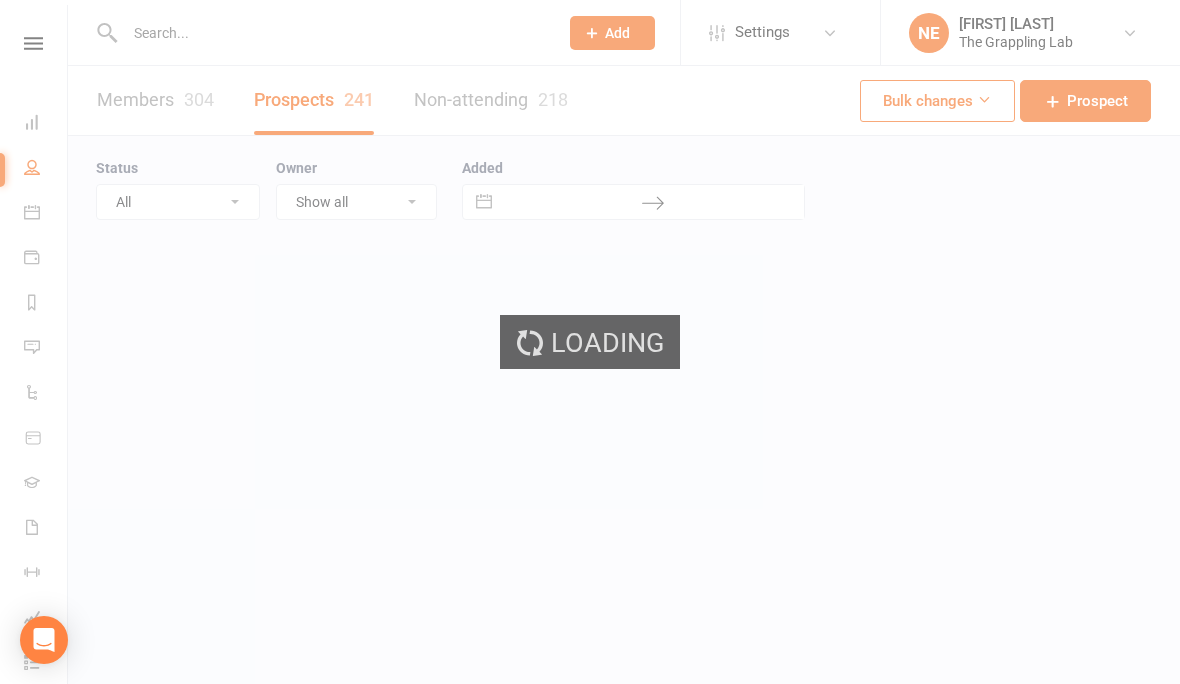select on "100" 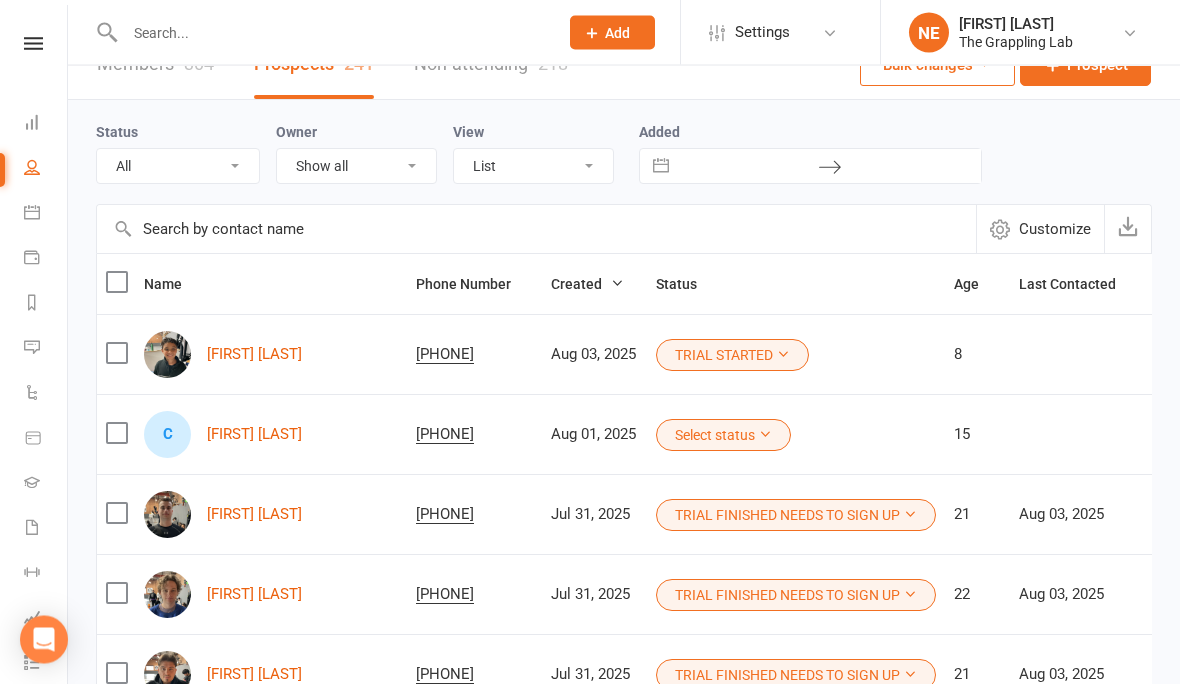 scroll, scrollTop: 0, scrollLeft: 0, axis: both 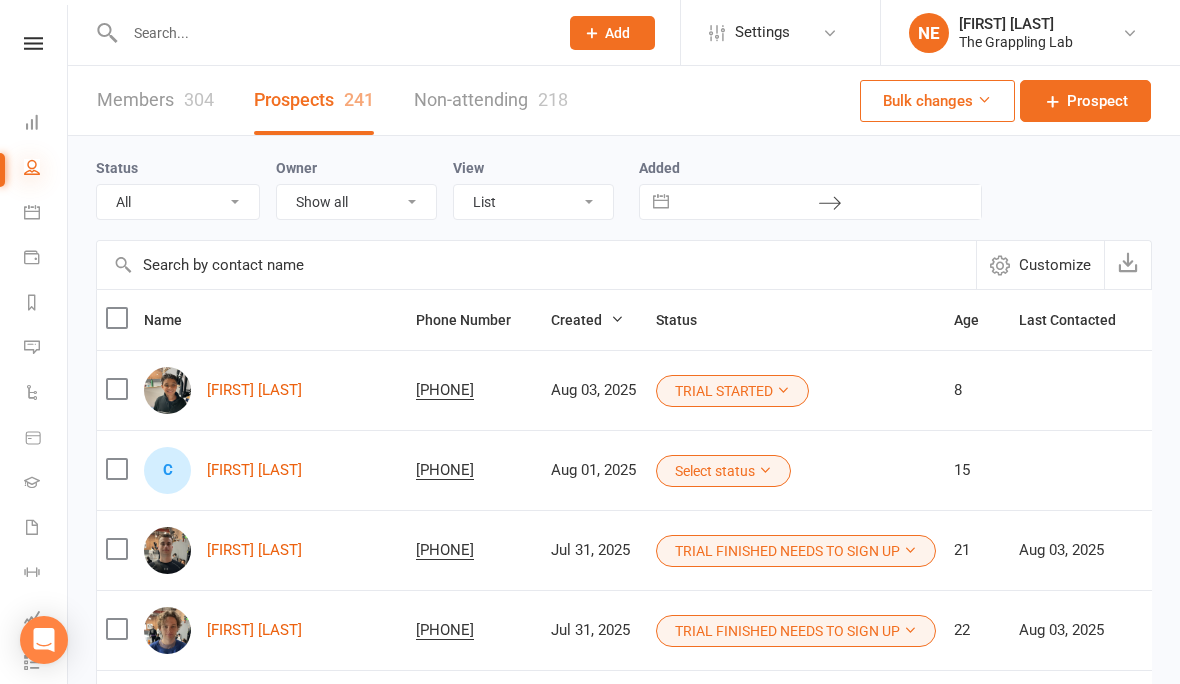 click at bounding box center [32, 167] 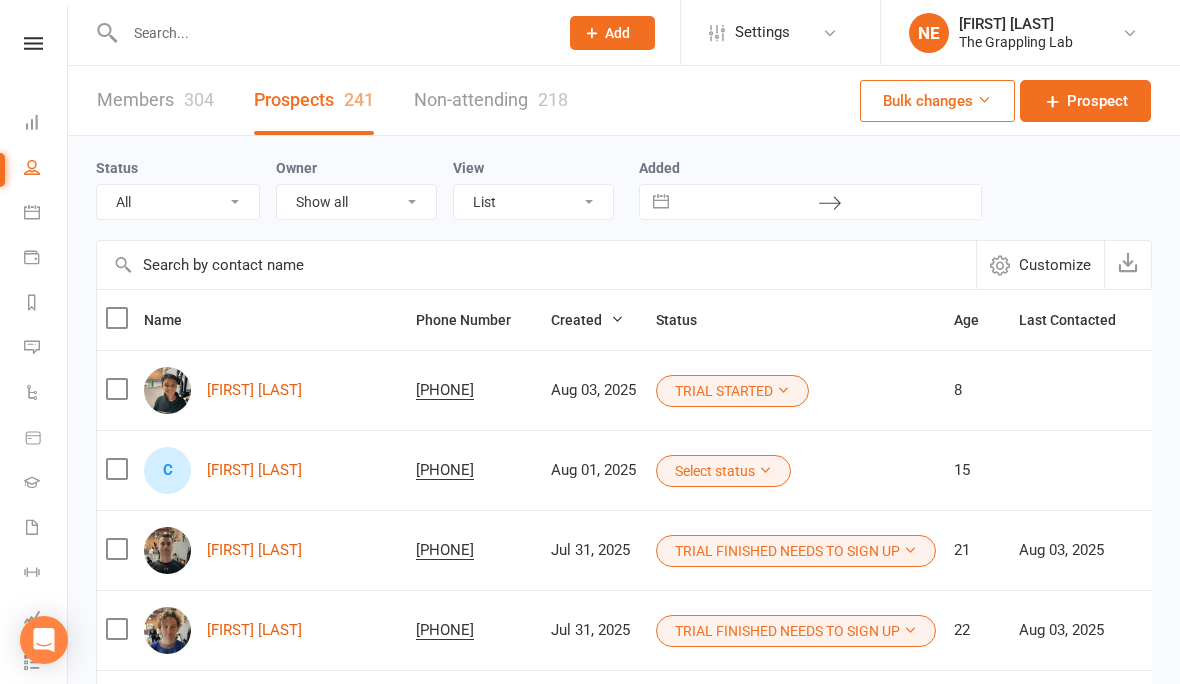 click on "304" at bounding box center [199, 99] 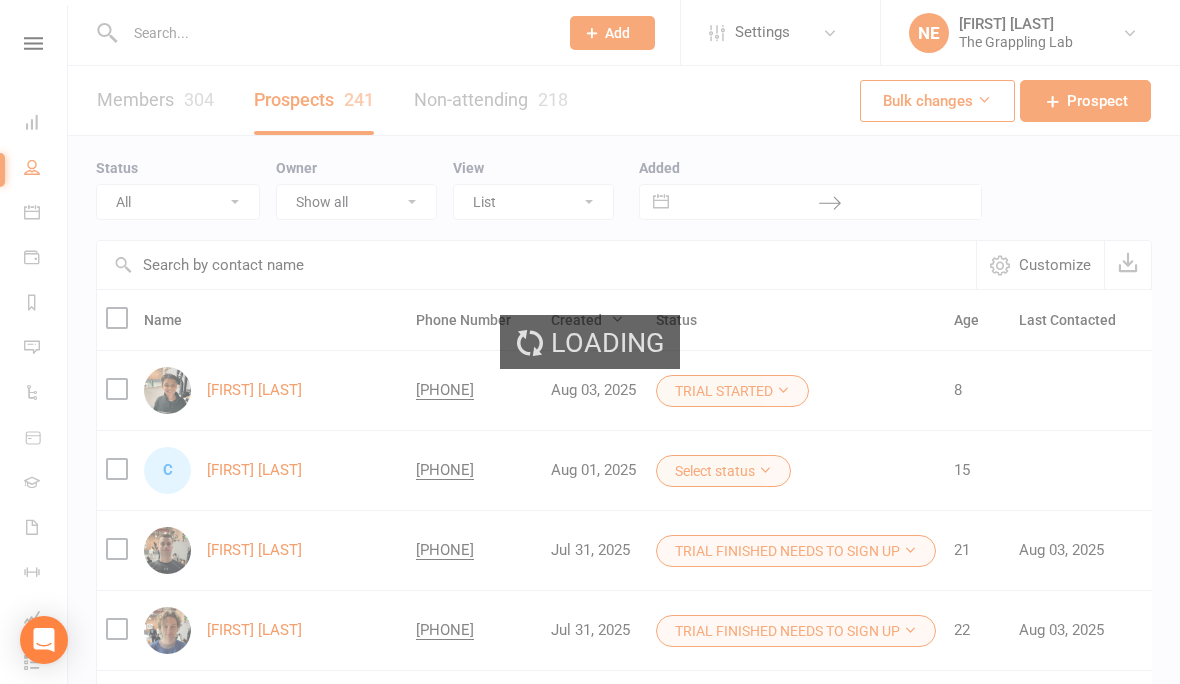 select on "100" 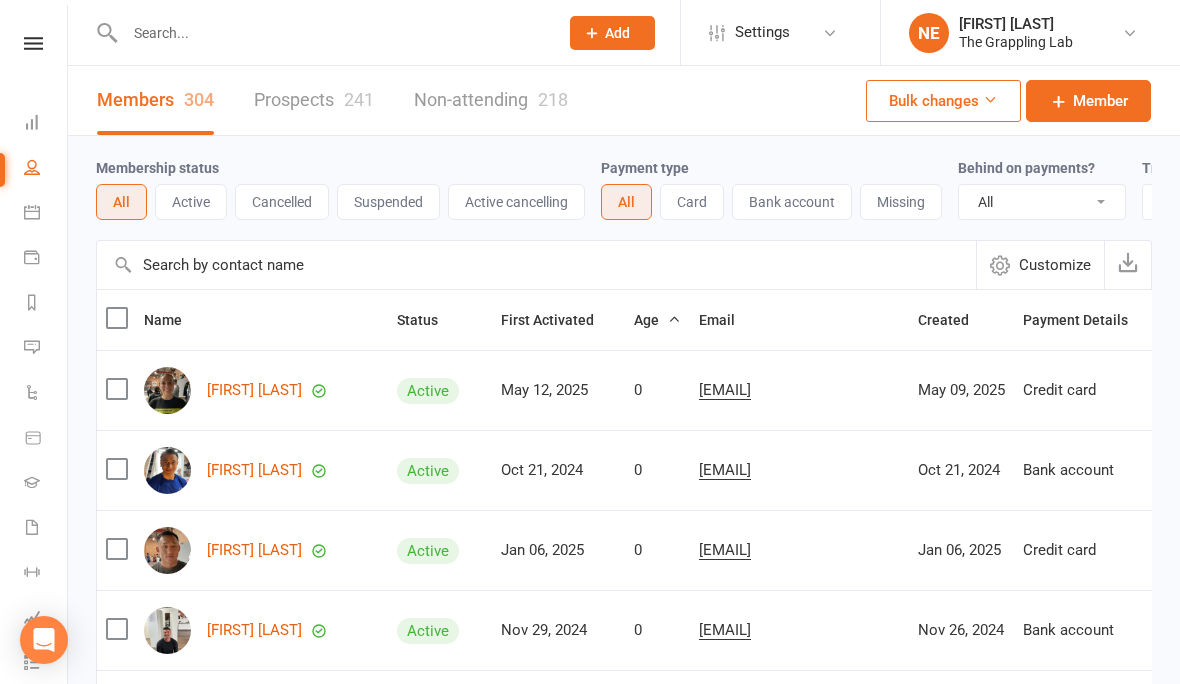click on "Dashboard" at bounding box center (33, 124) 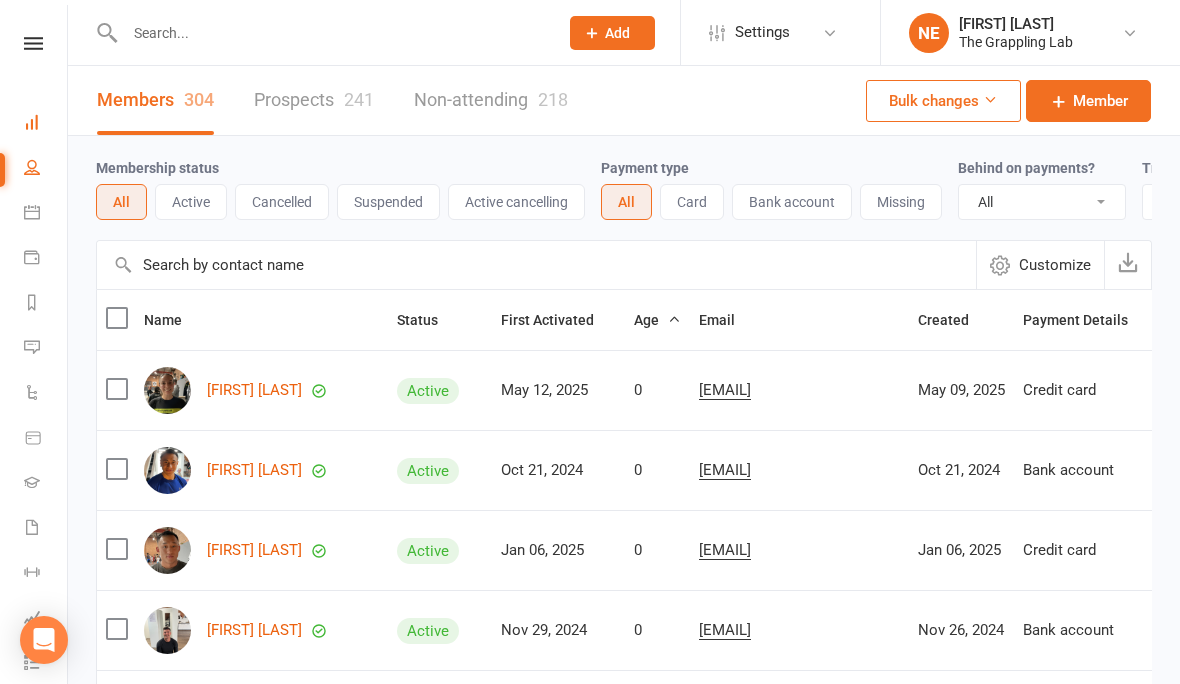 click on "Dashboard" at bounding box center [46, 124] 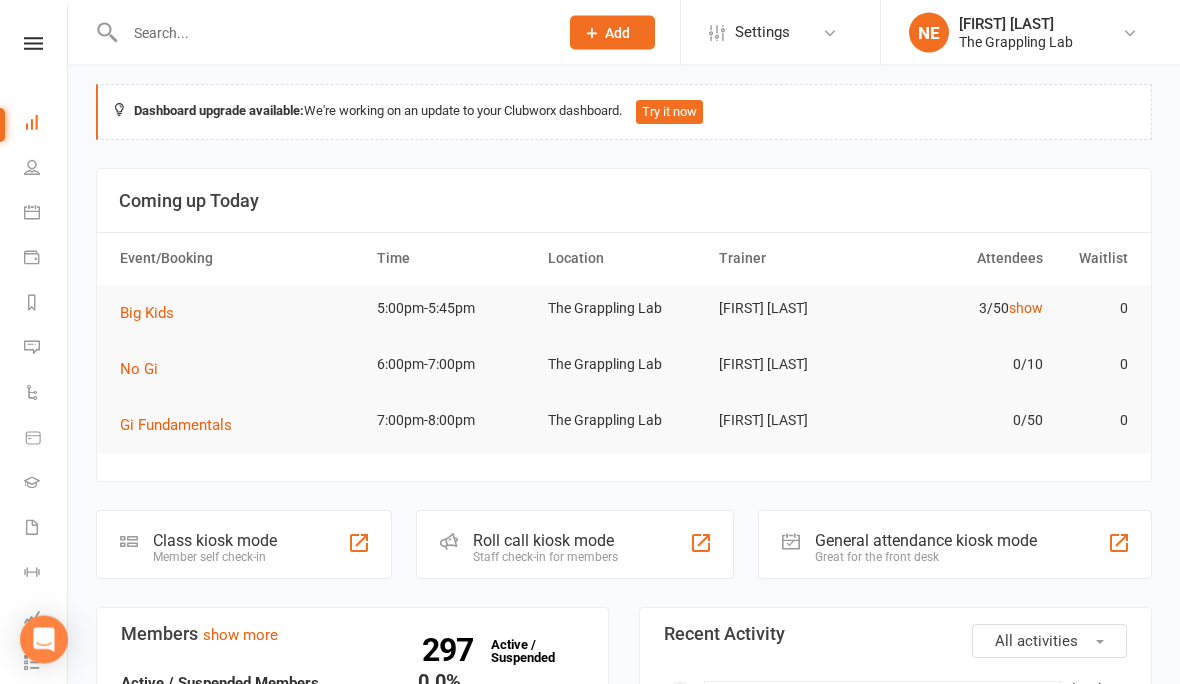scroll, scrollTop: 0, scrollLeft: 0, axis: both 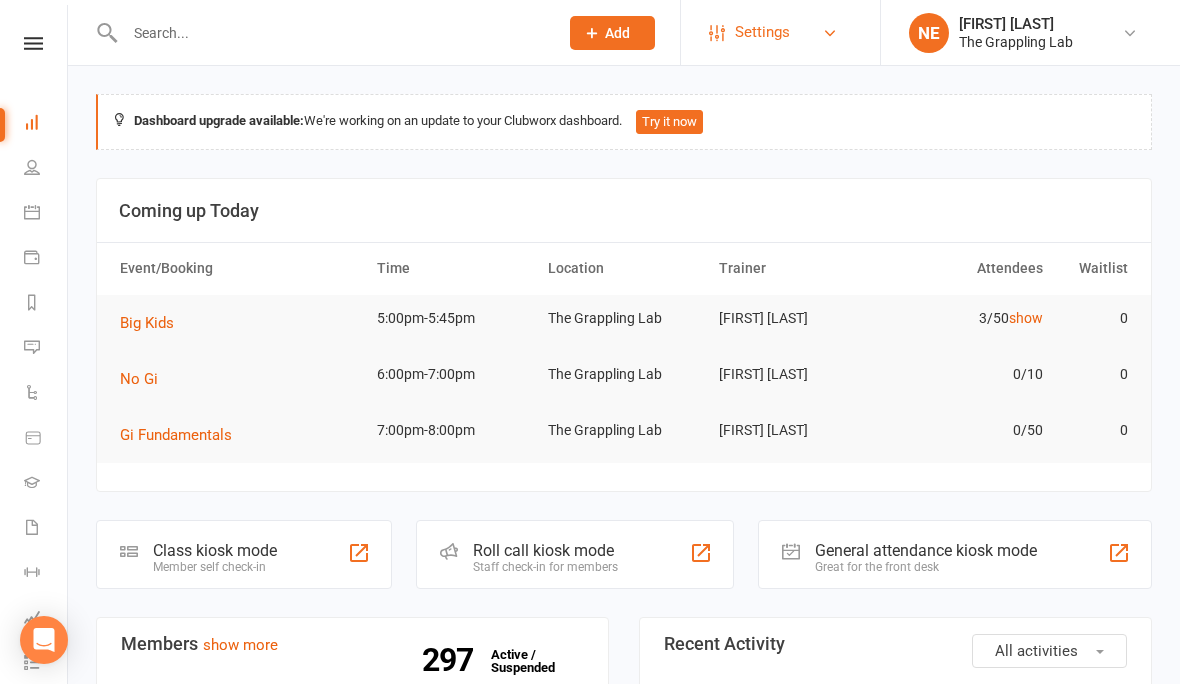 click on "Settings" at bounding box center [778, 32] 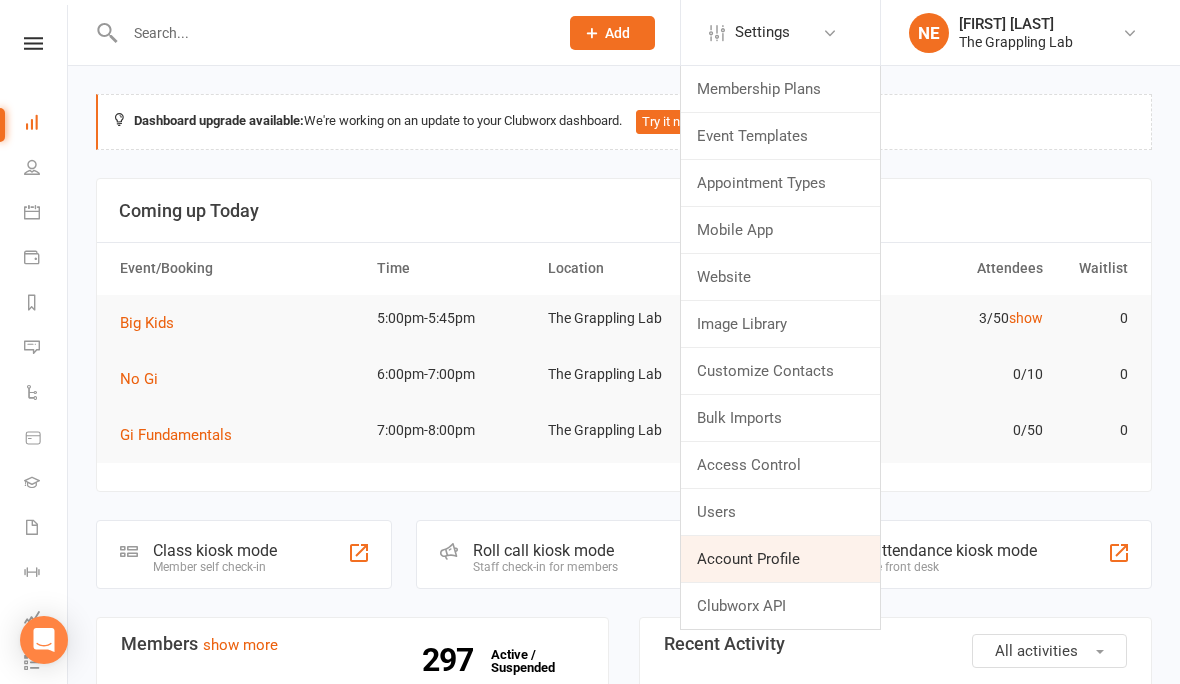 click on "Account Profile" at bounding box center [780, 559] 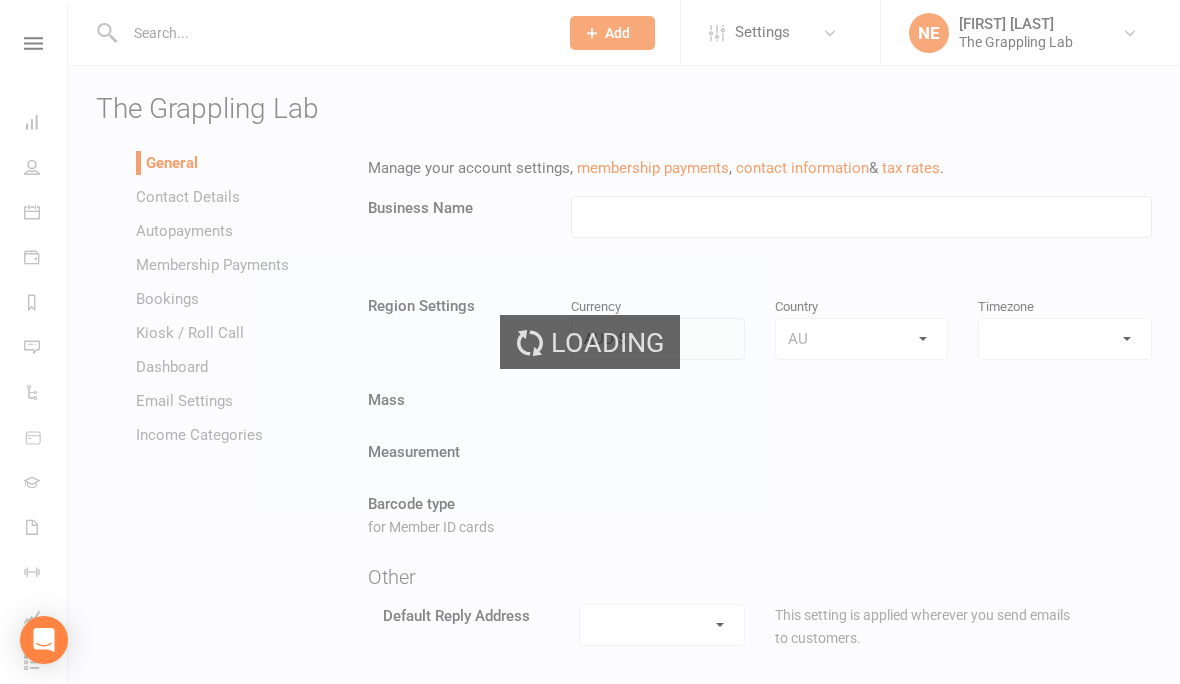 type on "The Grappling Lab" 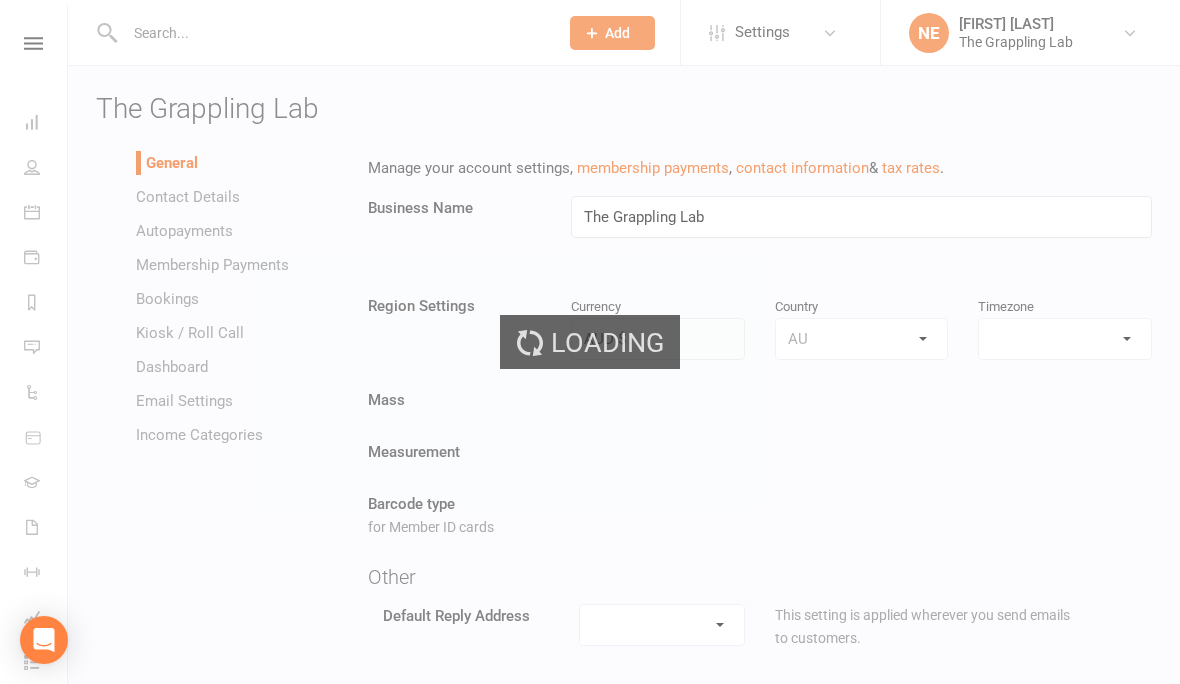 select on "Australia/Sydney" 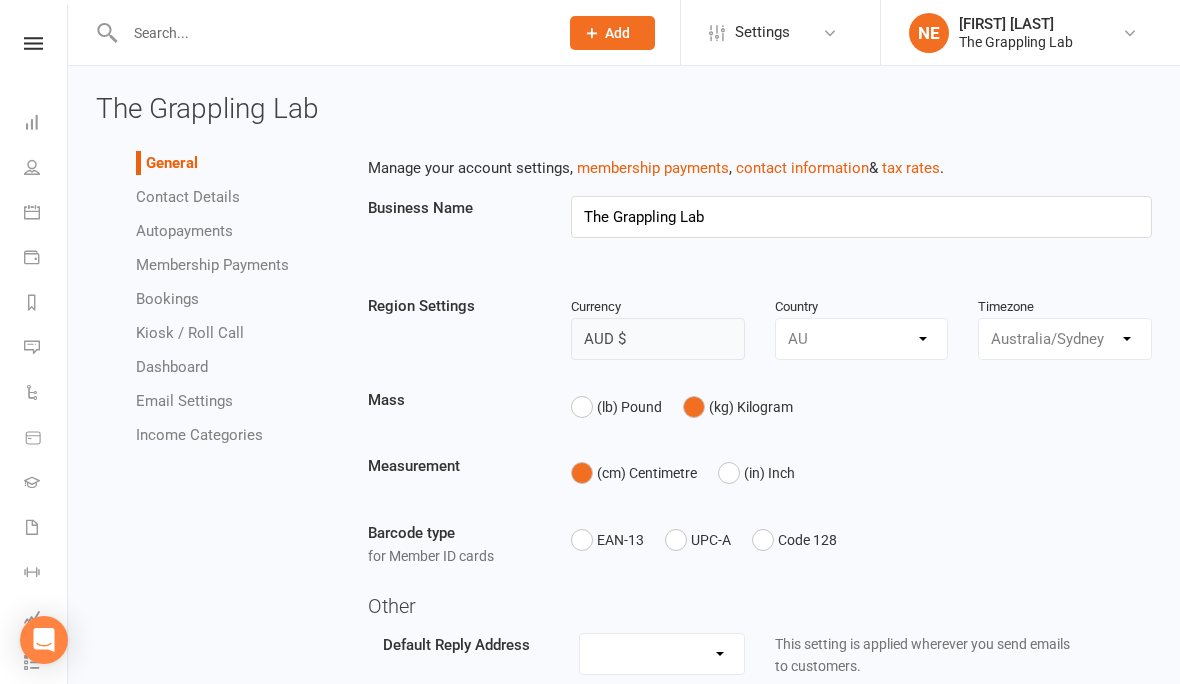 click on "Dashboard" at bounding box center [172, 367] 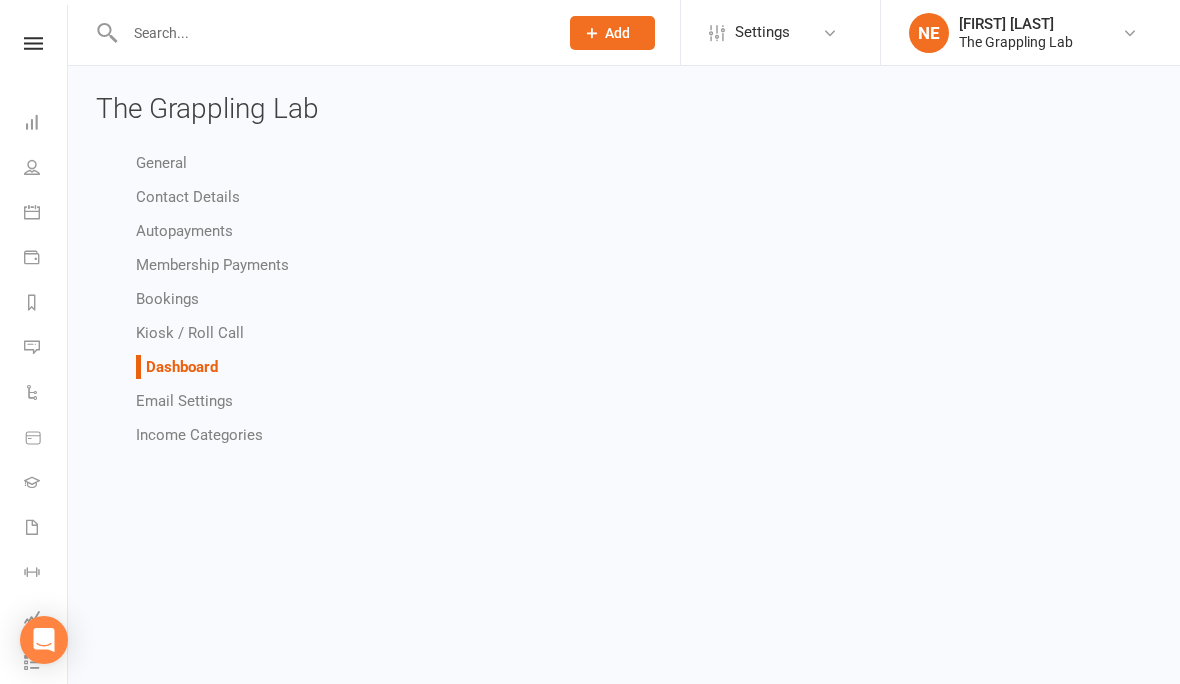 select on "hide_net_revenue_for_all_users" 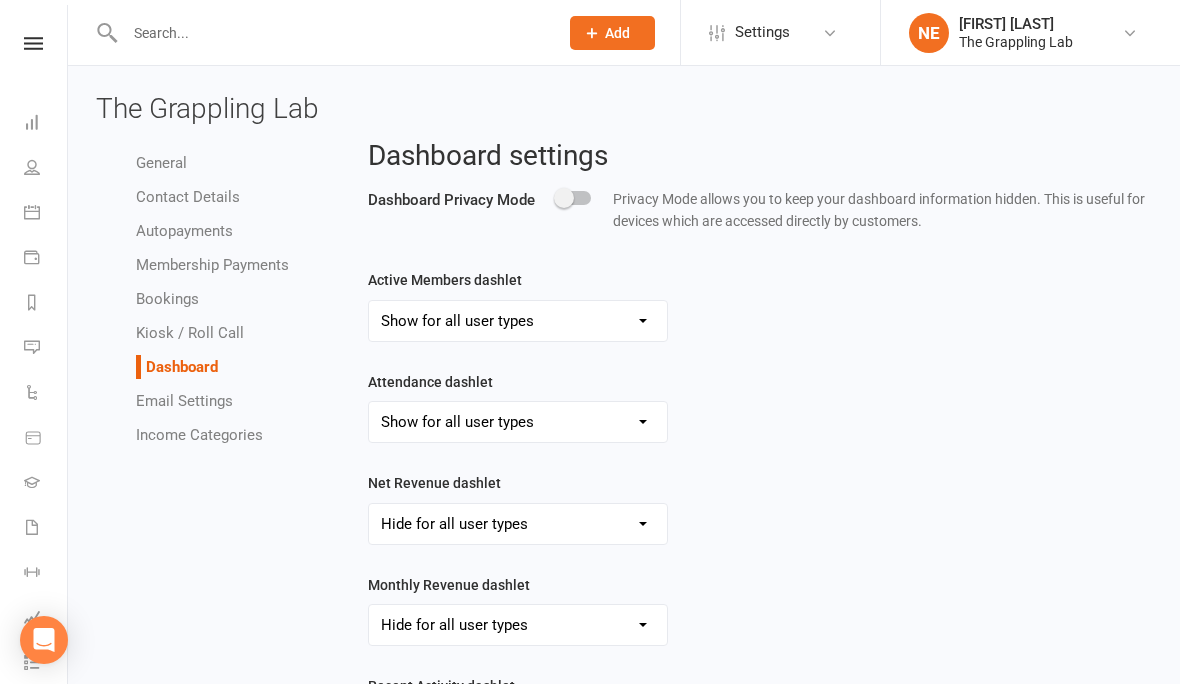 click on "Dashboard settings Dashboard Privacy Mode Privacy Mode allows you to keep your dashboard information hidden. This is useful for devices which are accessed directly by customers. Active Members dashlet Show for all user types Hide for all user types Show for Account Owners only Attendance dashlet Show for all user types Hide for all user types Show for Account Owners only Net Revenue dashlet Show for all user types Hide for all user types Show for Account Owners only Monthly Revenue dashlet Show for all user types Hide for all user types Show for Account Owners only Recent Activity dashlet Show for all user types Hide for all user types Show for Account Owners only Due Tasks dashlet Show for all user types Hide for all user types Show for Account Owners only Save" at bounding box center [760, 530] 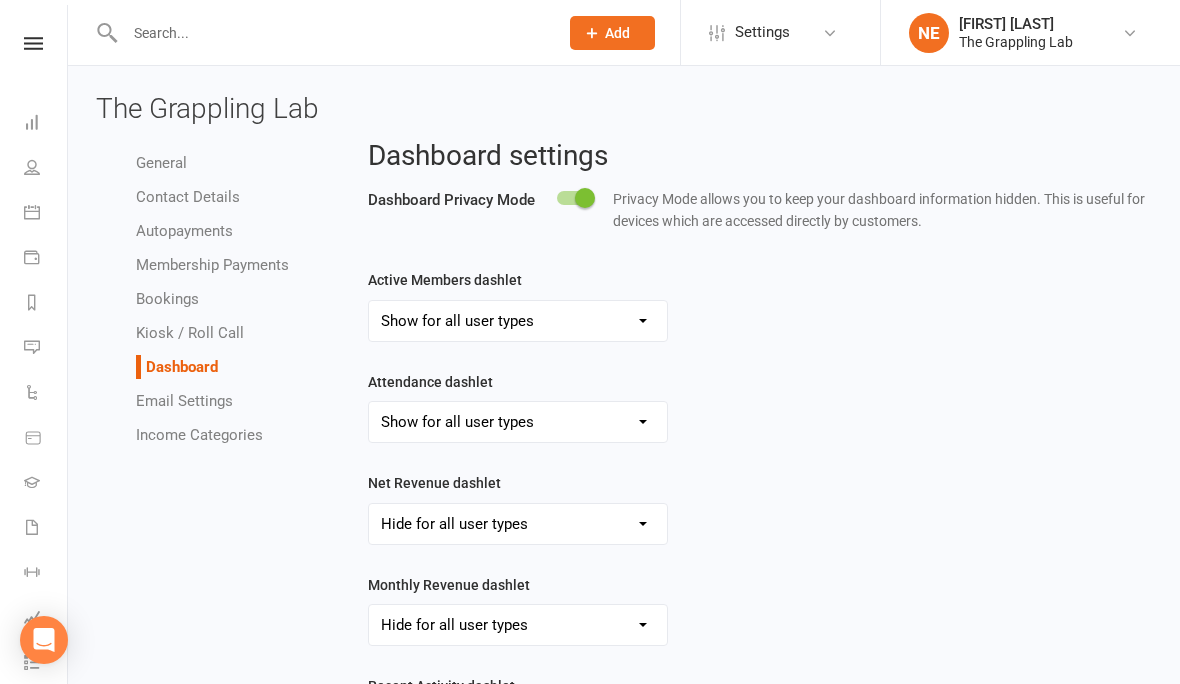 click on "People" at bounding box center (33, 169) 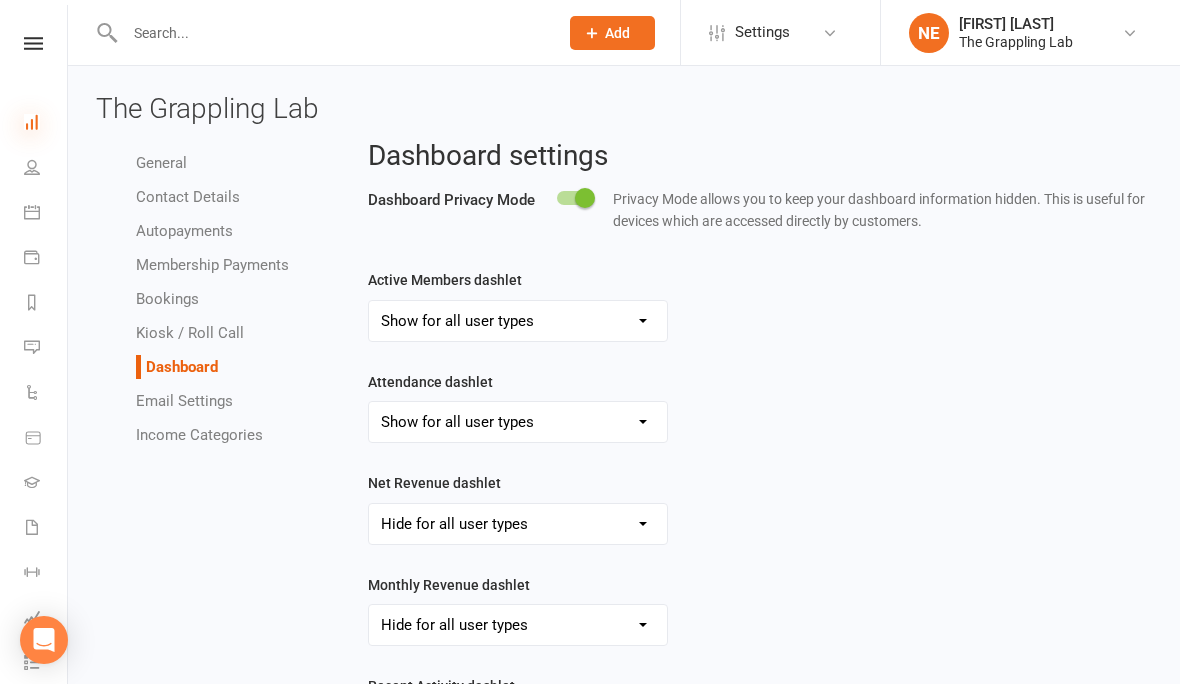 click at bounding box center [32, 122] 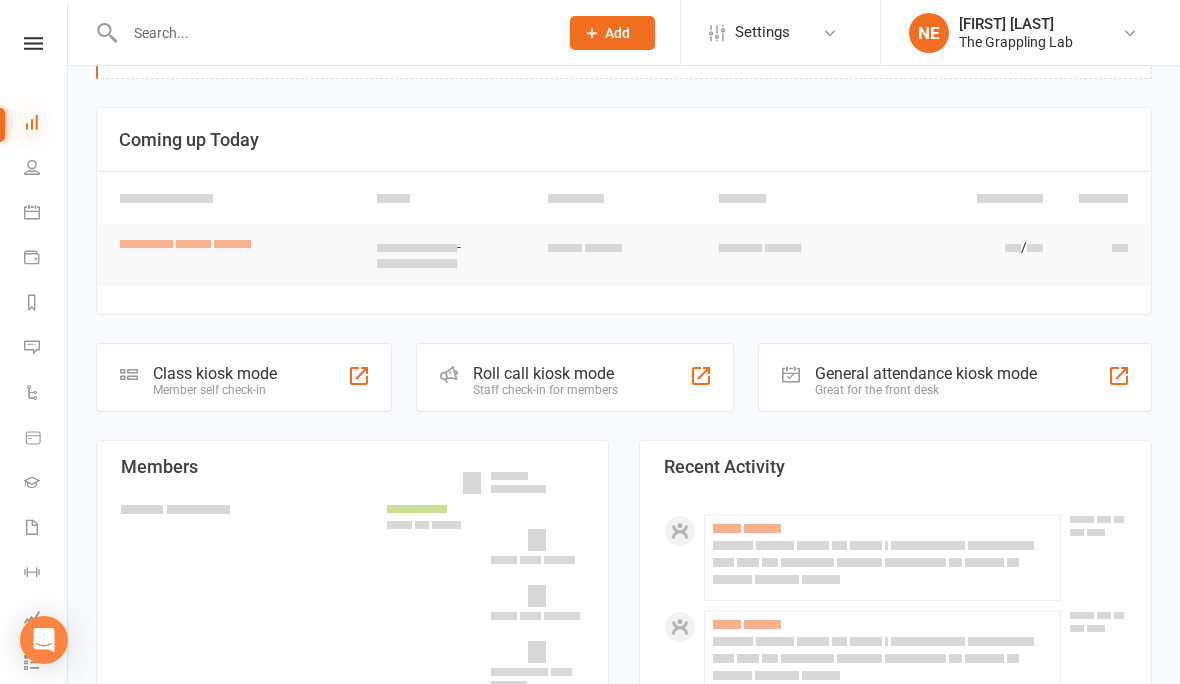 scroll, scrollTop: 0, scrollLeft: 0, axis: both 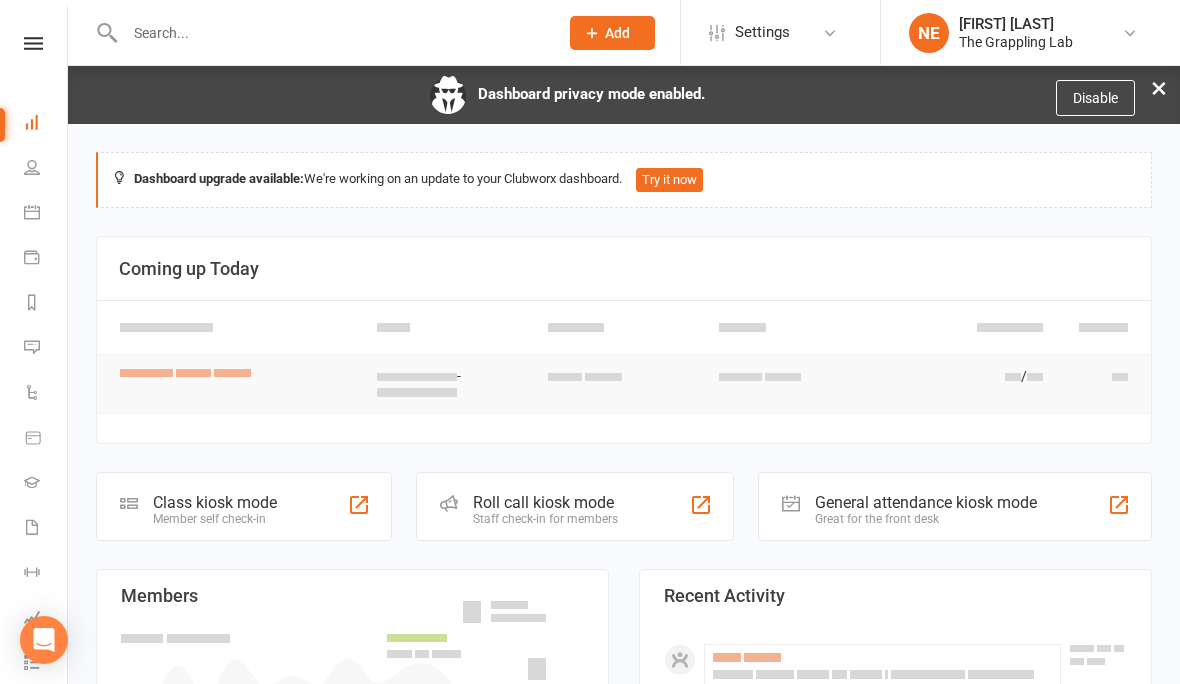 click on "Disable" at bounding box center (1095, 98) 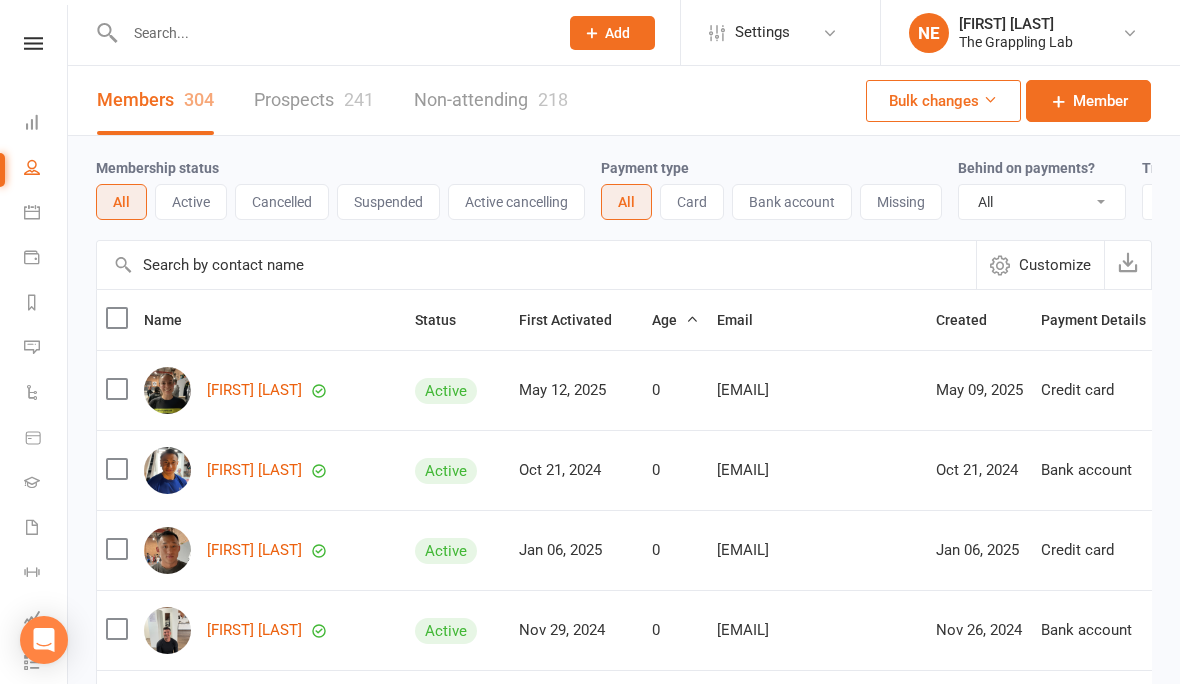 select on "100" 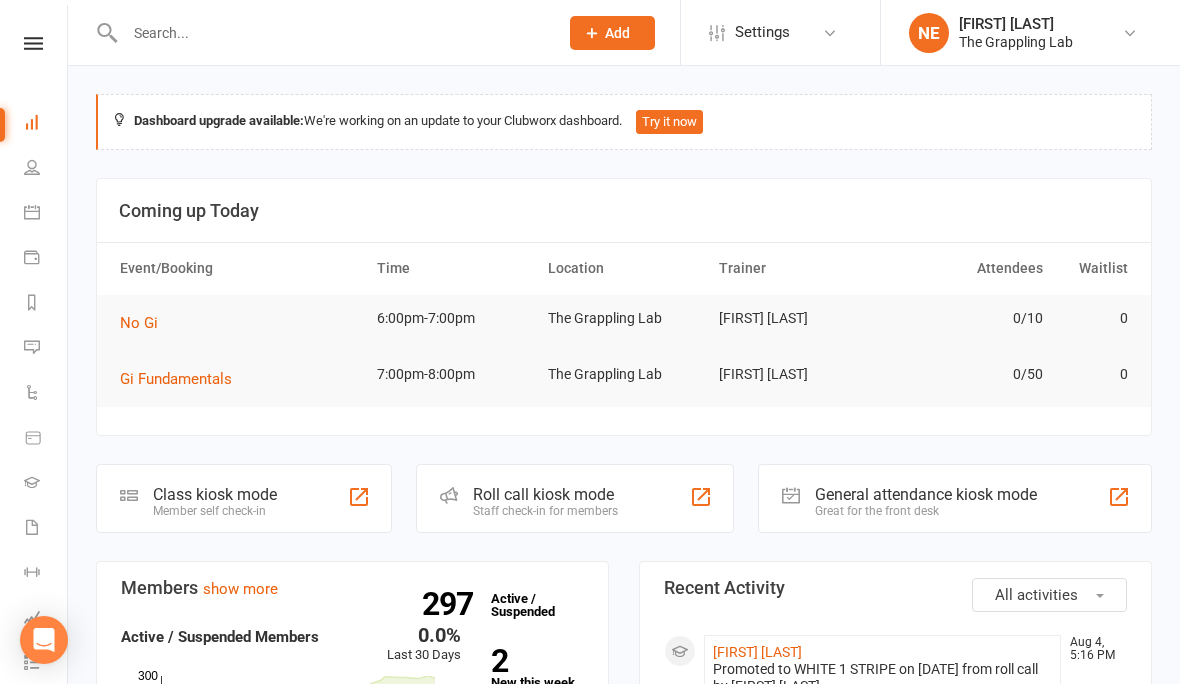 scroll, scrollTop: 371, scrollLeft: 0, axis: vertical 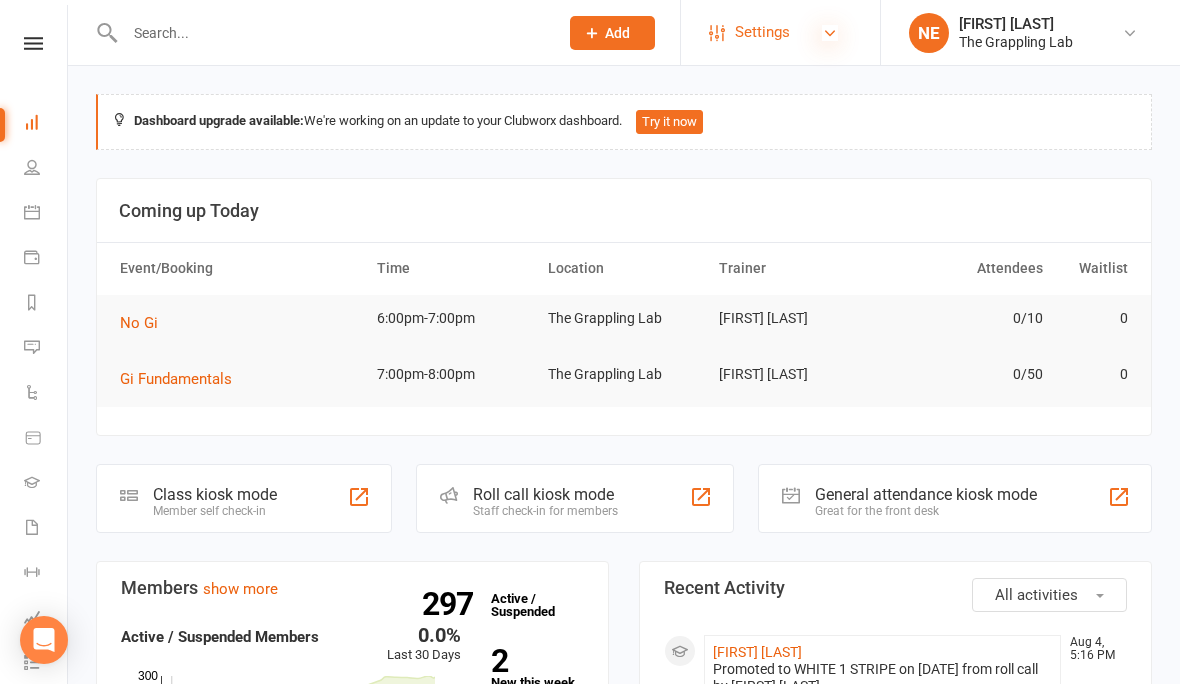 click at bounding box center [830, 33] 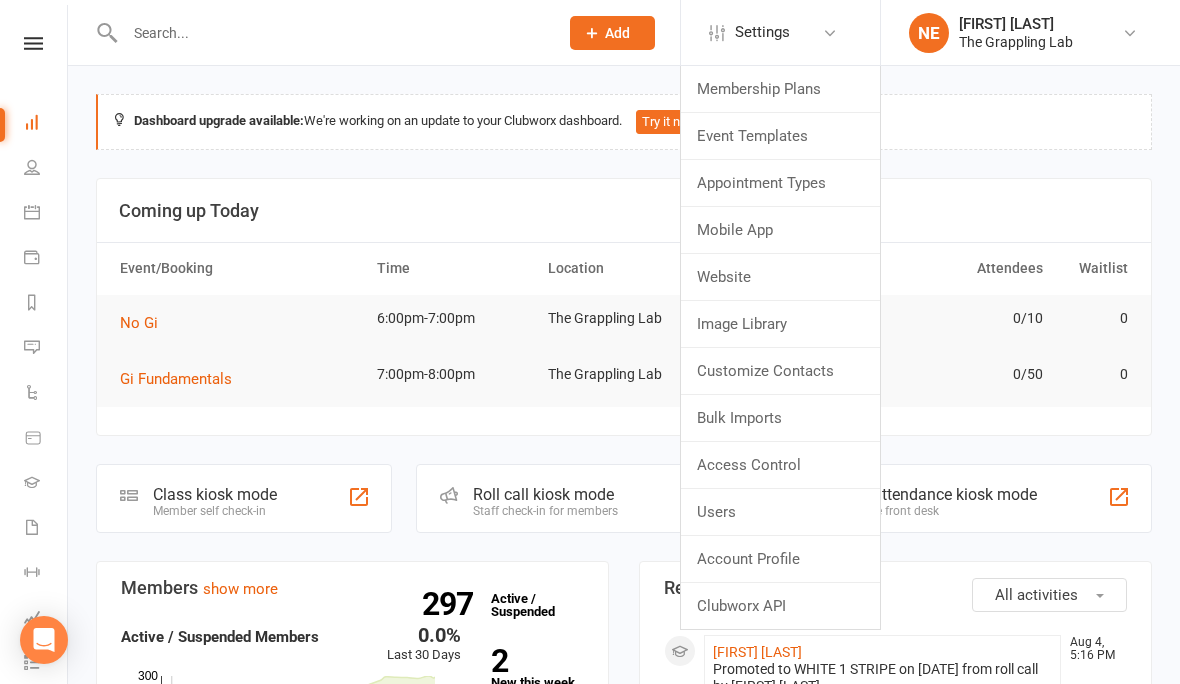 click on "Members  show more 0.0% Last 30 Days Active / Suspended Members Apr Jul Month 07-Feb 04-Aug  0 100 200 300 297 Active / Suspended 2 New this week 2 New this month 7 Canx. this month" at bounding box center [352, 718] 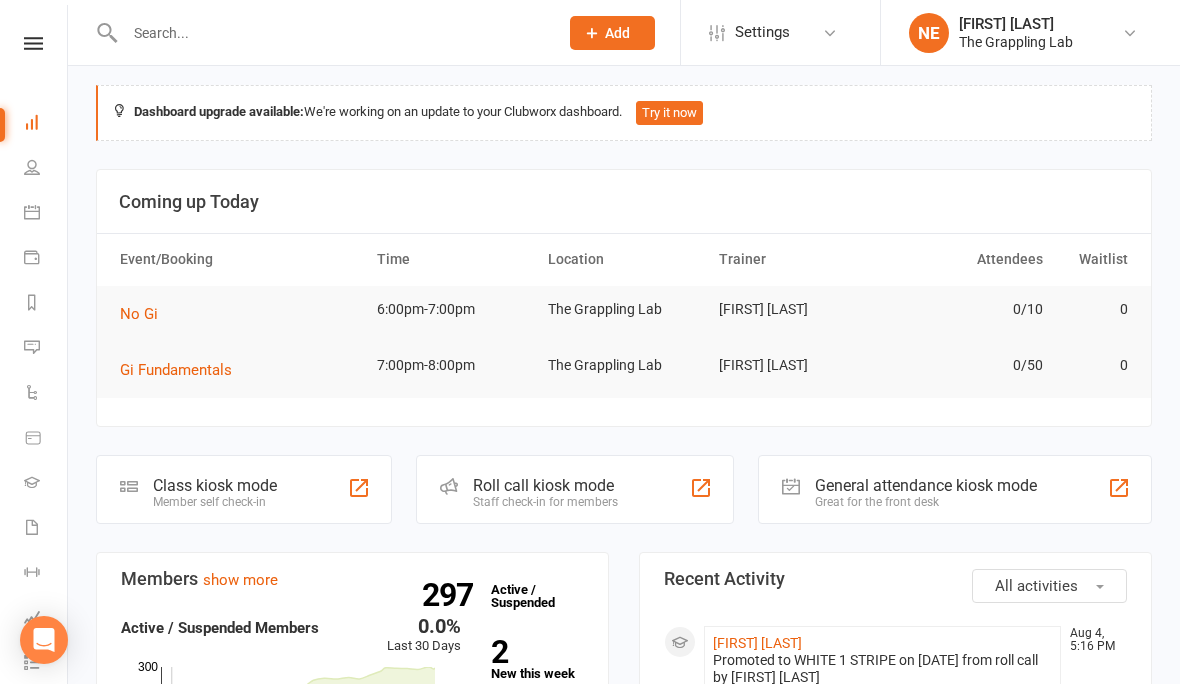 scroll, scrollTop: 0, scrollLeft: 0, axis: both 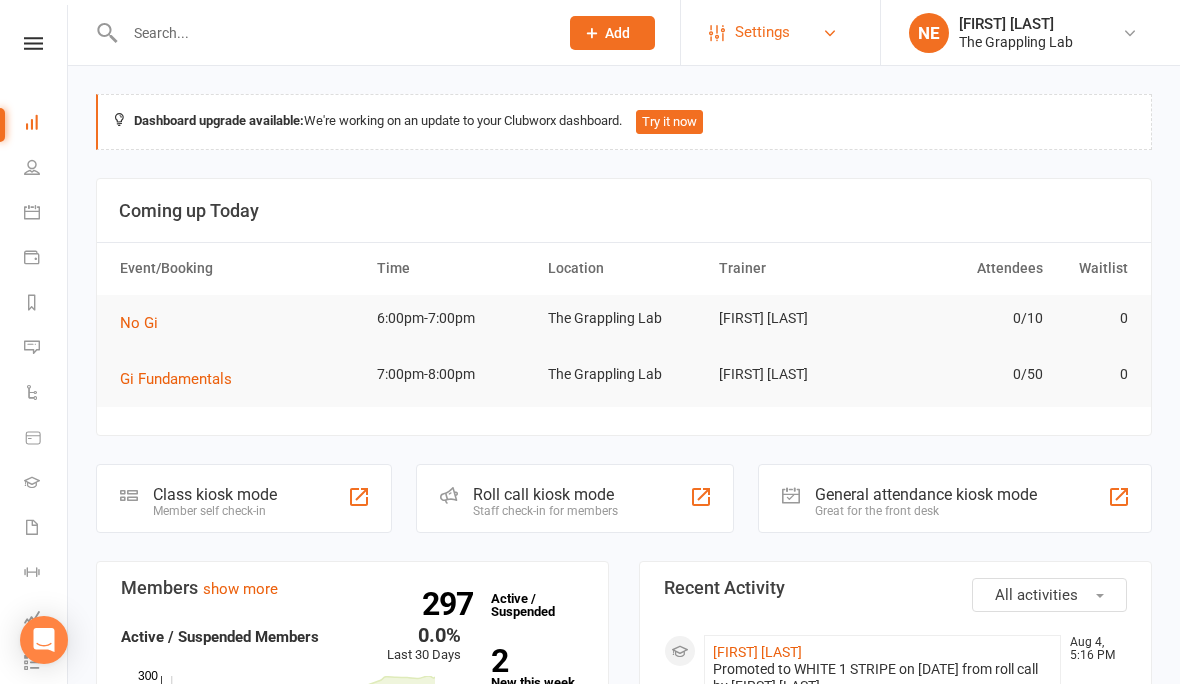 click on "Settings" at bounding box center (778, 32) 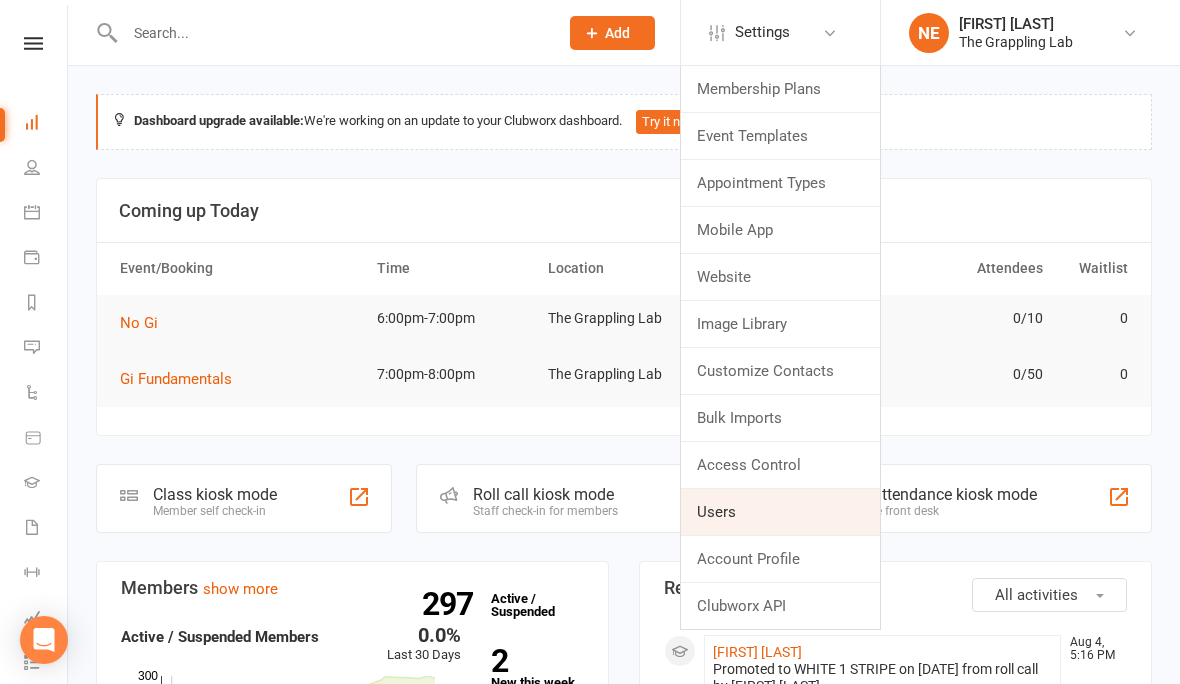 click on "Users" at bounding box center (780, 512) 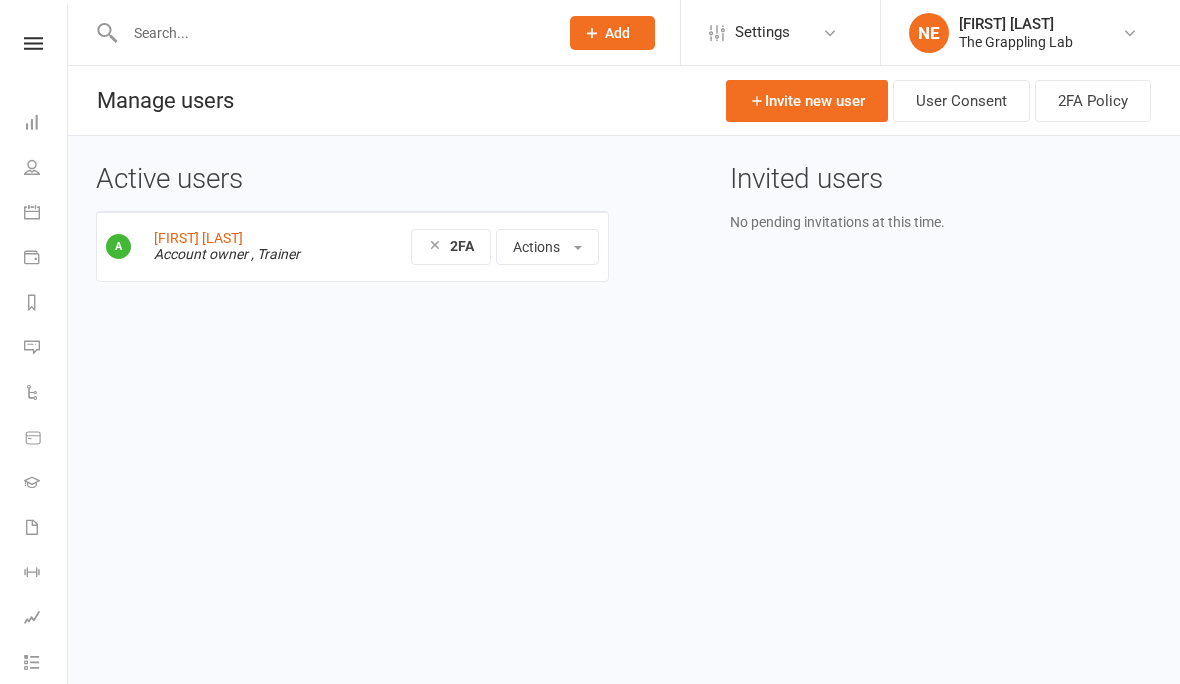 scroll, scrollTop: 0, scrollLeft: 0, axis: both 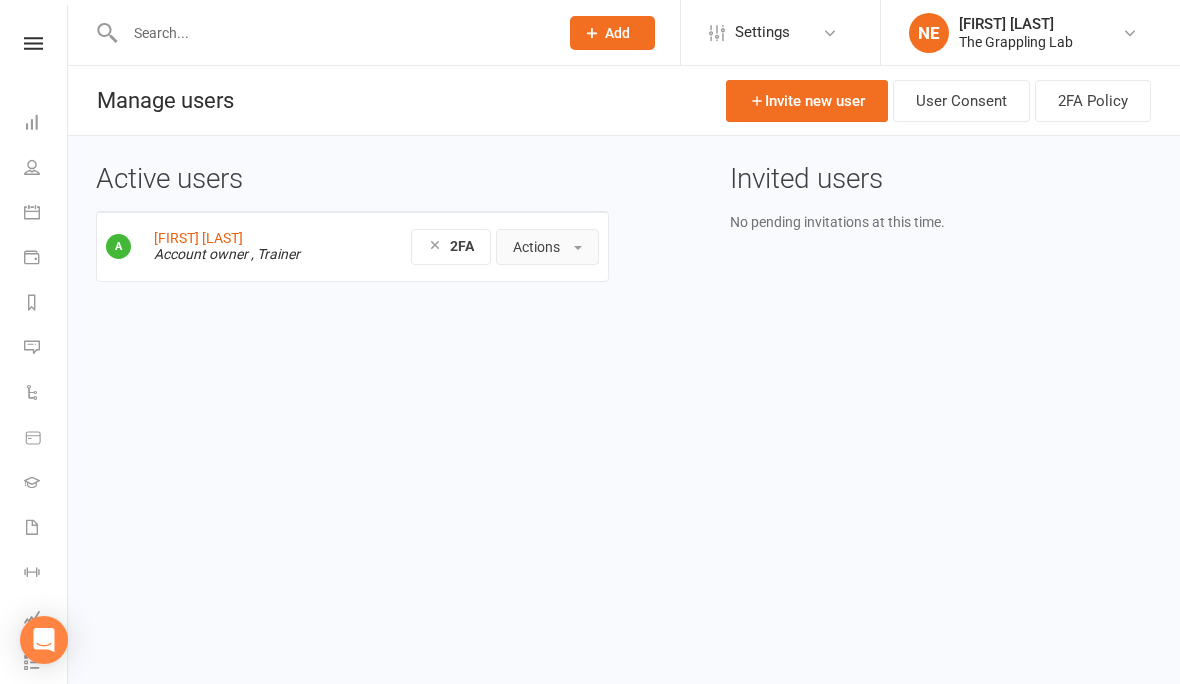 click on "Actions" at bounding box center [547, 247] 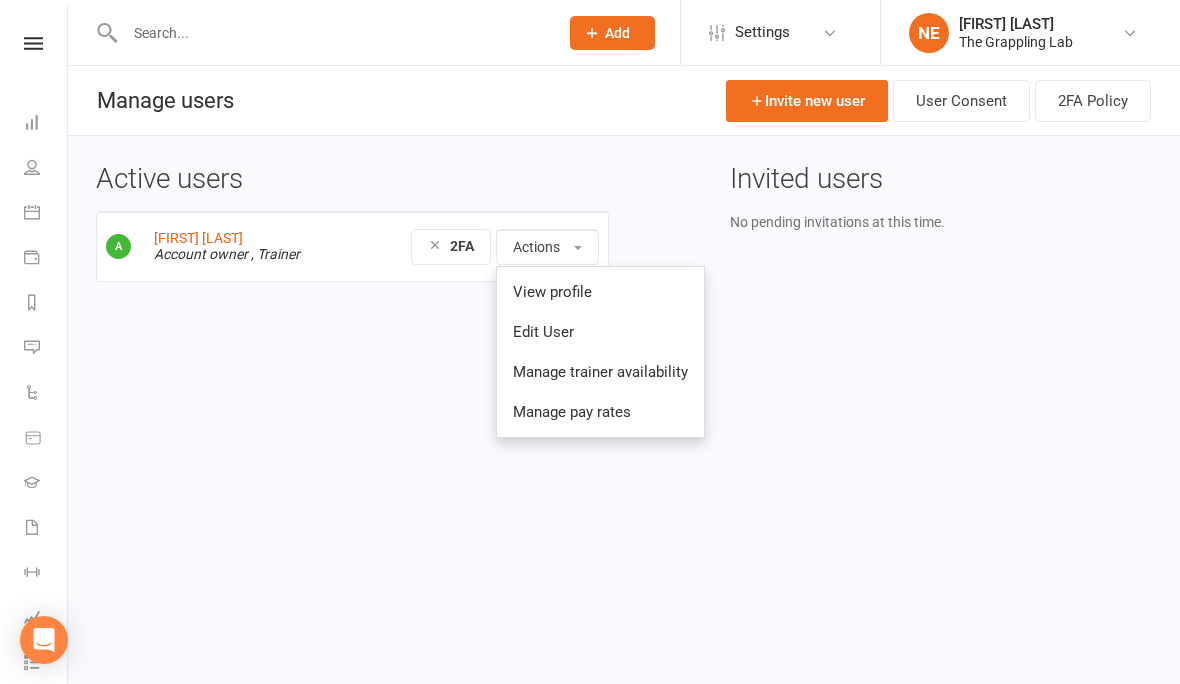 click on "Prospect
Member
Non-attending contact
Class / event
Appointment
Grading event
Task
Membership plan
Bulk message
Add
Settings Membership Plans Event Templates Appointment Types Mobile App  Website Image Library Customize Contacts Bulk Imports Access Control Users Account Profile Clubworx API NE [NAME] The Grappling Lab My profile My subscription Help Terms & conditions  Privacy policy  Sign out Clubworx Dashboard People Calendar Payments Reports Messages   Automations   Product Sales Gradings   Waivers   2 Workouts   Assessments  Tasks   What's New Check-in Kiosk modes General attendance Roll call Class check-in × × × Manage users  Invite new user User Consent 2FA Policy Active users [NAME] Account owner   , Trainer   2FA" at bounding box center (590, 183) 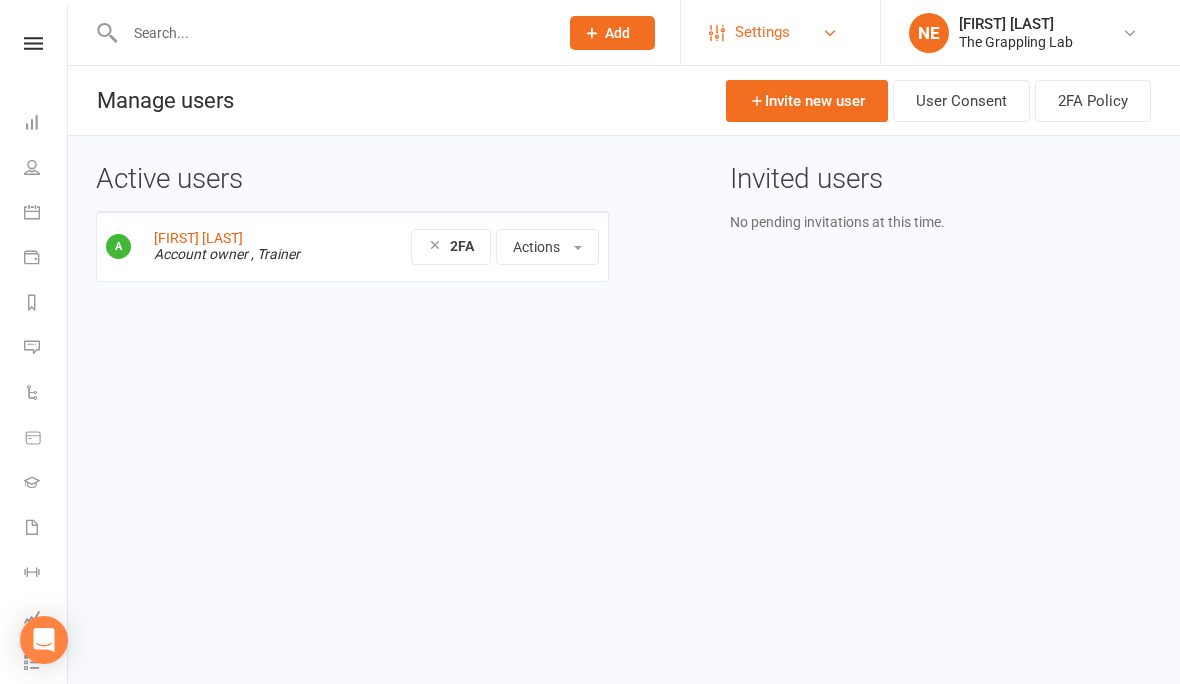 click on "Settings" at bounding box center (778, 32) 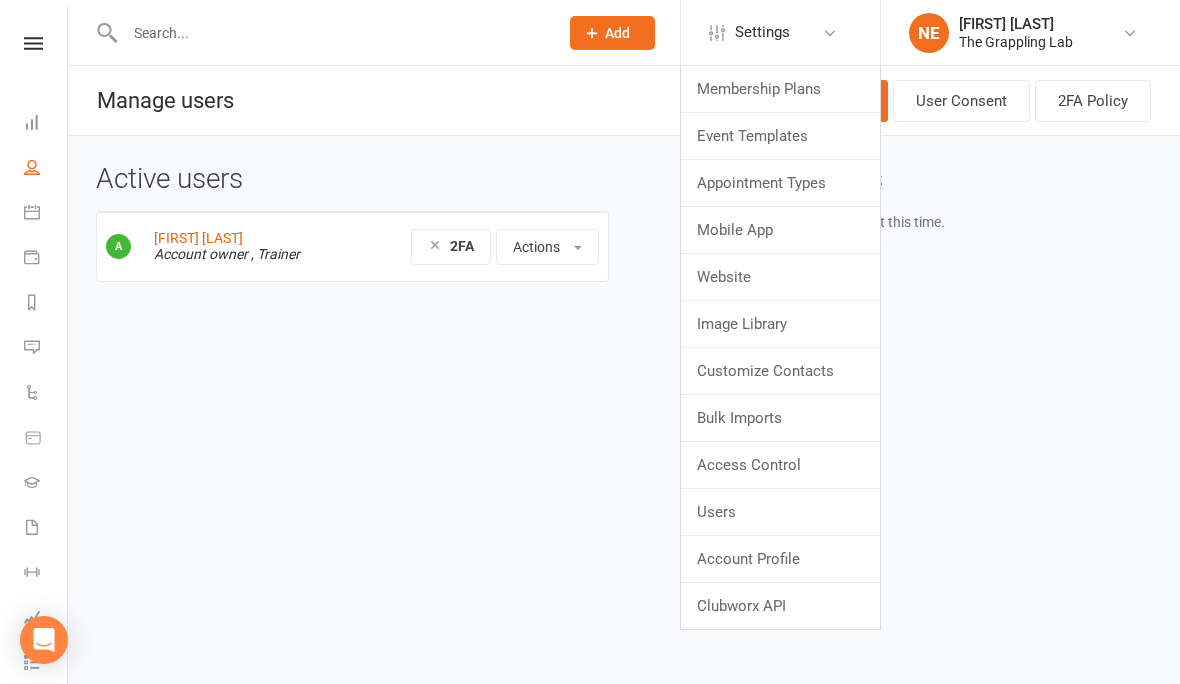 click on "People" at bounding box center (46, 169) 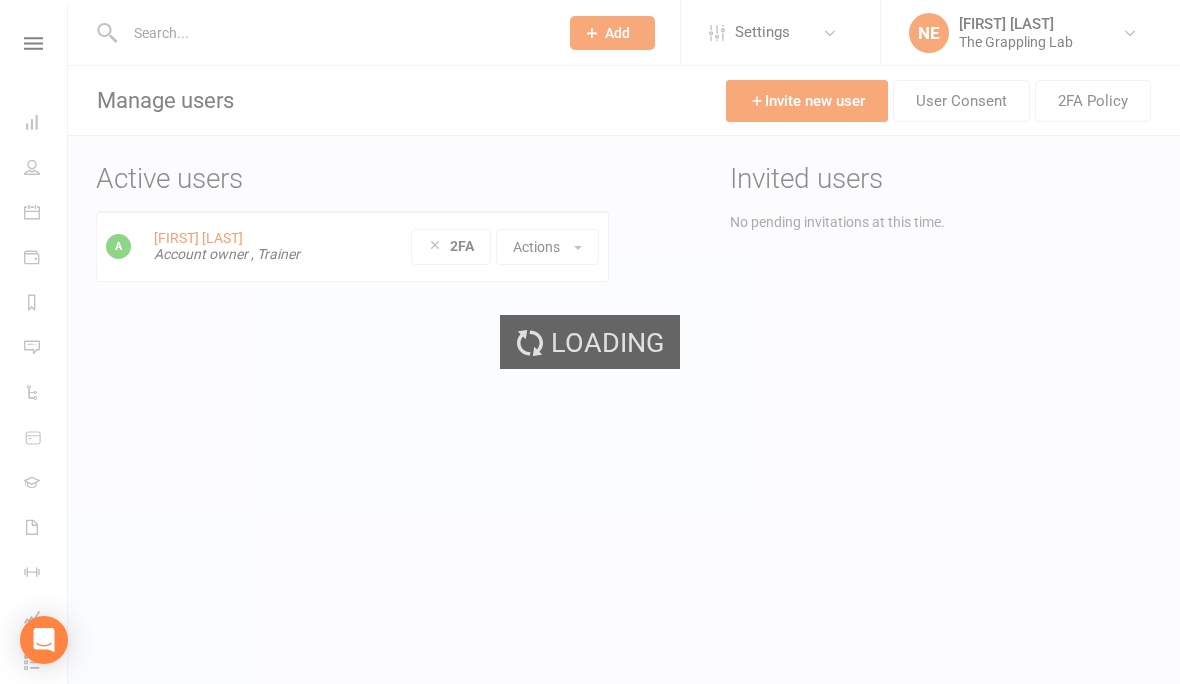 select on "100" 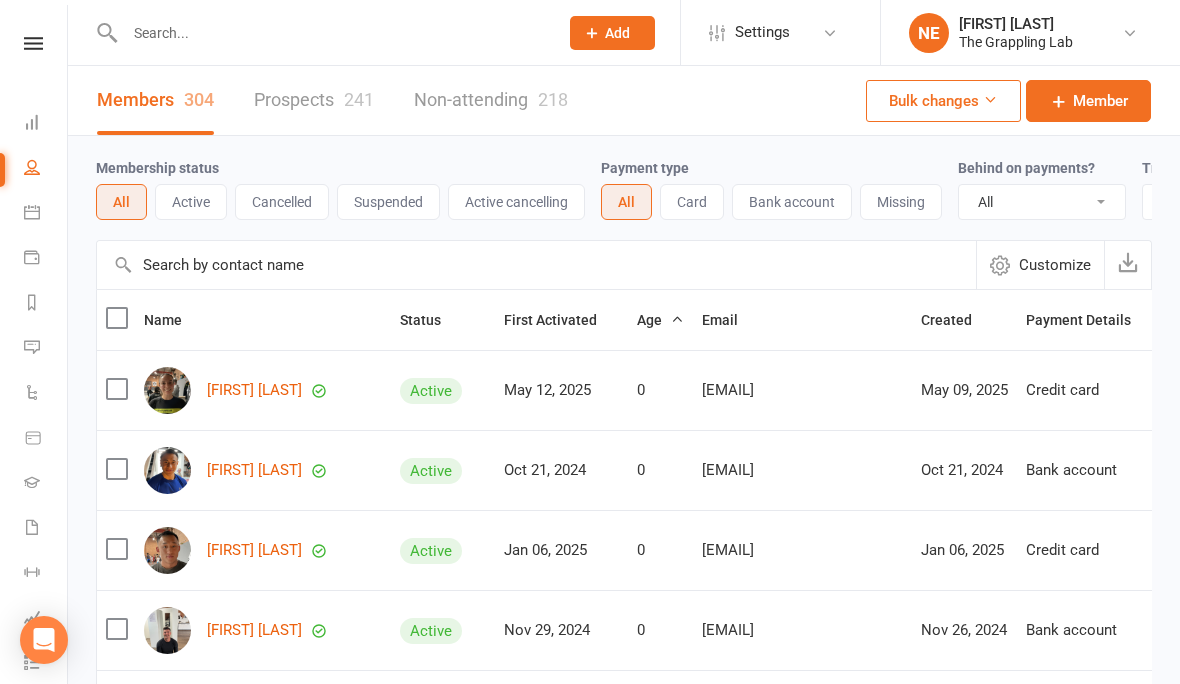 click on "Dashboard" at bounding box center (33, 124) 